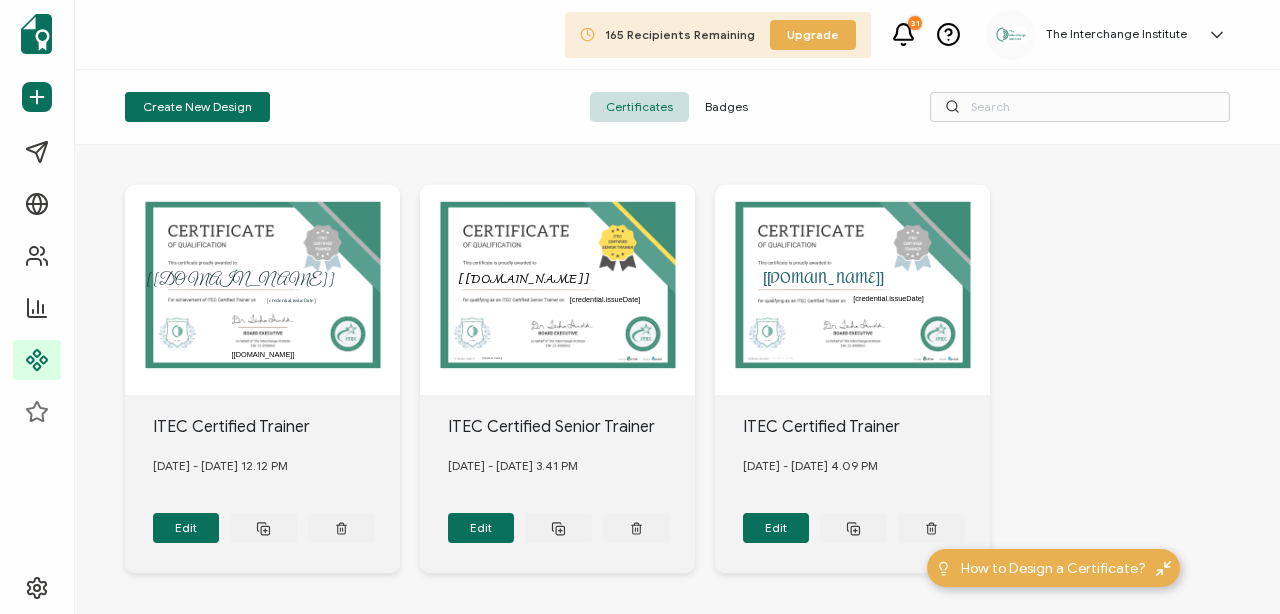 scroll, scrollTop: 0, scrollLeft: 0, axis: both 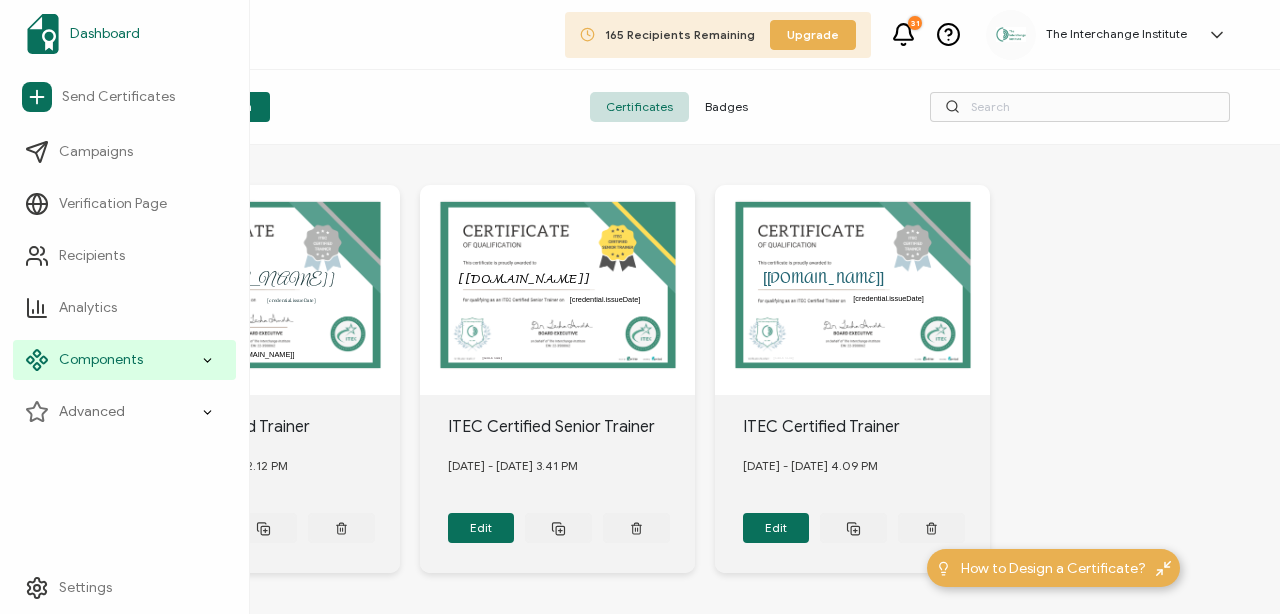 drag, startPoint x: 199, startPoint y: 506, endPoint x: 63, endPoint y: 15, distance: 509.487 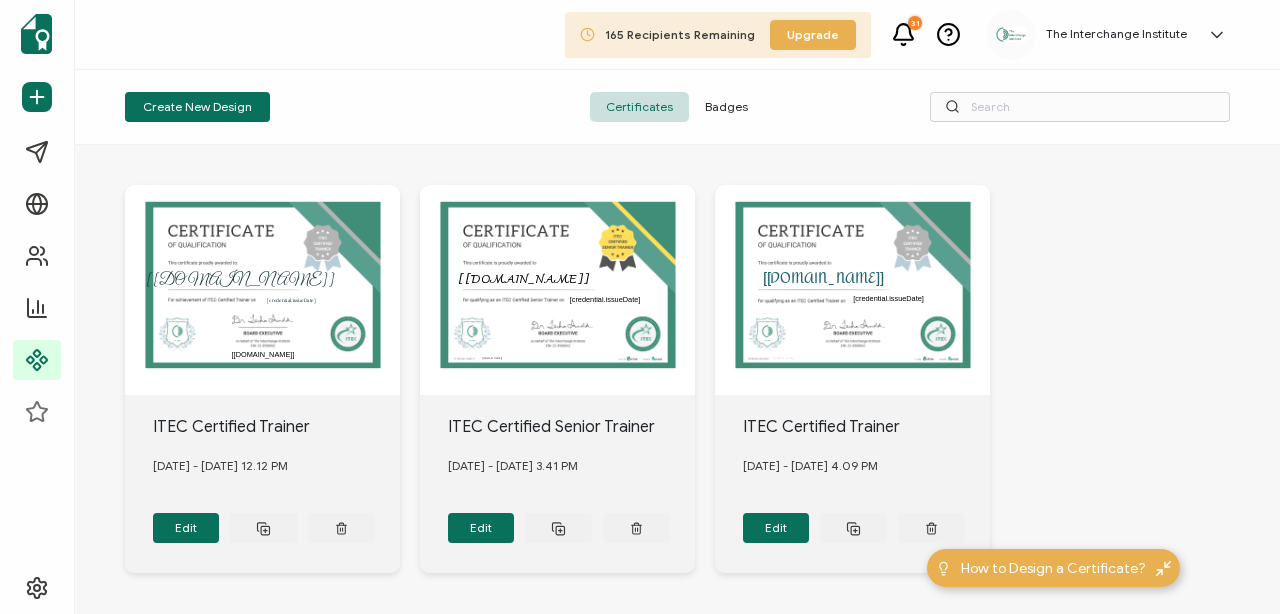scroll, scrollTop: 77, scrollLeft: 0, axis: vertical 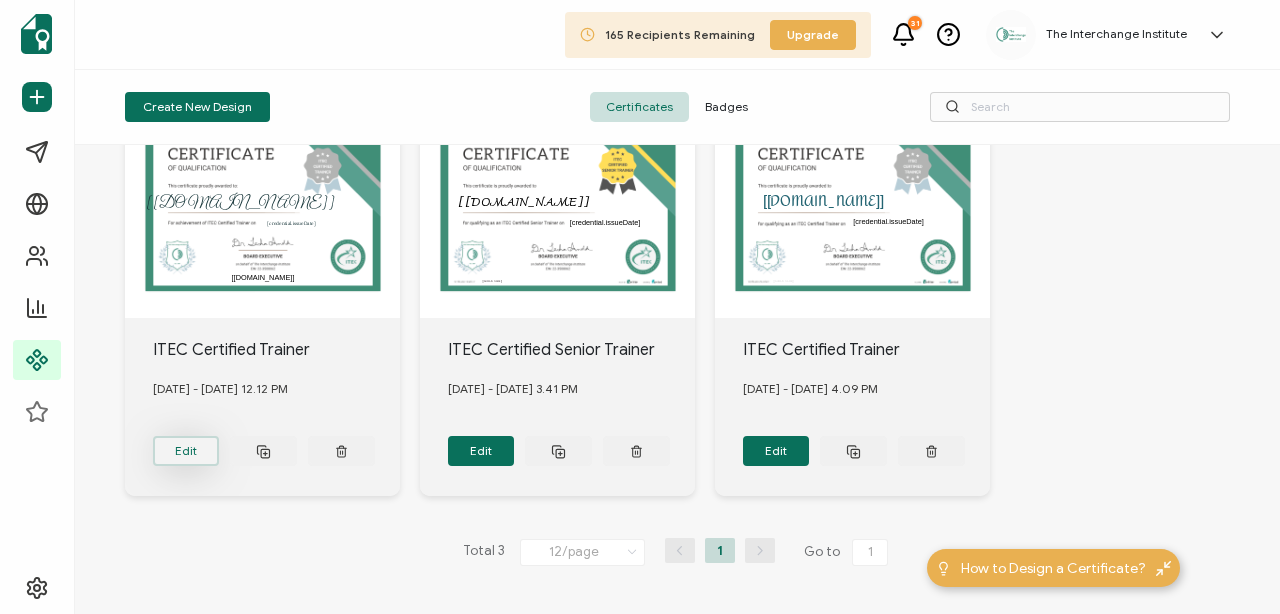 click on "Edit" at bounding box center (186, 451) 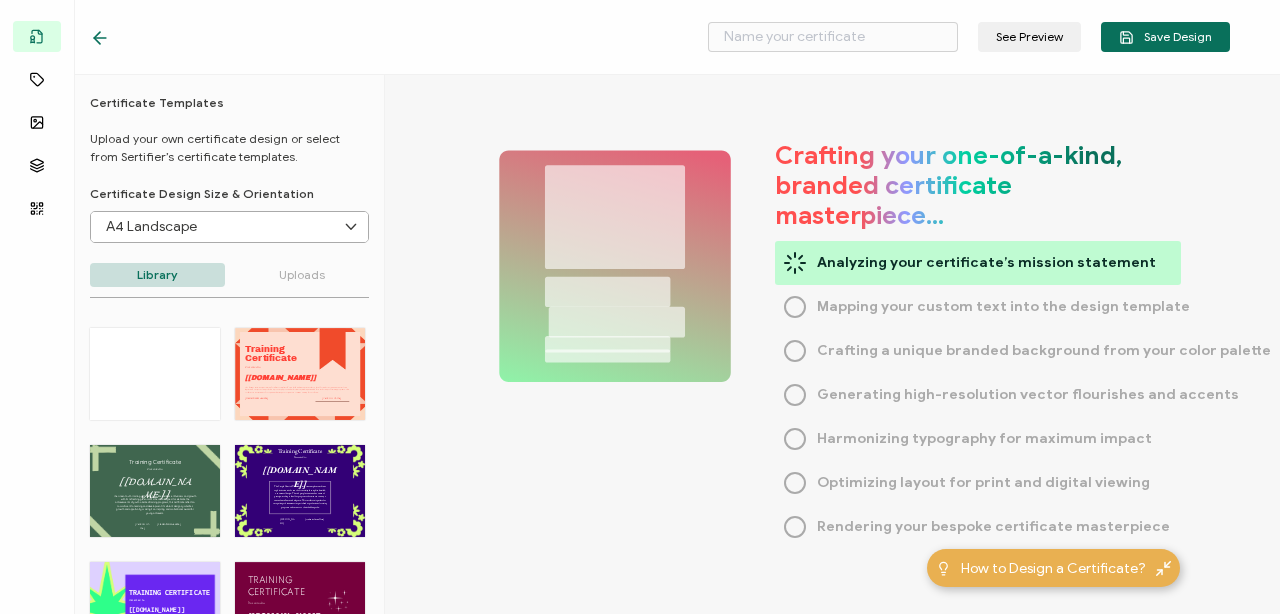 type on "ITEC Certified Trainer" 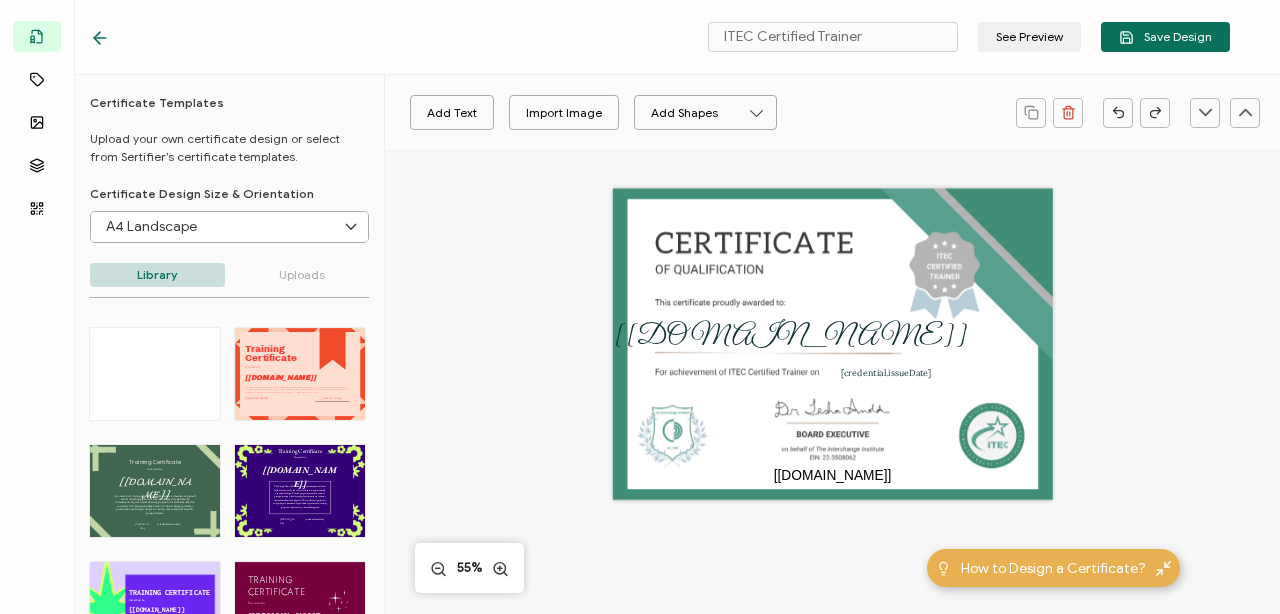 click on "The recipient’s full name, which will be automatically filled based on the information uploaded when adding recipients or lists.   [[DOMAIN_NAME]]       The date the credential was issued. This will automatically update to the day the credential is sent.   [credential.issueDate]       A unique serial number automatically assigned to each credential by the system. It can be used by users to find and verify their credentials.   [[DOMAIN_NAME]]" at bounding box center [833, 344] 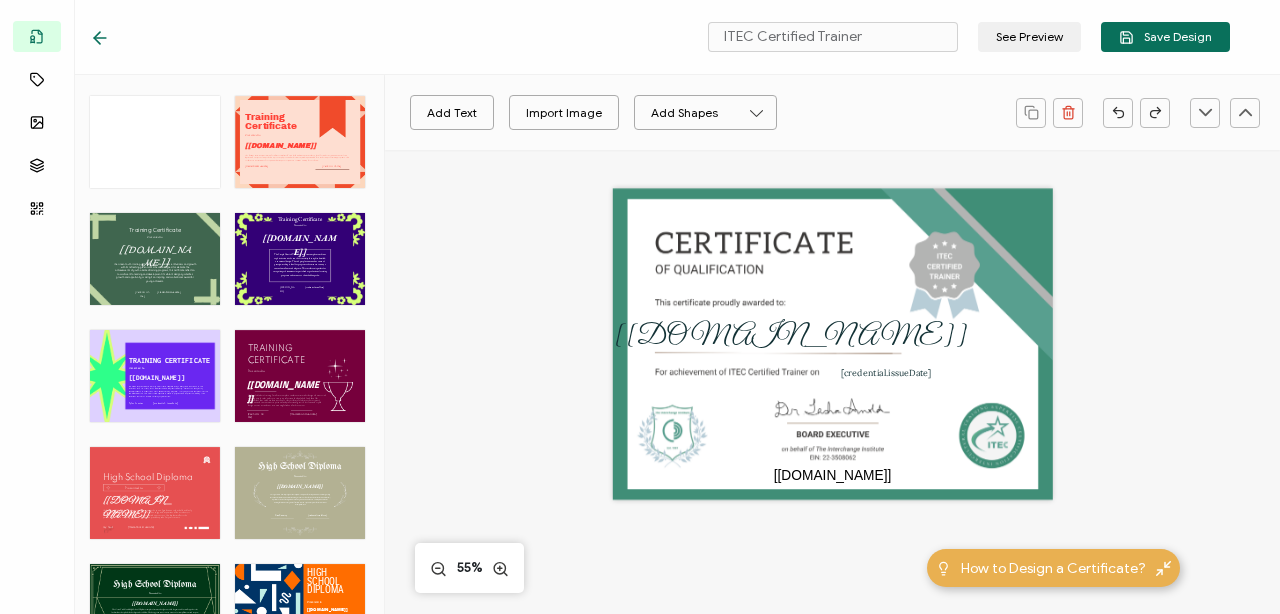 scroll, scrollTop: 343, scrollLeft: 0, axis: vertical 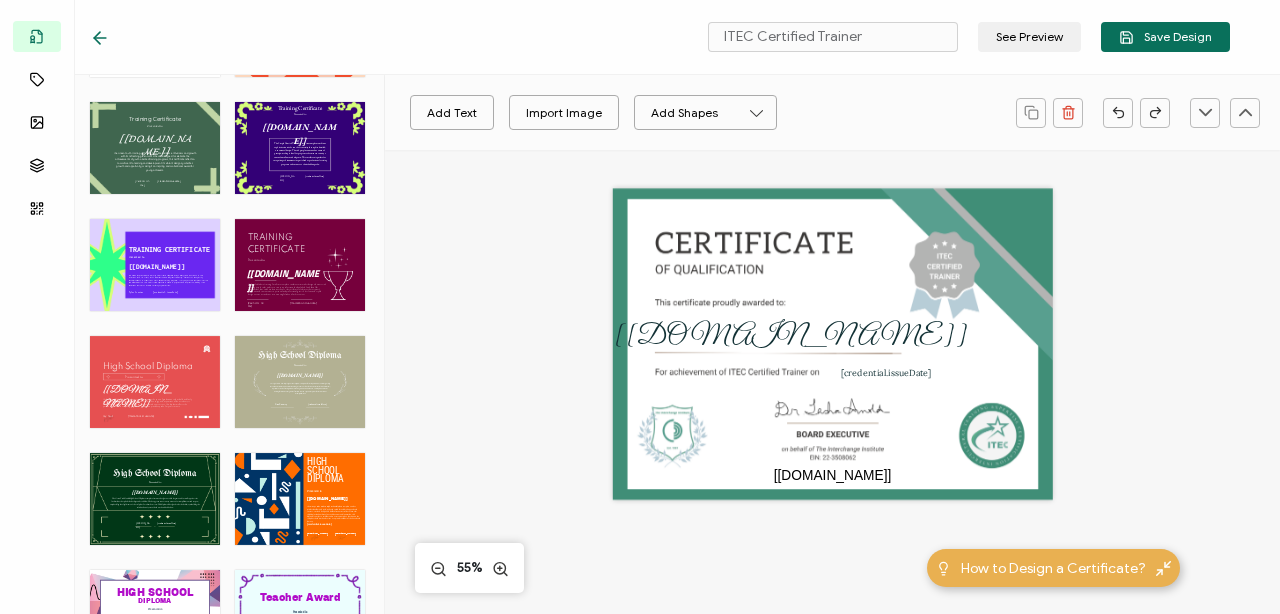 click on "The recipient’s full name, which will be automatically filled based on the information uploaded when adding recipients or lists.   [[DOMAIN_NAME]]       The date the credential was issued. This will automatically update to the day the credential is sent.   [credential.issueDate]       A unique serial number automatically assigned to each credential by the system. It can be used by users to find and verify their credentials.   [[DOMAIN_NAME]]" at bounding box center [833, 344] 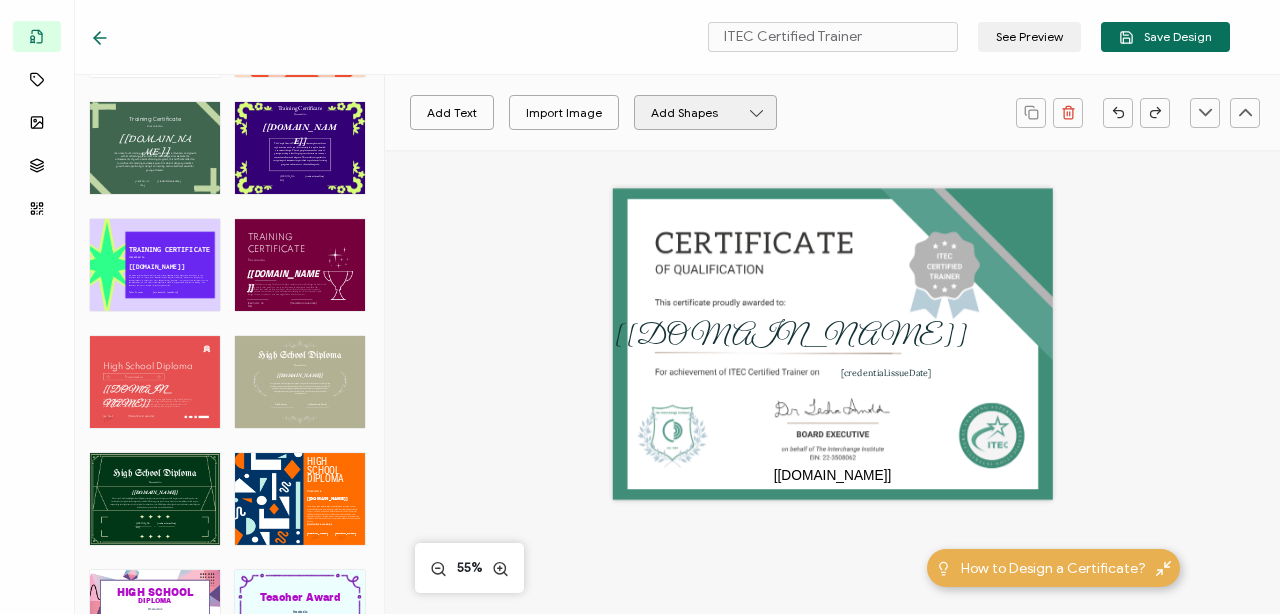 click at bounding box center (757, 113) 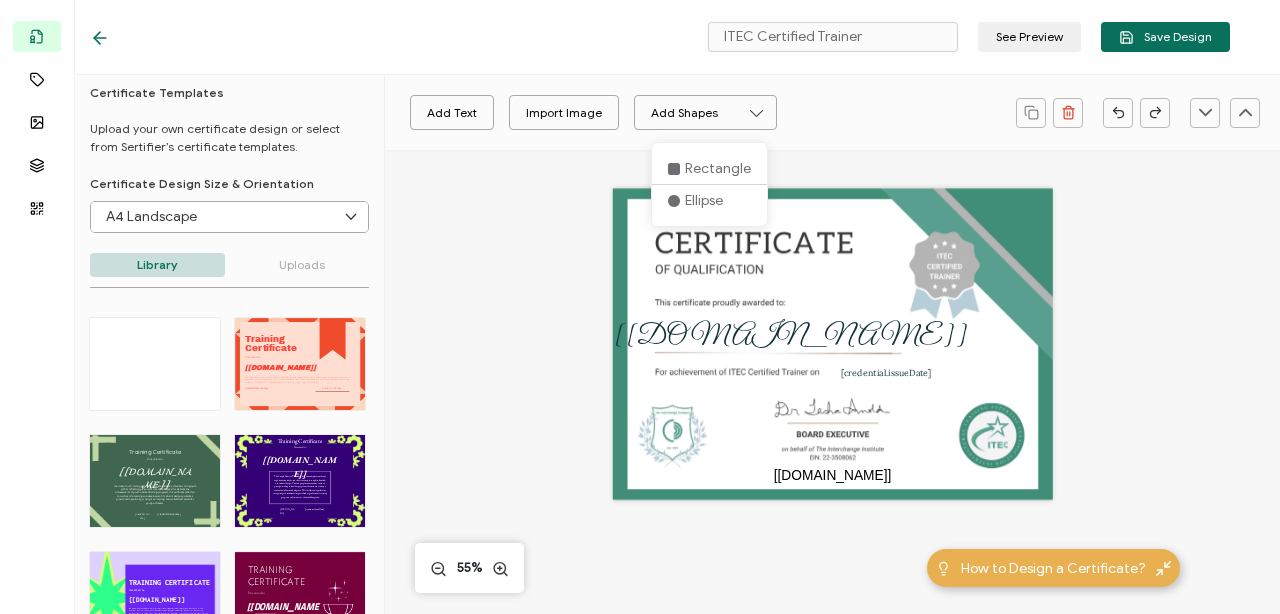 scroll, scrollTop: 0, scrollLeft: 0, axis: both 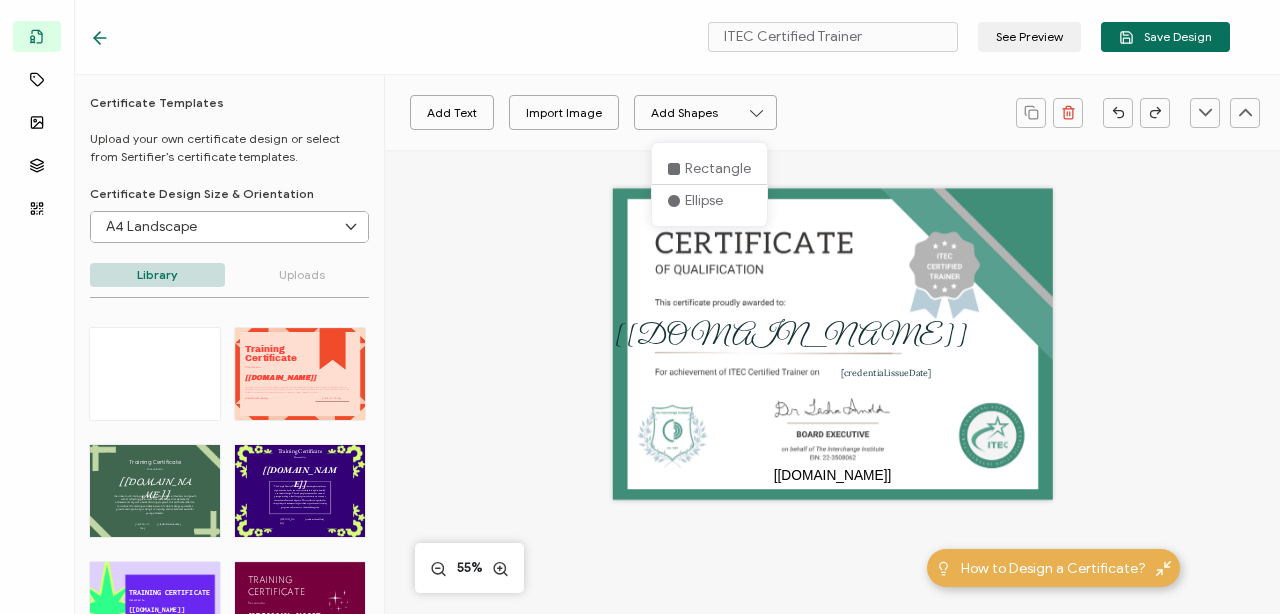 click 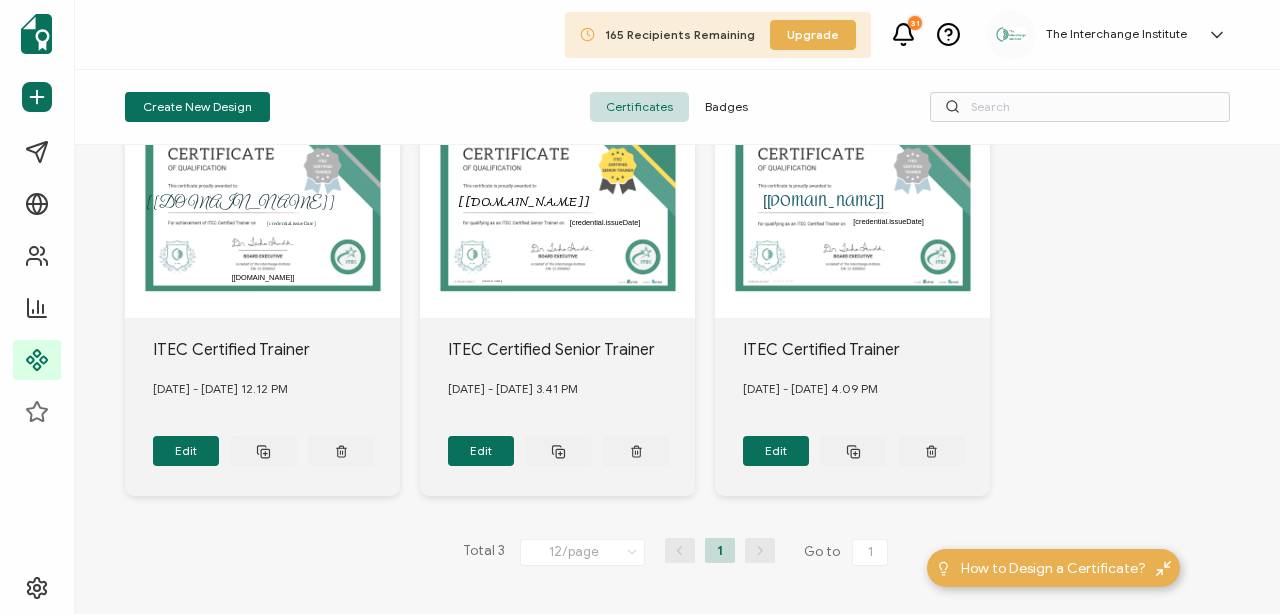 scroll, scrollTop: 0, scrollLeft: 0, axis: both 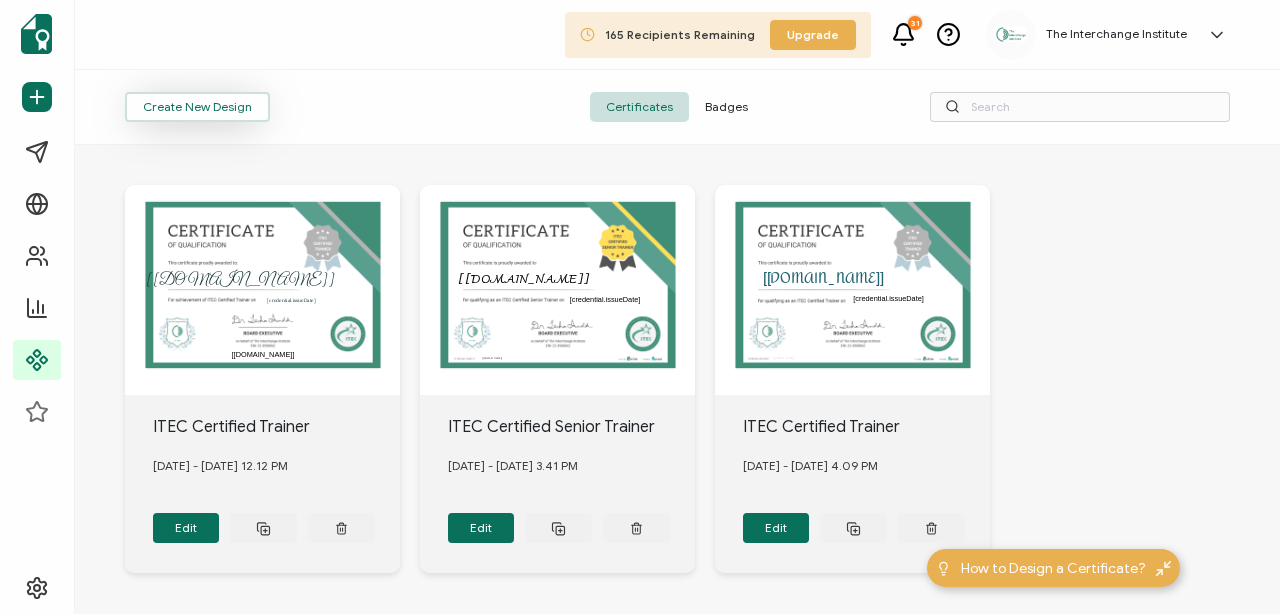 click on "Create New Design" at bounding box center [197, 107] 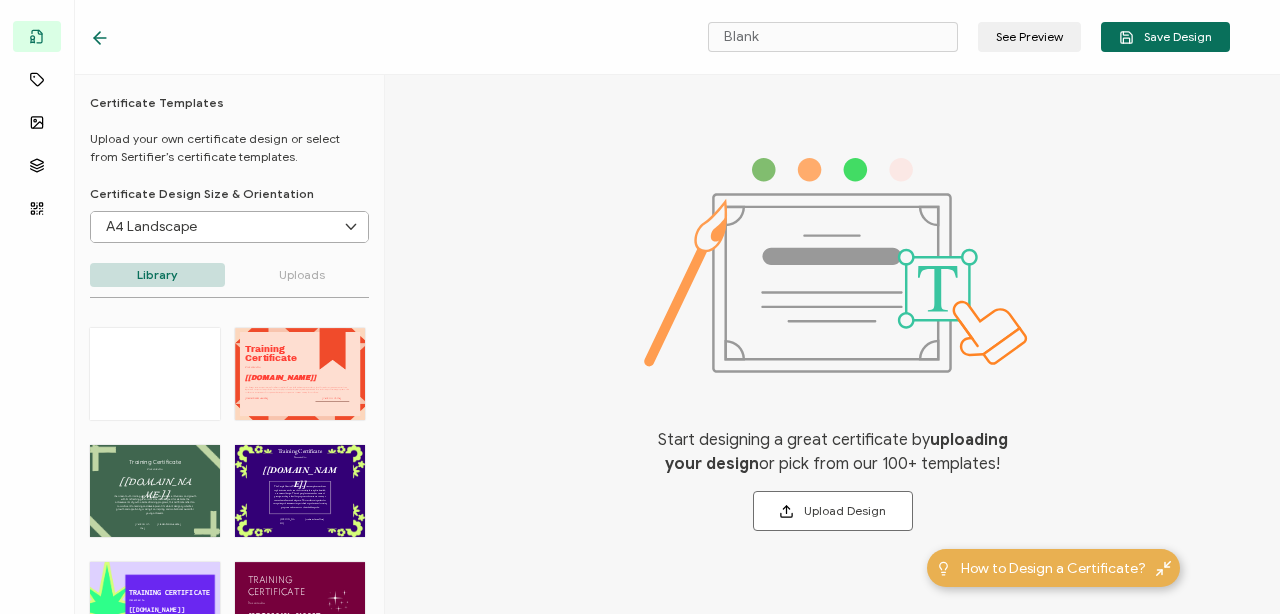 click on "Uploads" at bounding box center (302, 275) 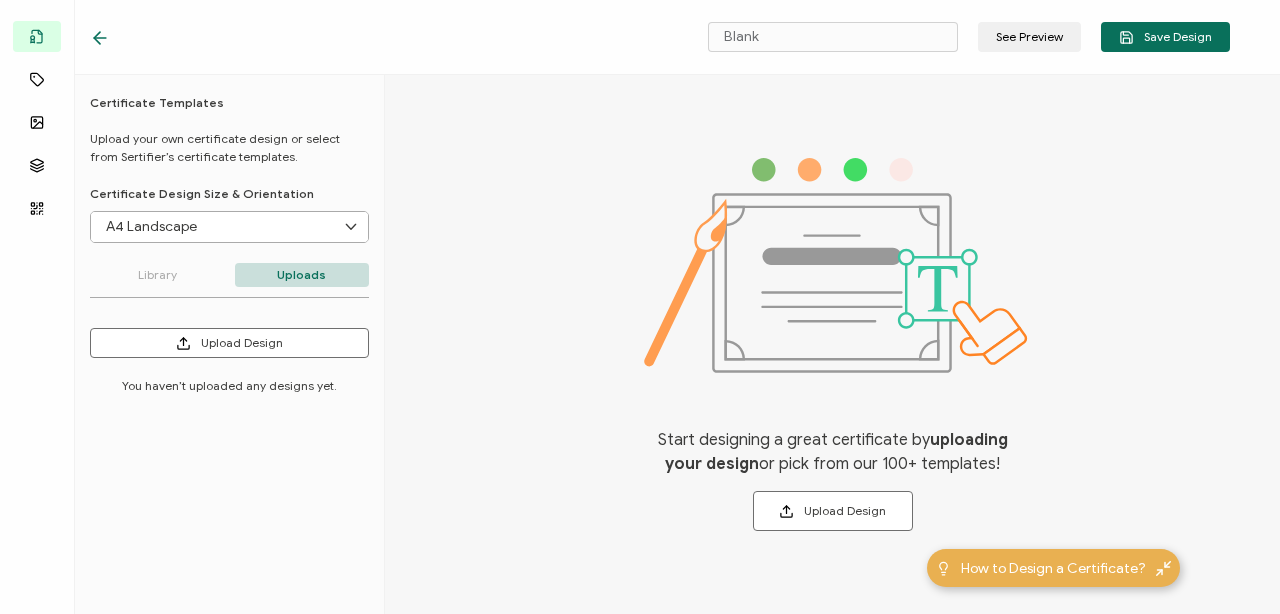 click on "Library" at bounding box center [157, 275] 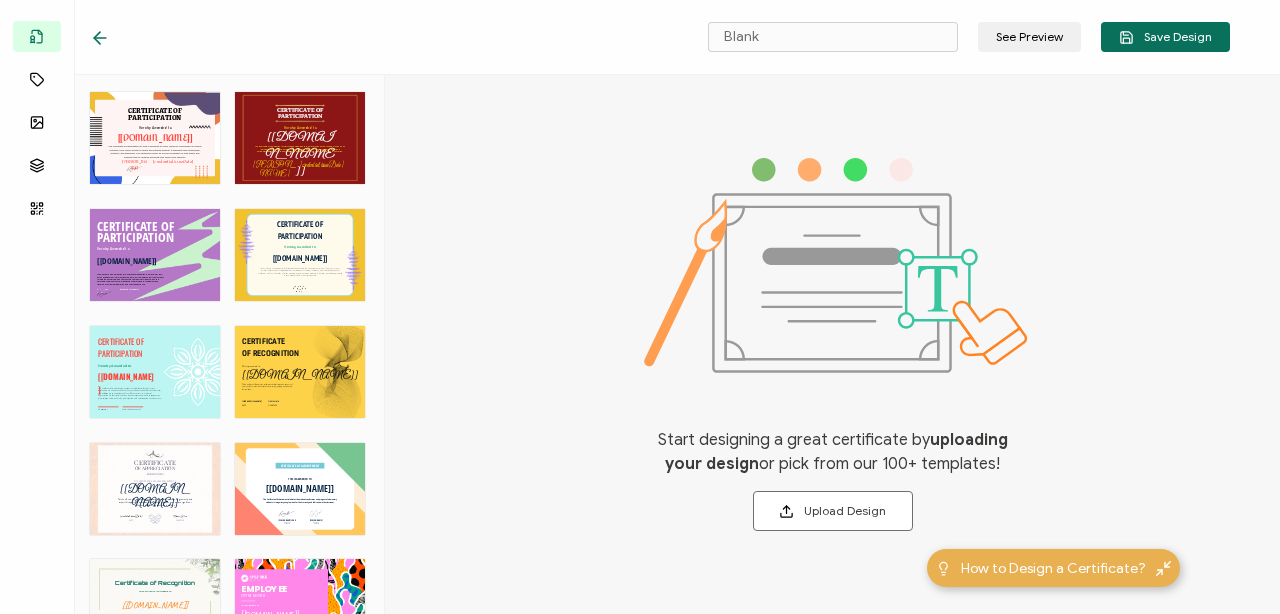 scroll, scrollTop: 1758, scrollLeft: 0, axis: vertical 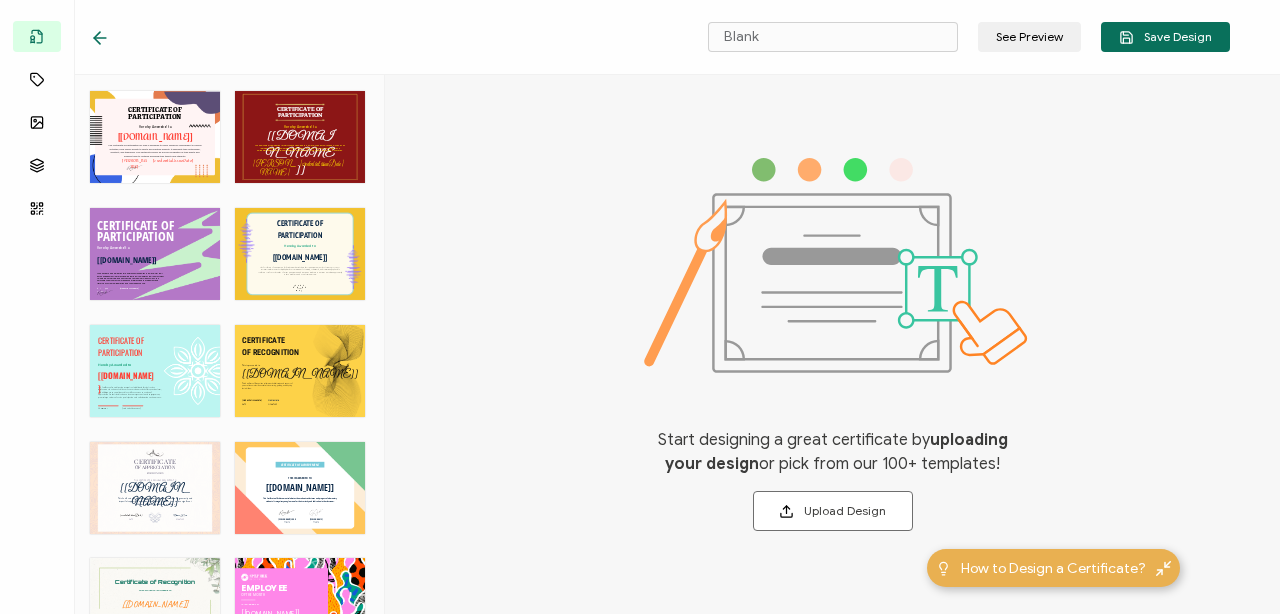 click on "This Certificate of Appreciation for Donors is awarded to recognize generosity and impactful support. It honors donors whose contributions have made a significant difference in advancing goals and initiatives.
The recipient’s full name, which will be automatically filled based on the information uploaded when adding recipients or lists.   [[DOMAIN_NAME]]         THIS CERTIFICATE IS PROUDLY PRESENTED TO         CERTIFICATE
SIGNATURE
Name Here
OF APPRECIATION
FOR DONORS
DATE
The date the credential was issued. This will automatically update to the day the credential is sent.   [credential.issueDate]" at bounding box center (155, 488) 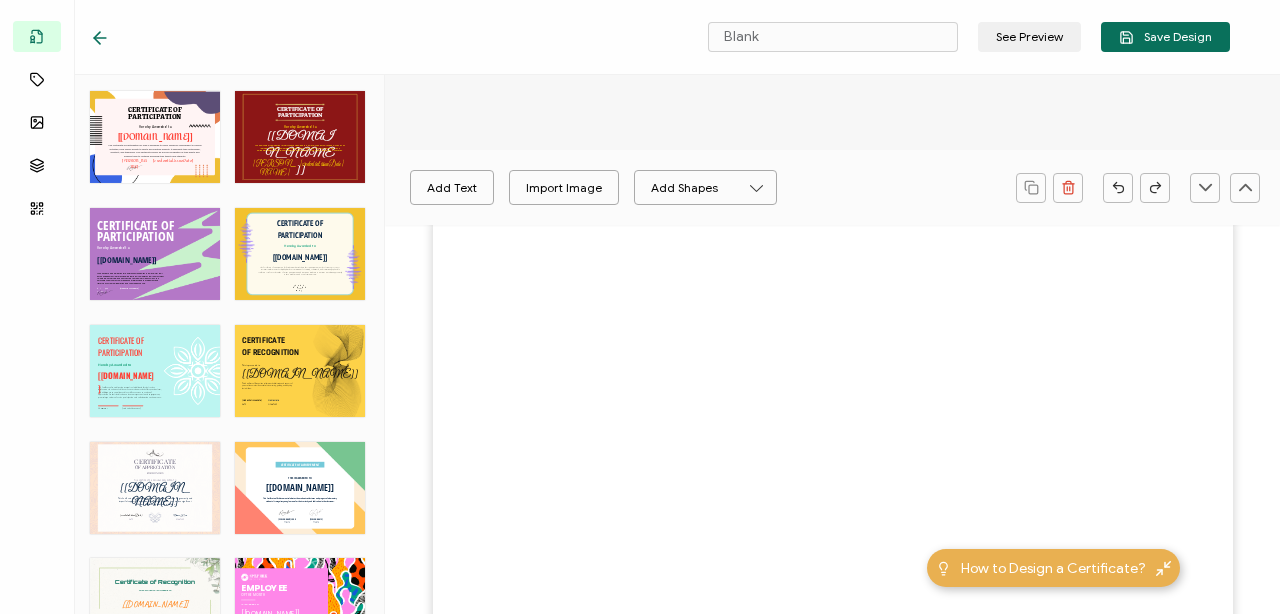 type on "Peach" 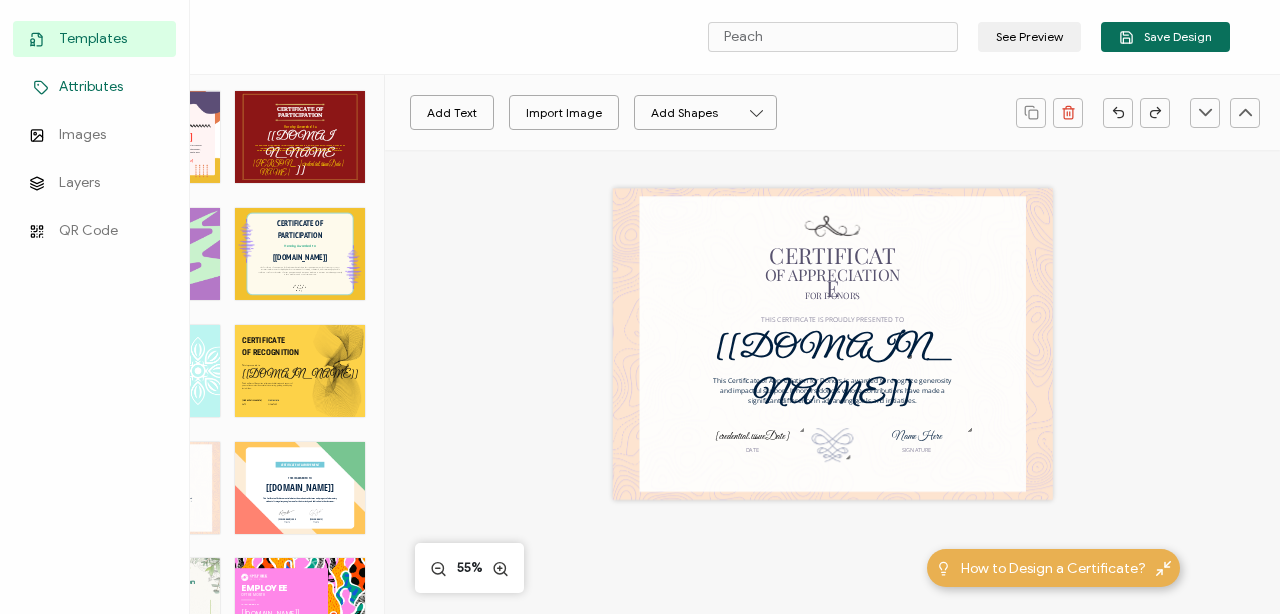 click on "Attributes" at bounding box center (91, 87) 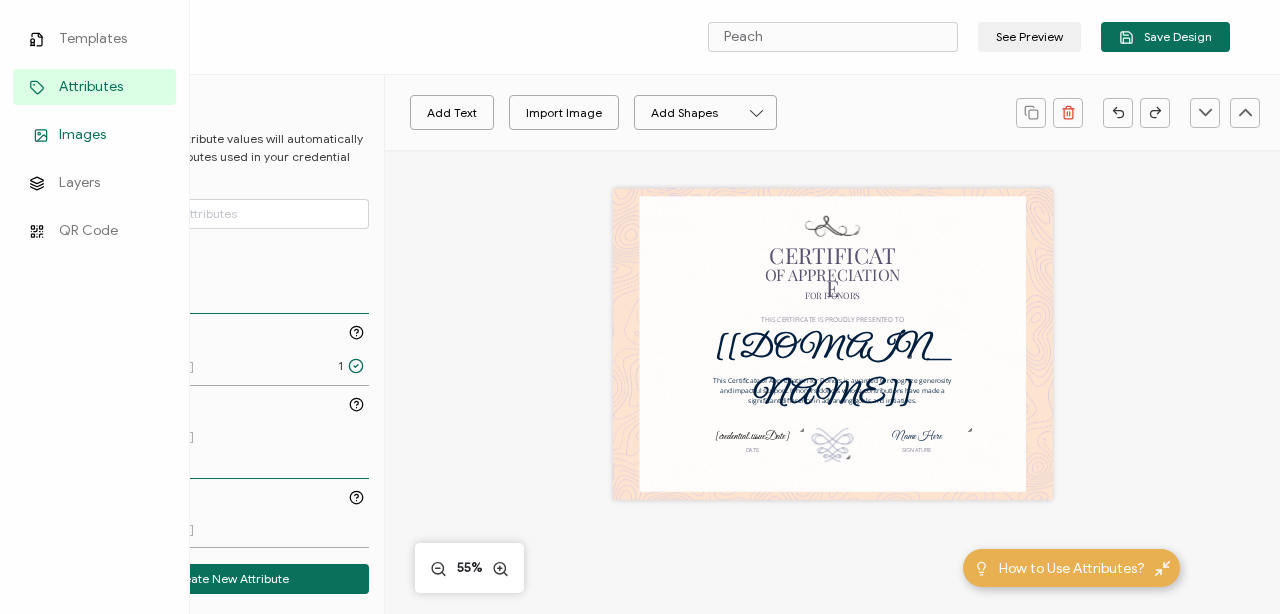 click on "Images" at bounding box center [82, 135] 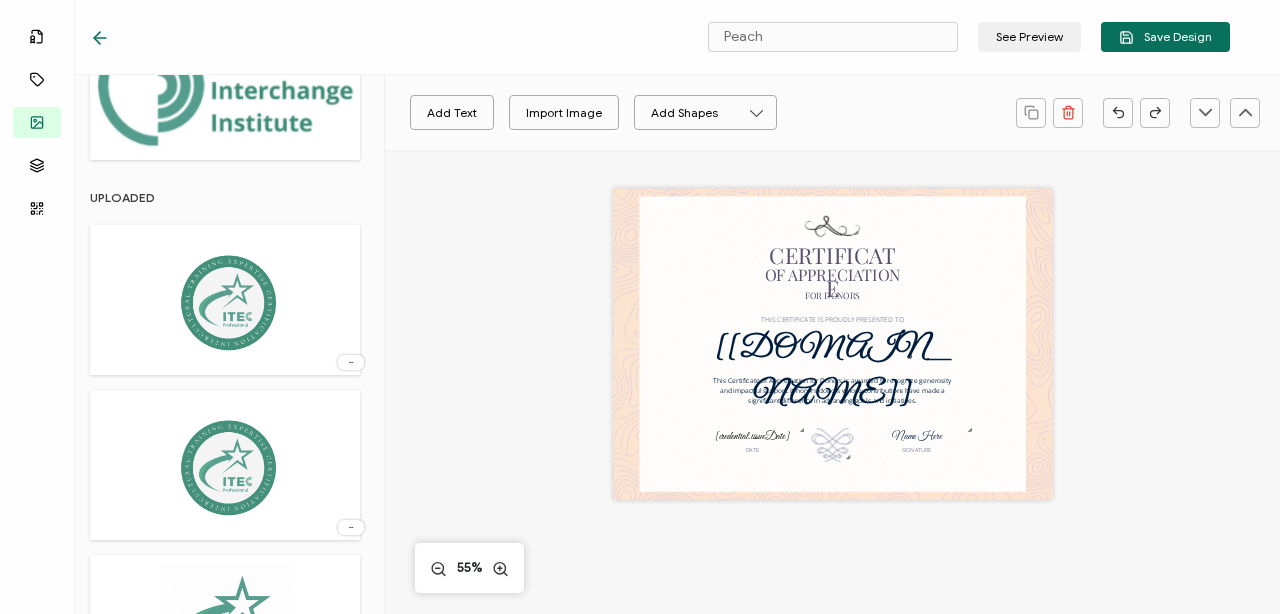 scroll, scrollTop: 0, scrollLeft: 0, axis: both 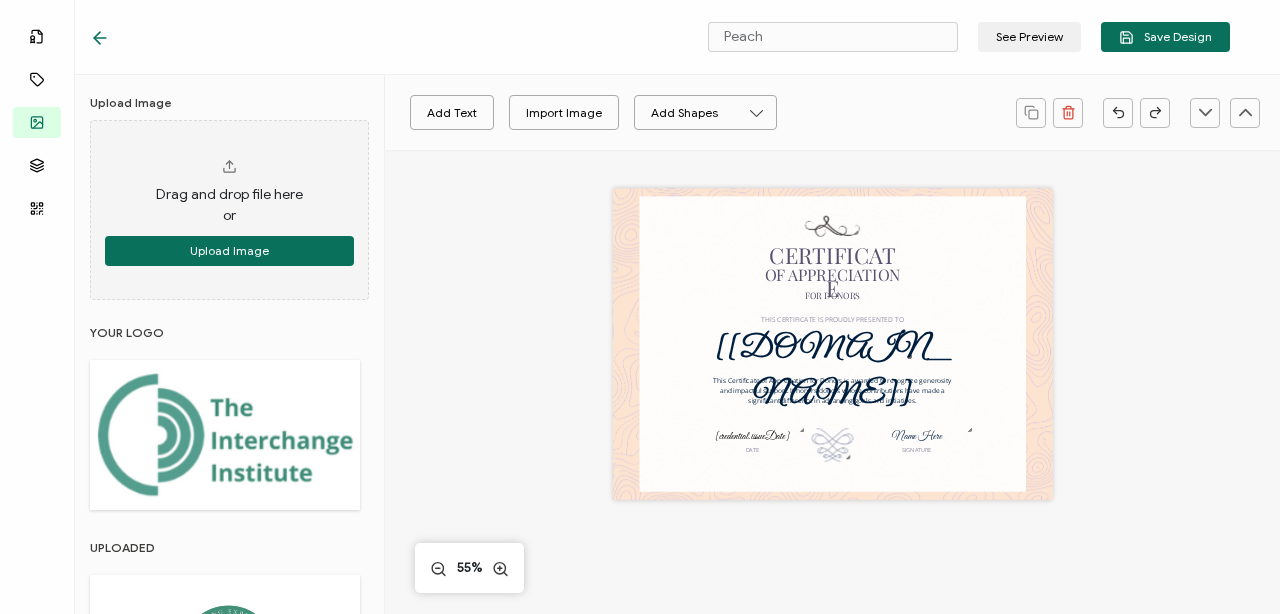 click 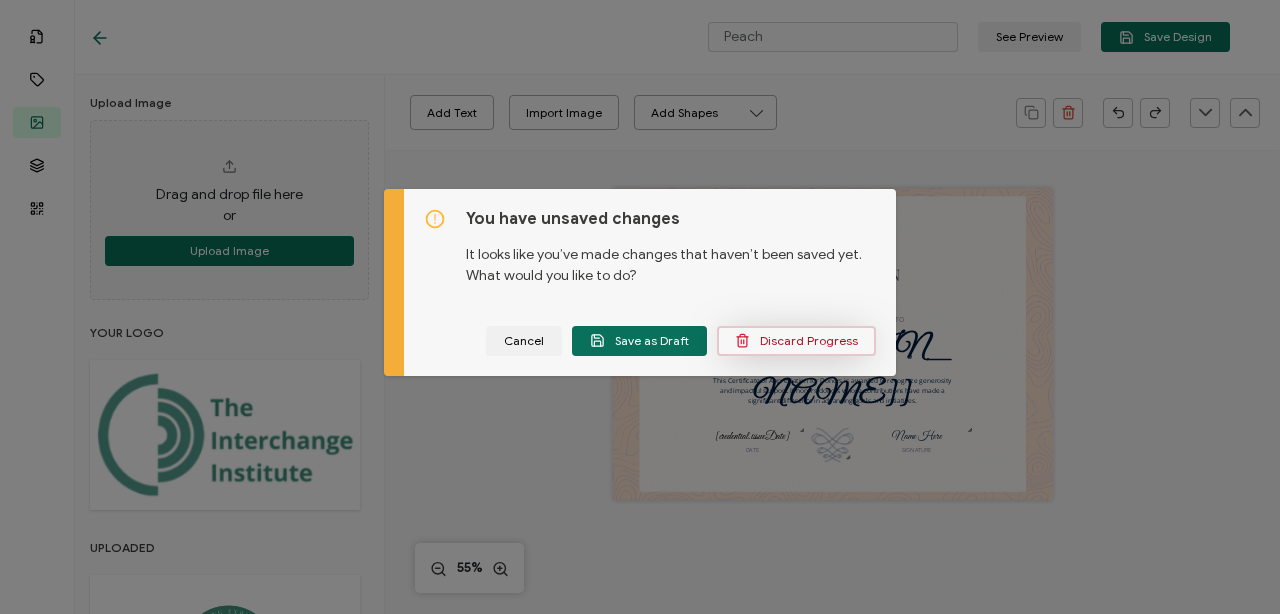 click on "Discard Progress" at bounding box center [796, 340] 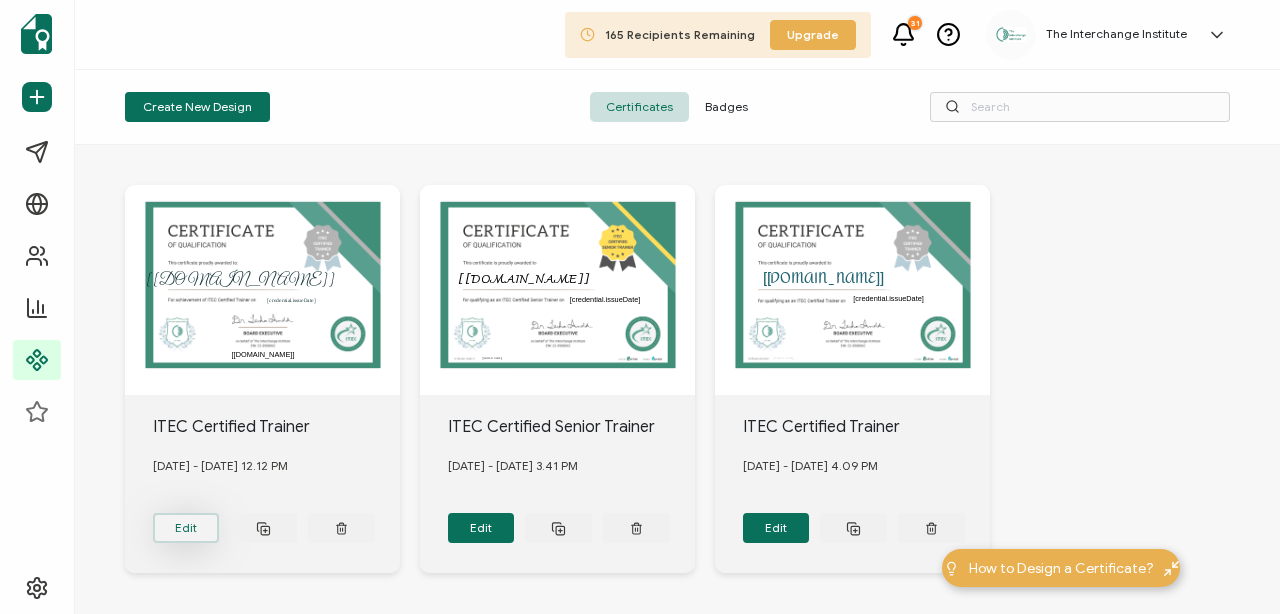 click on "Edit" at bounding box center [186, 528] 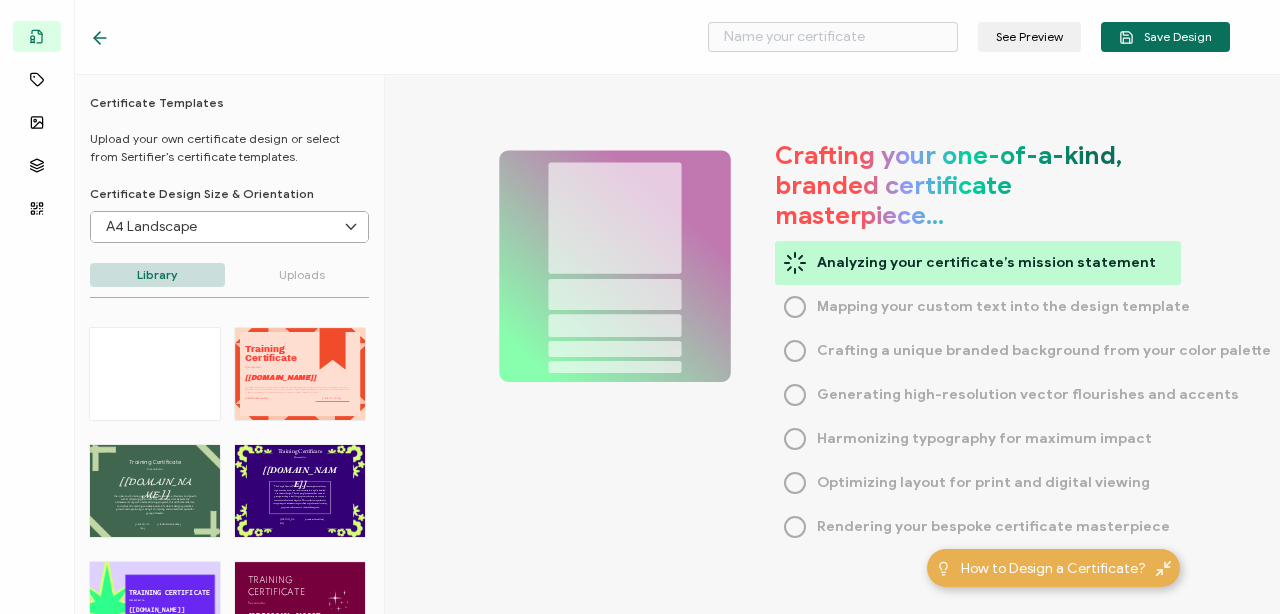 type on "ITEC Certified Trainer" 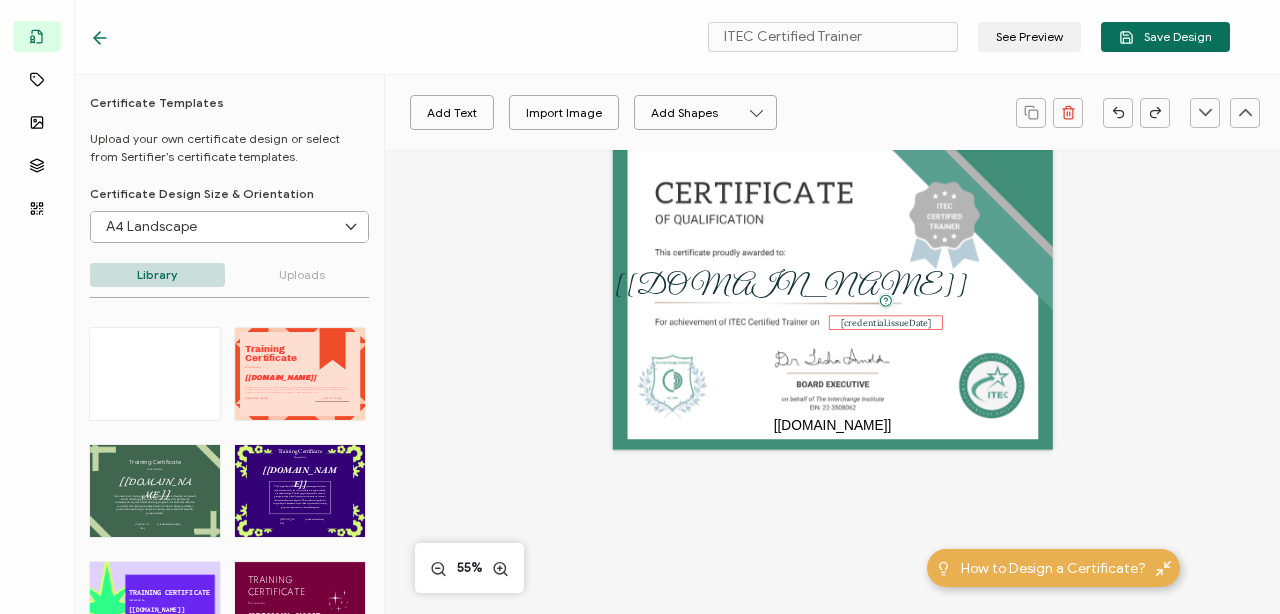 scroll, scrollTop: 3, scrollLeft: 0, axis: vertical 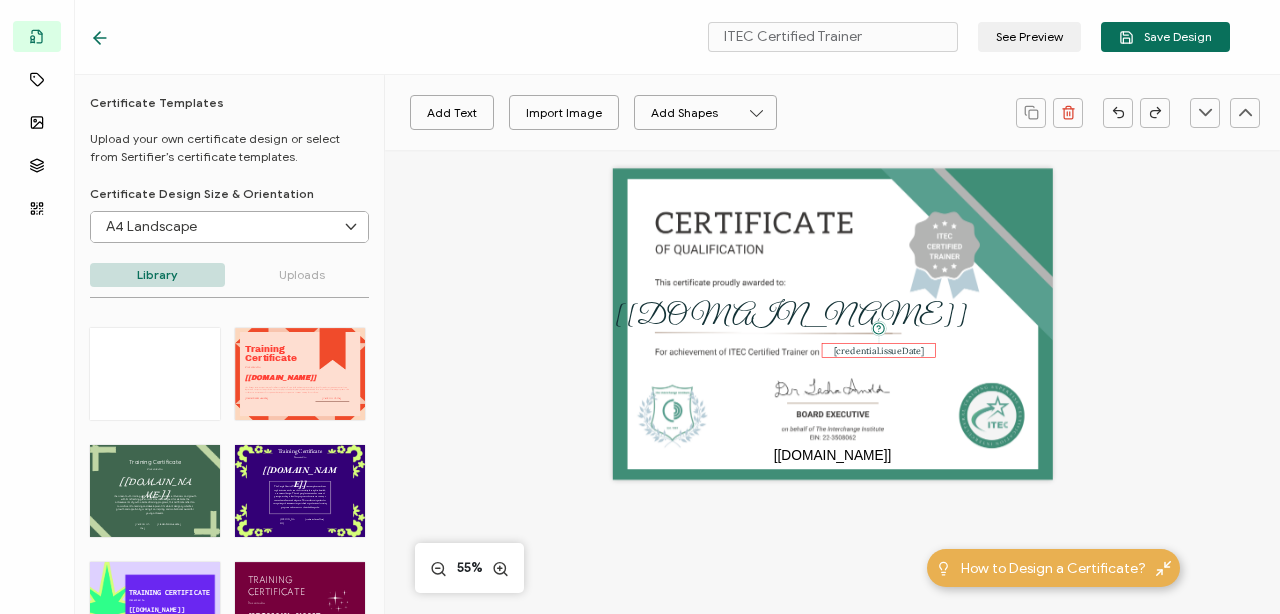 click on "[credential.issueDate]" at bounding box center (879, 350) 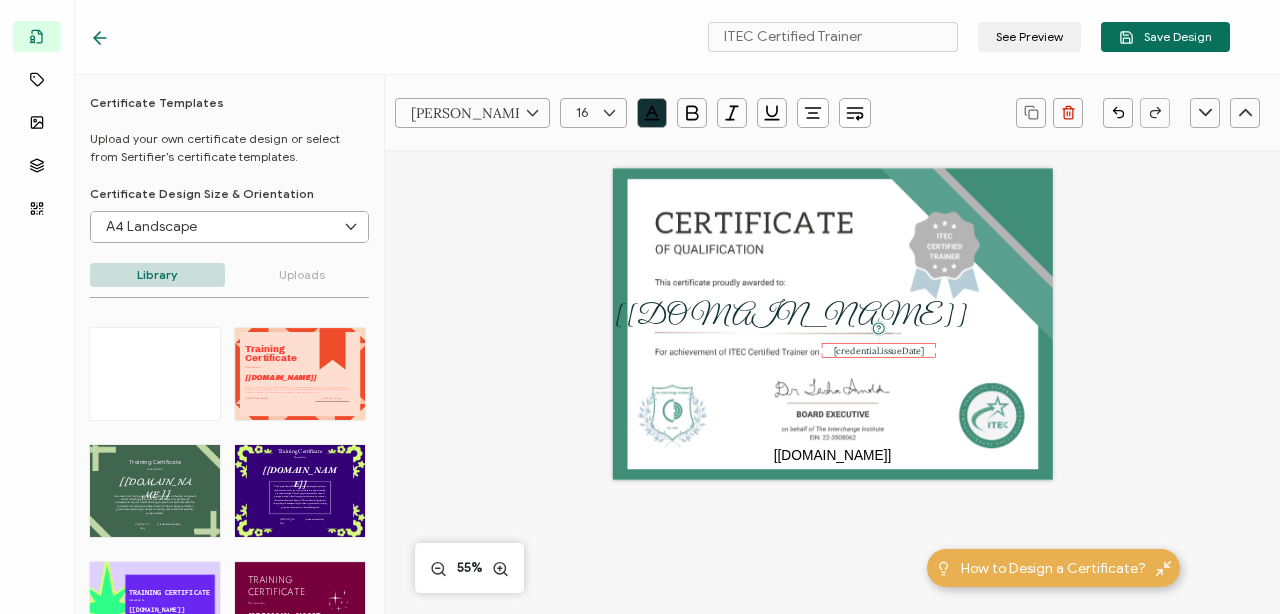 click on "The recipient’s full name, which will be automatically filled based on the information uploaded when adding recipients or lists.   [[DOMAIN_NAME]]       The date the credential was issued. This will automatically update to the day the credential is sent.   [credential.issueDate]       A unique serial number automatically assigned to each credential by the system. It can be used by users to find and verify their credentials.   [[DOMAIN_NAME]]" at bounding box center [833, 324] 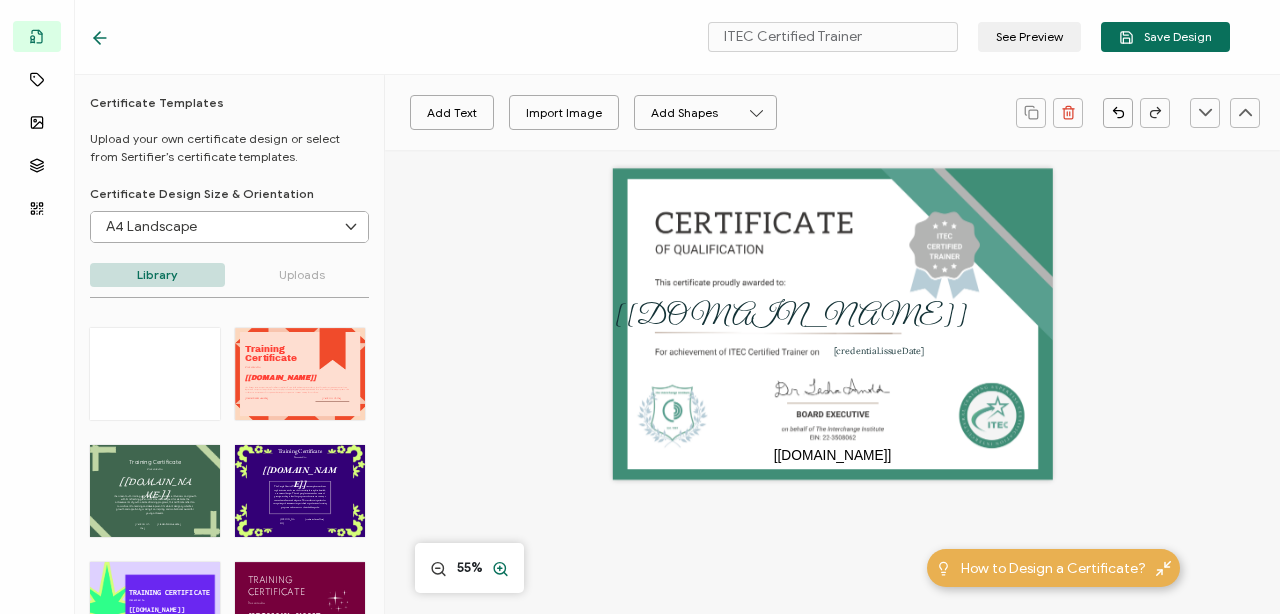 click 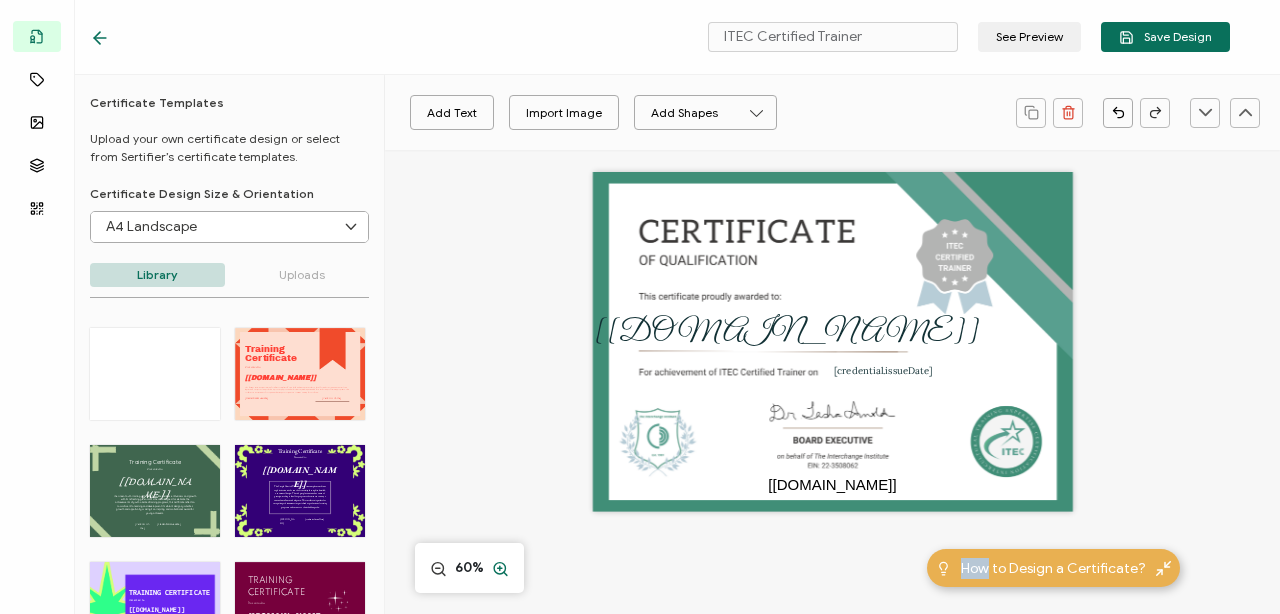 click 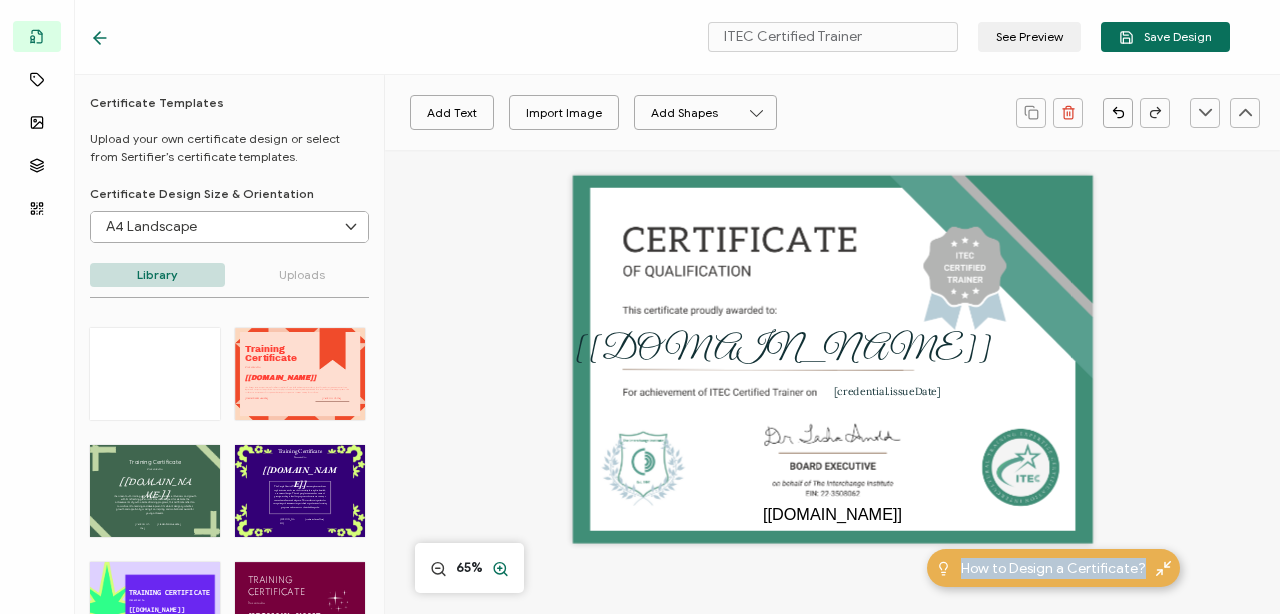 click 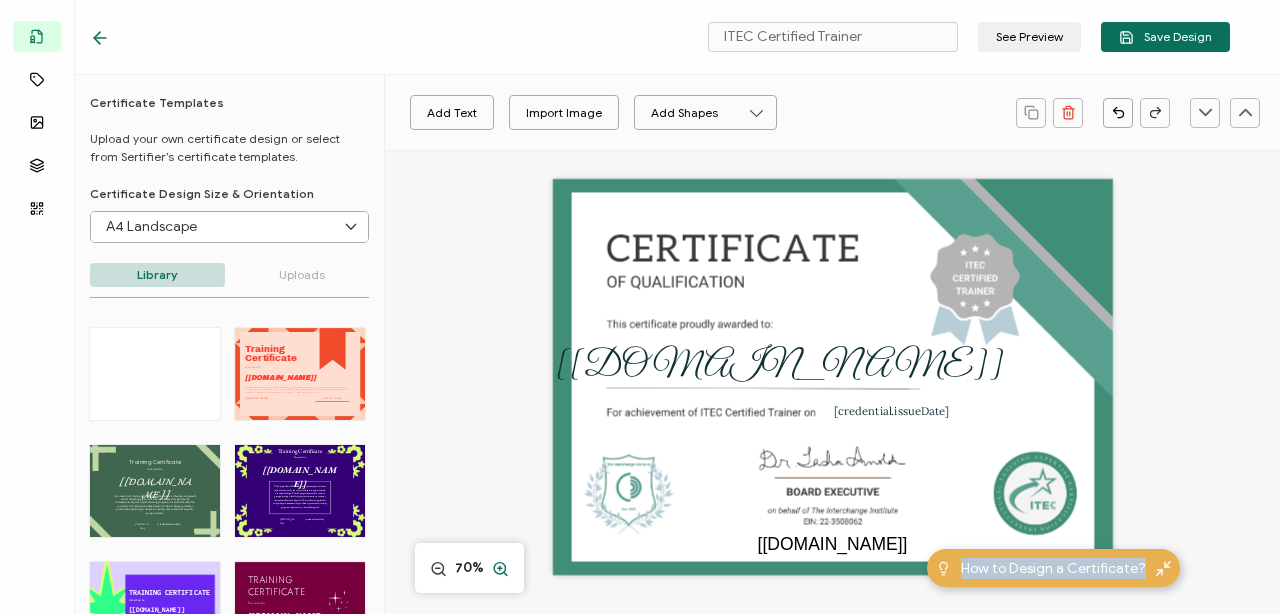 click 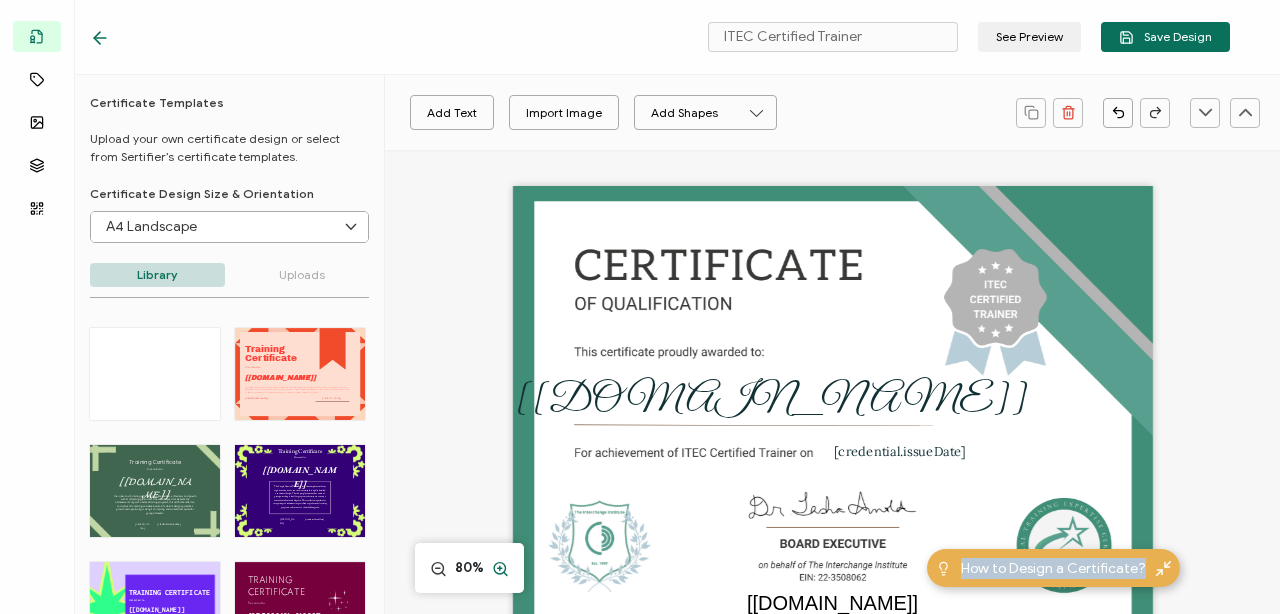 click 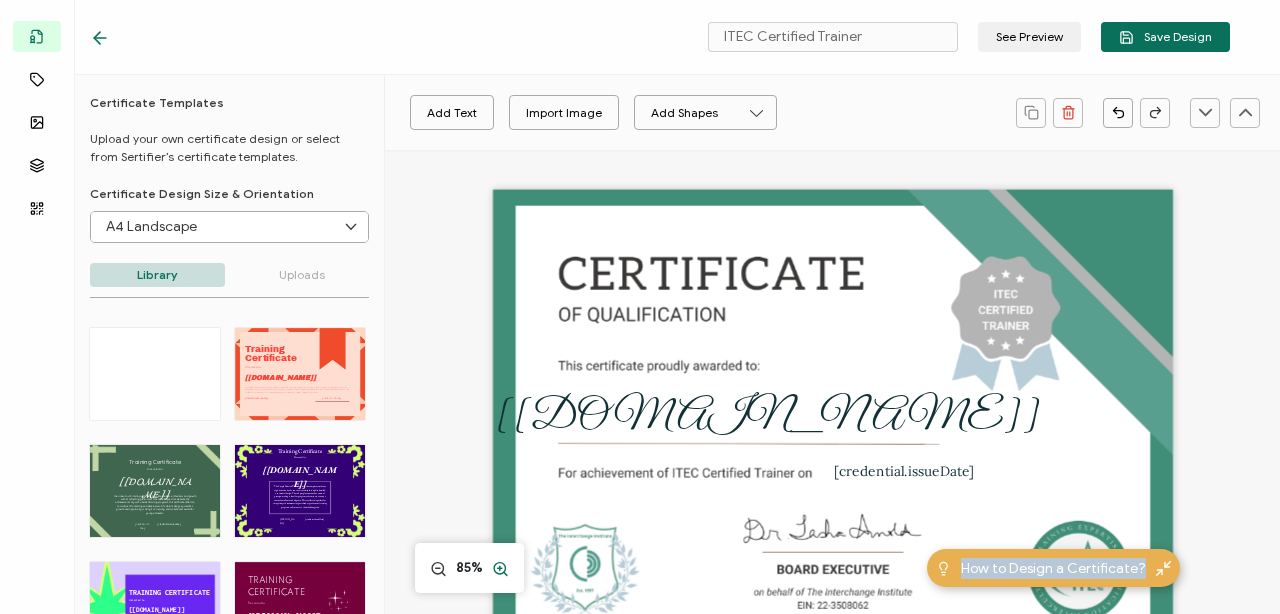 click 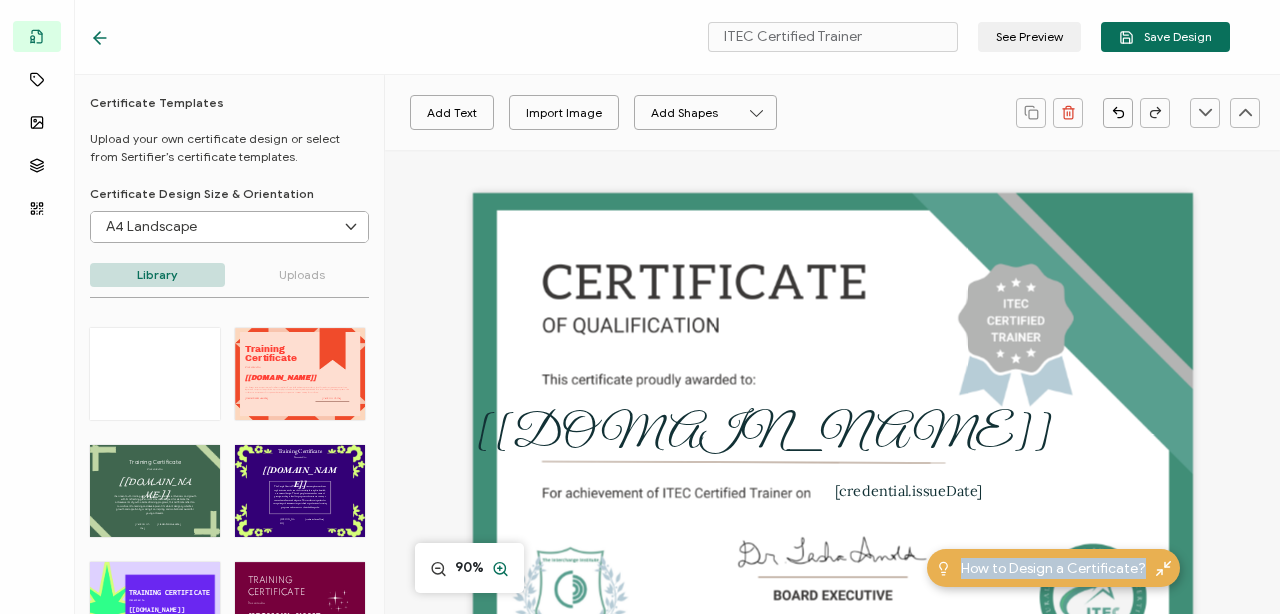 click 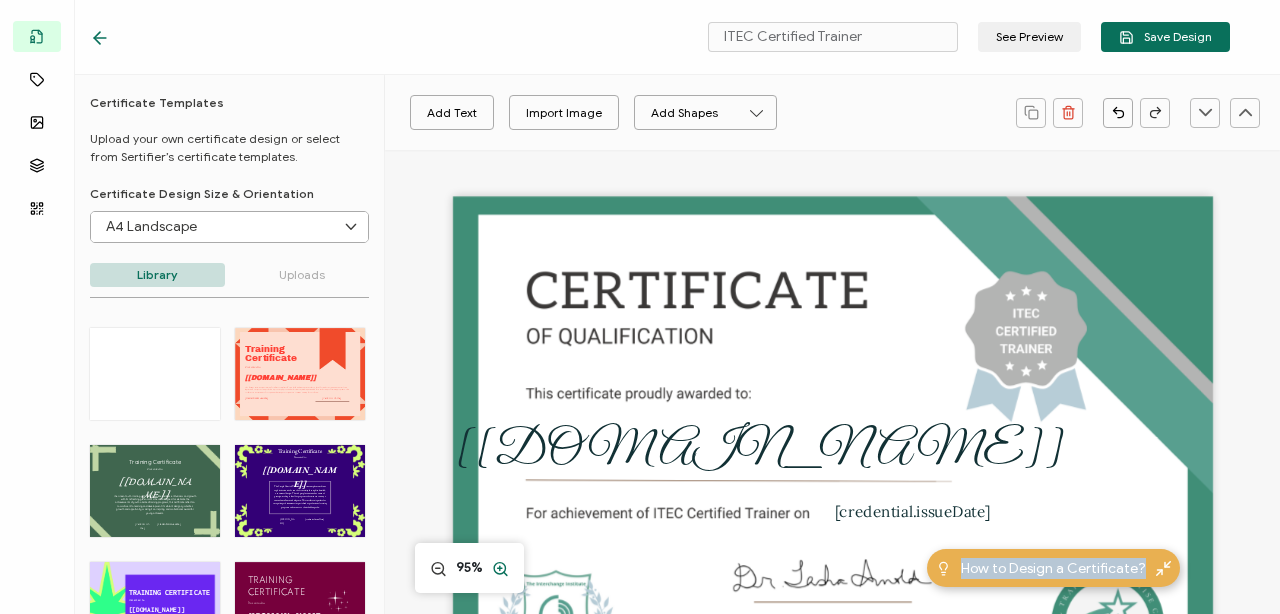 click 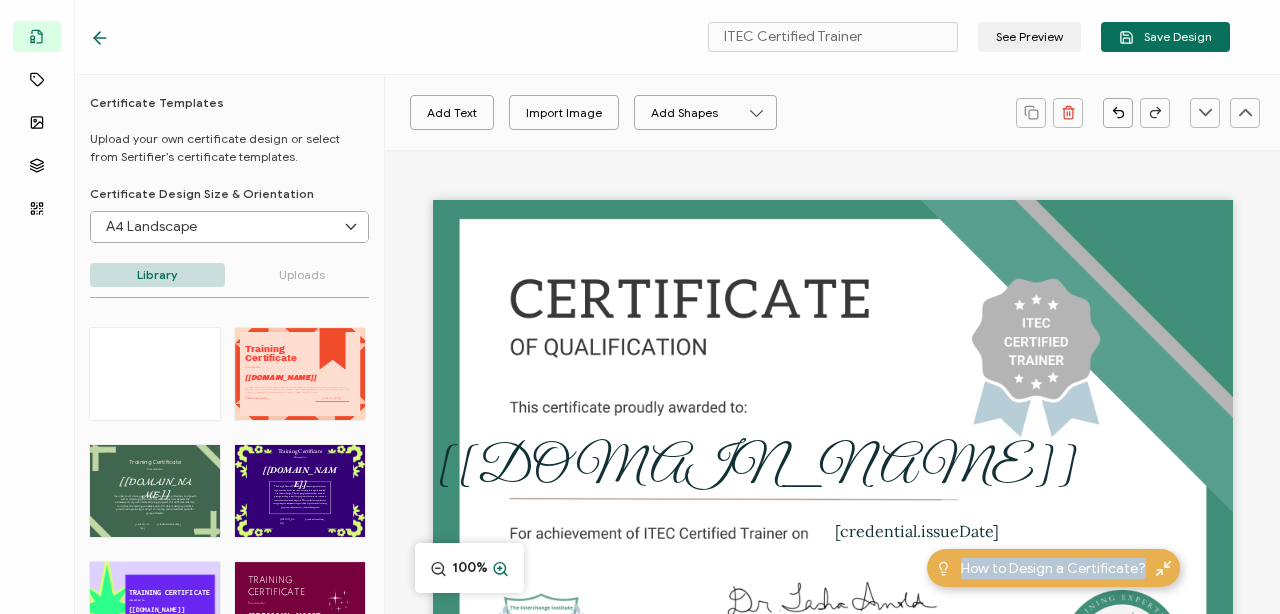 click 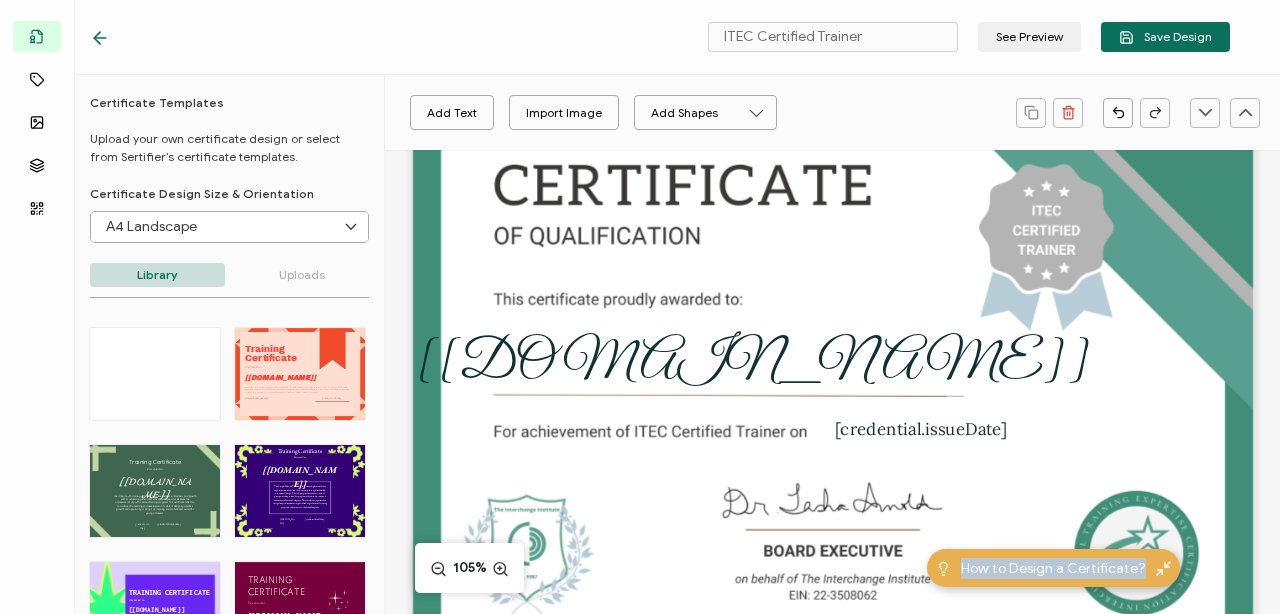 scroll, scrollTop: 141, scrollLeft: 22, axis: both 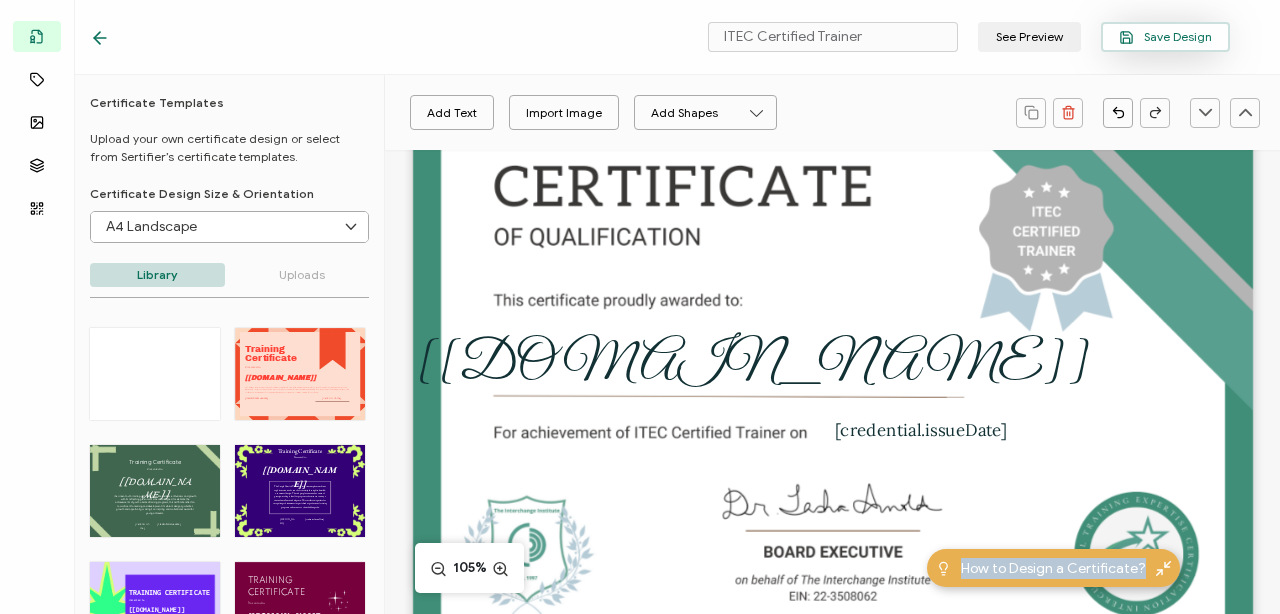click 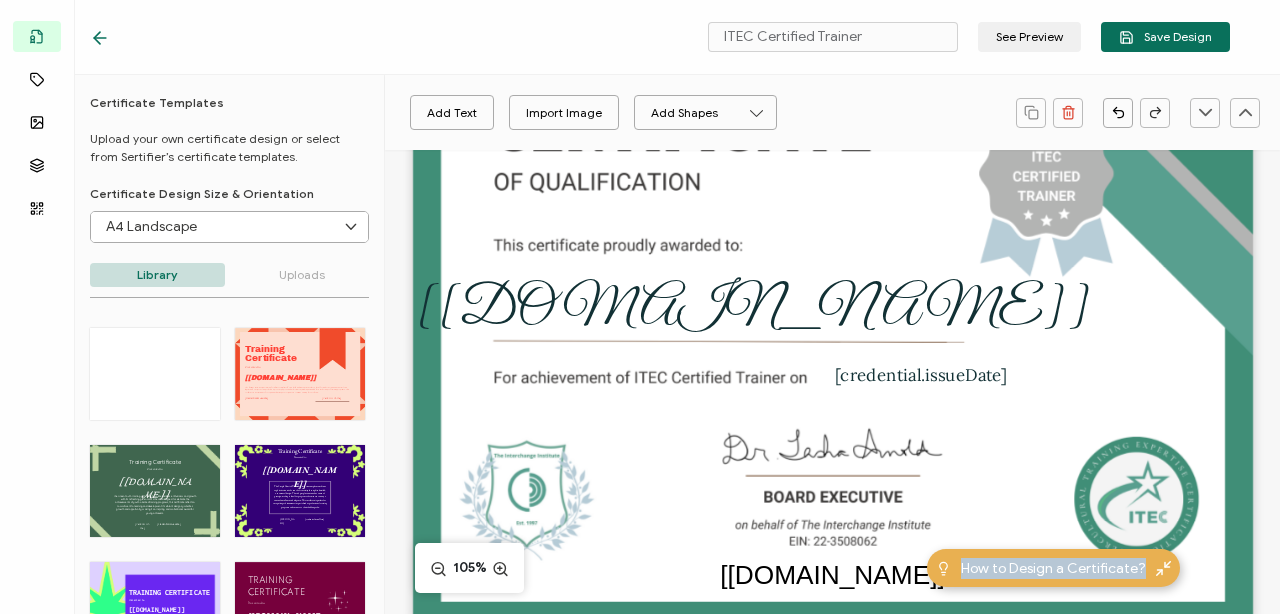 scroll, scrollTop: 0, scrollLeft: 22, axis: horizontal 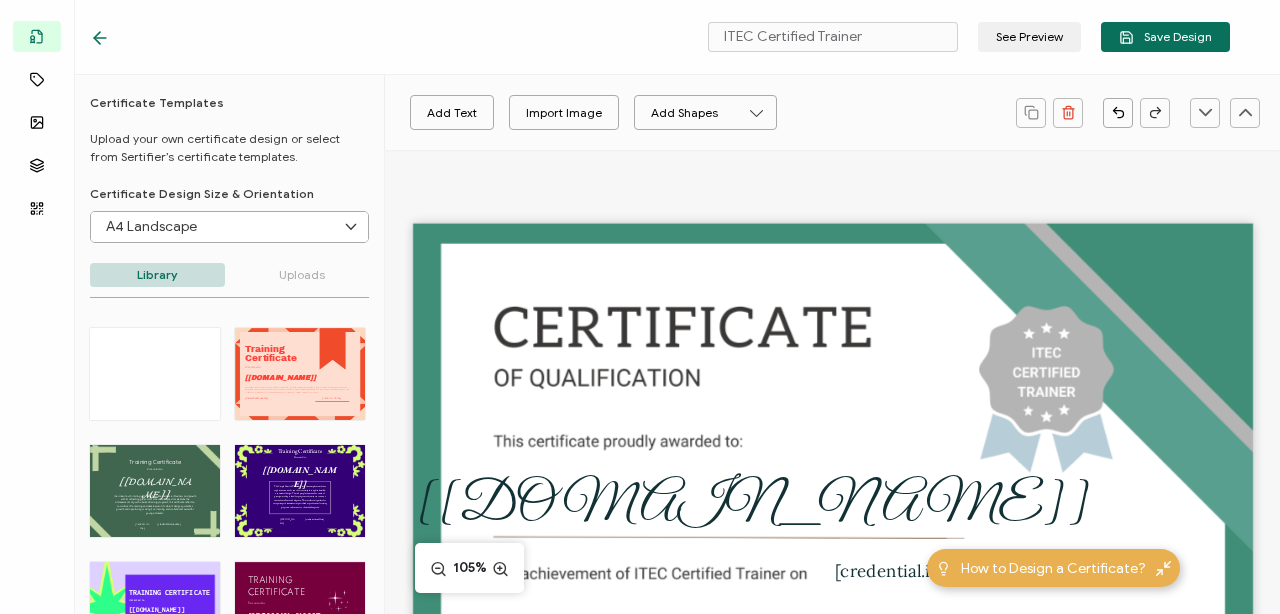 click at bounding box center (105, 37) 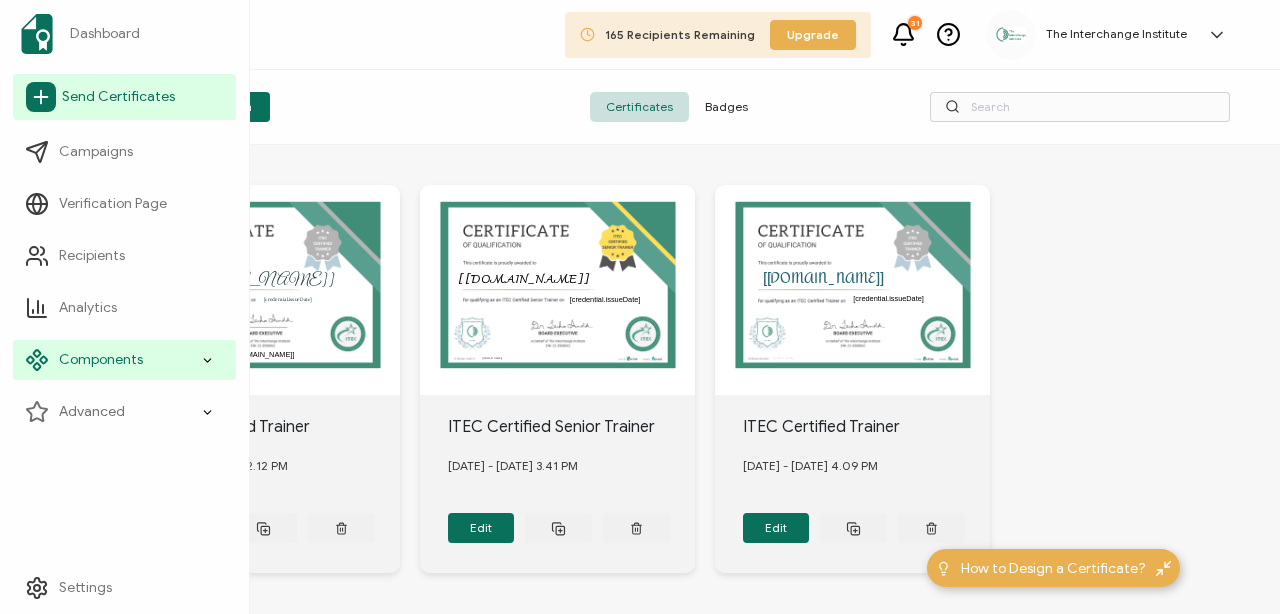click on "Send Certificates" at bounding box center (124, 97) 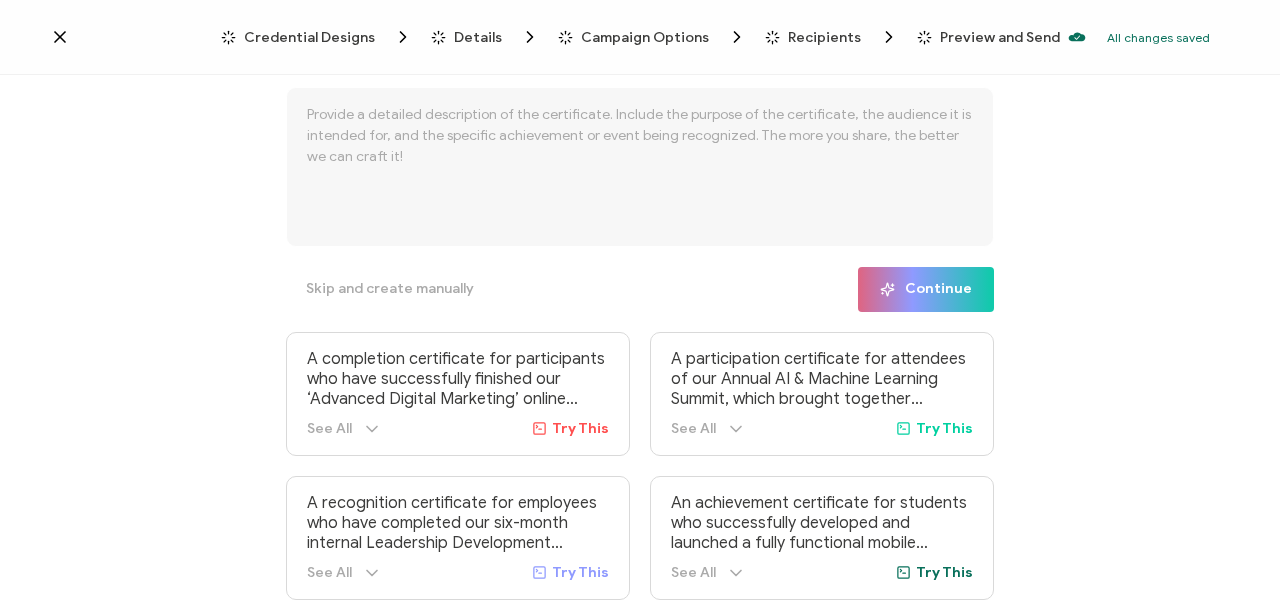 scroll, scrollTop: 29, scrollLeft: 0, axis: vertical 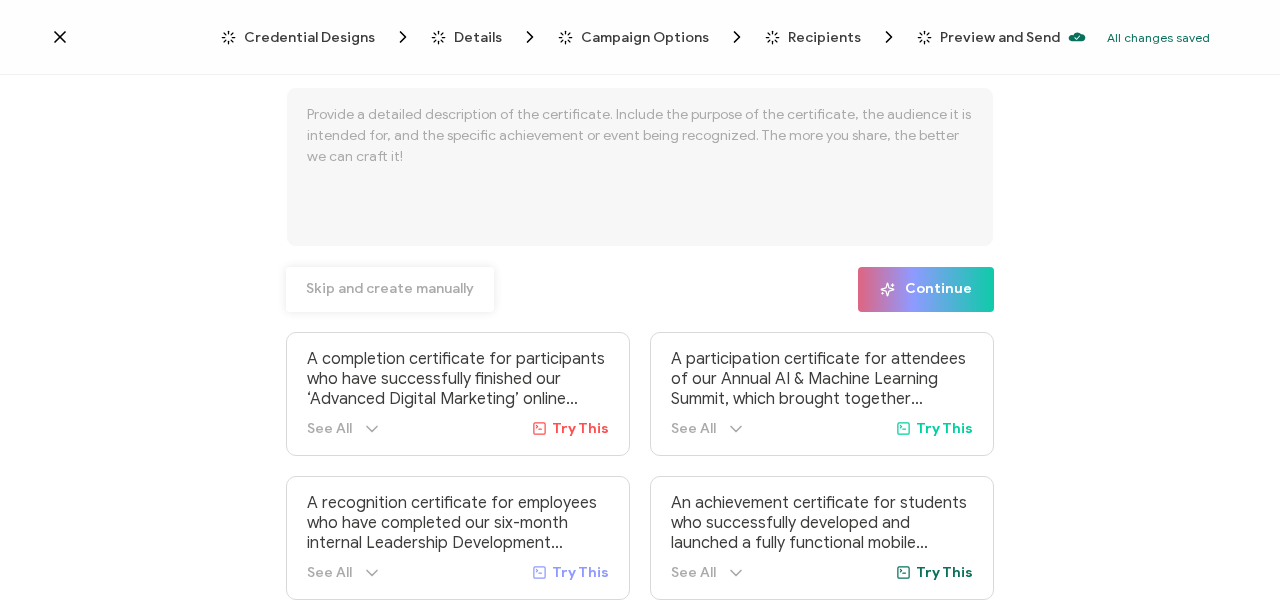 click on "Skip and create manually" at bounding box center [390, 289] 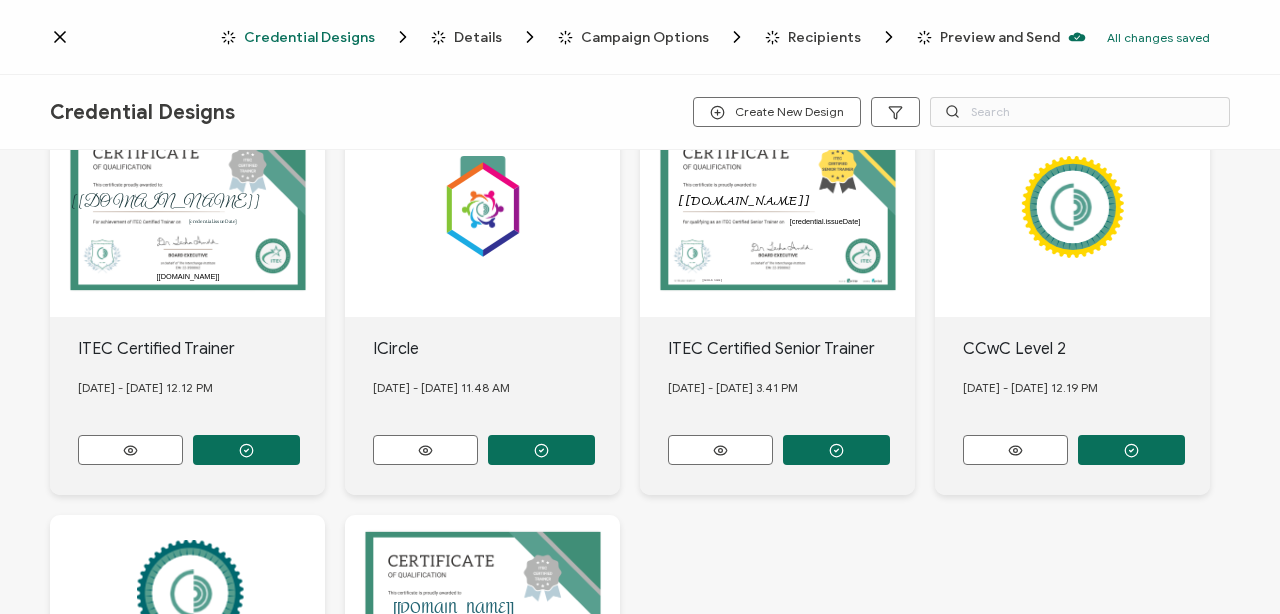 scroll, scrollTop: 92, scrollLeft: 0, axis: vertical 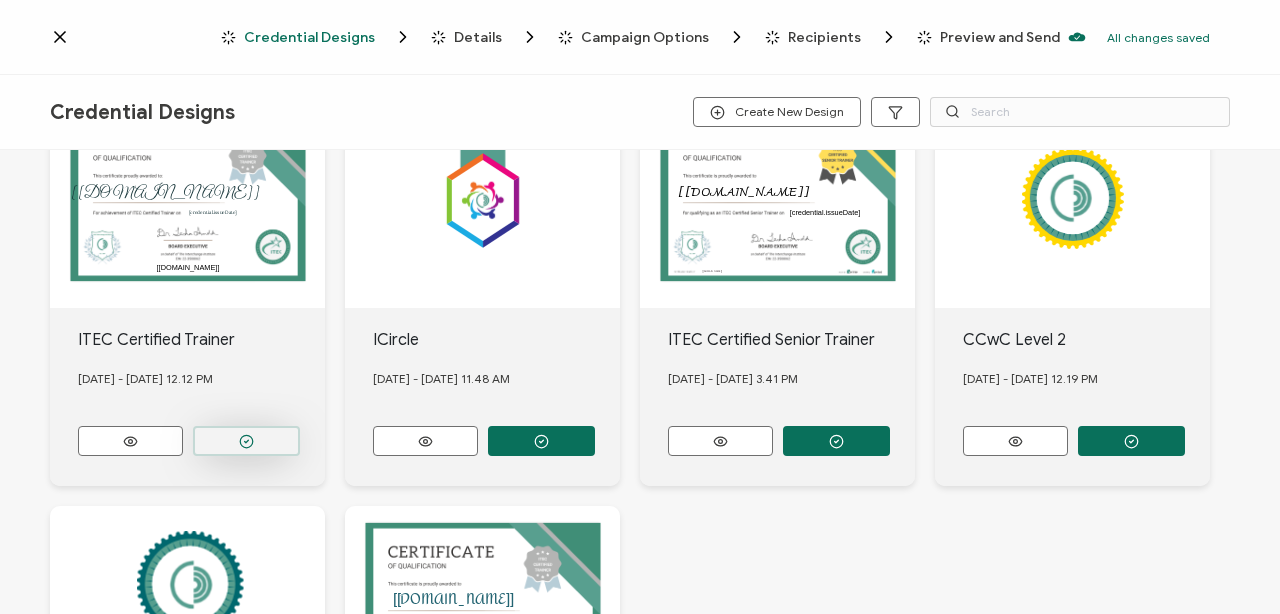 click at bounding box center (246, 441) 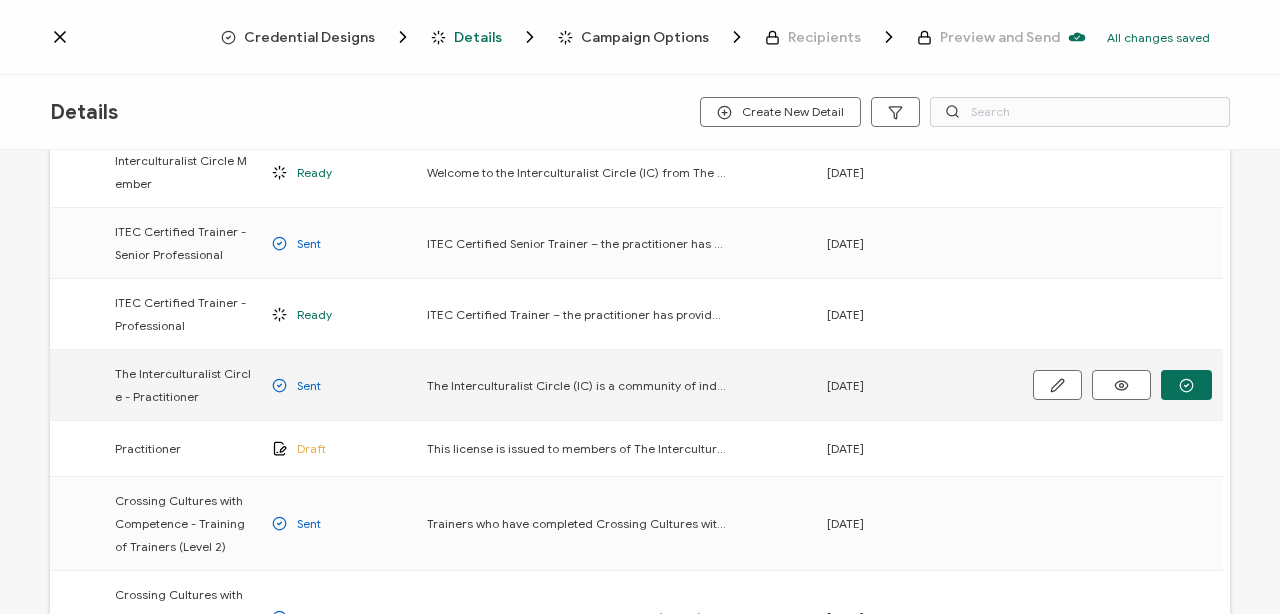 scroll, scrollTop: 120, scrollLeft: 0, axis: vertical 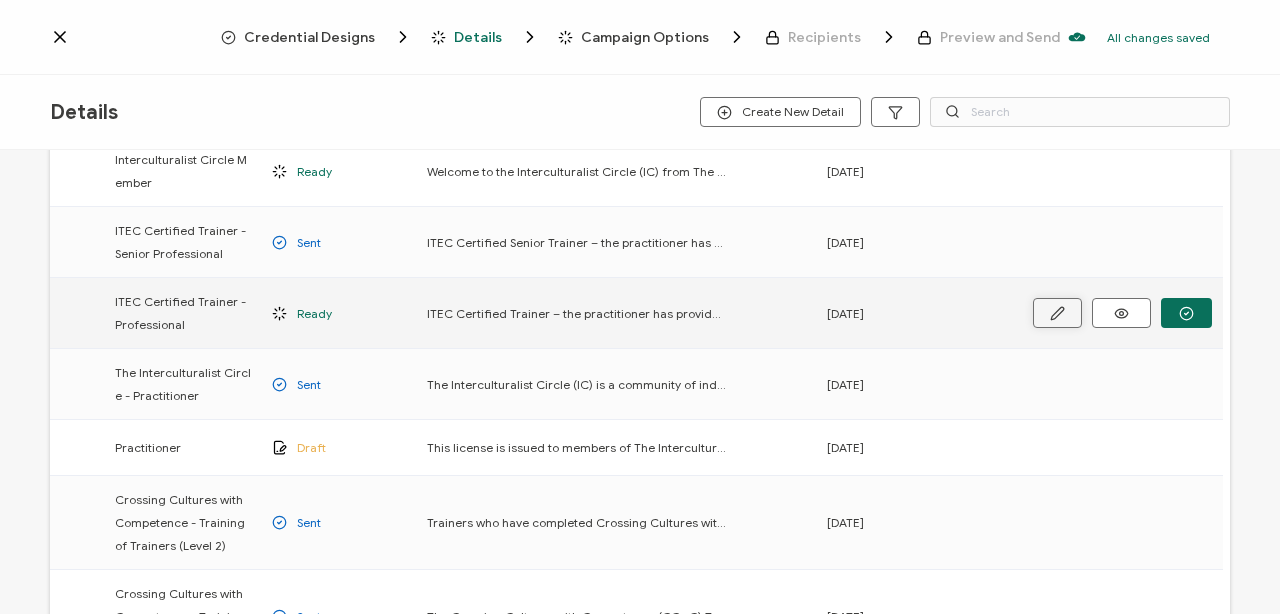 click 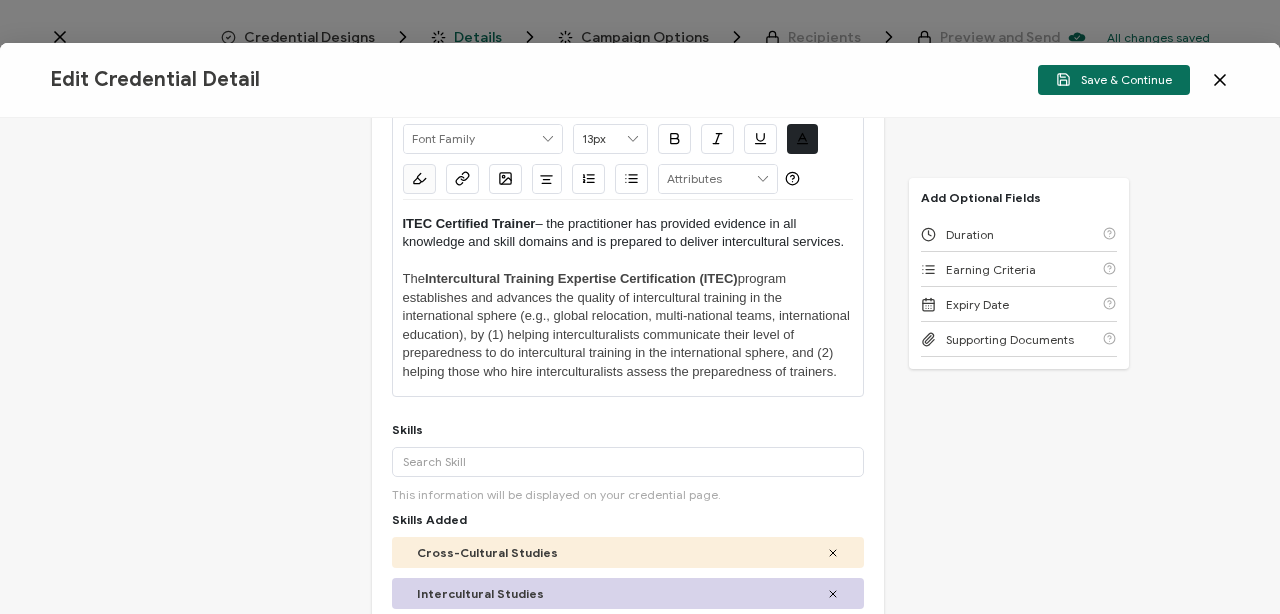 scroll, scrollTop: 188, scrollLeft: 0, axis: vertical 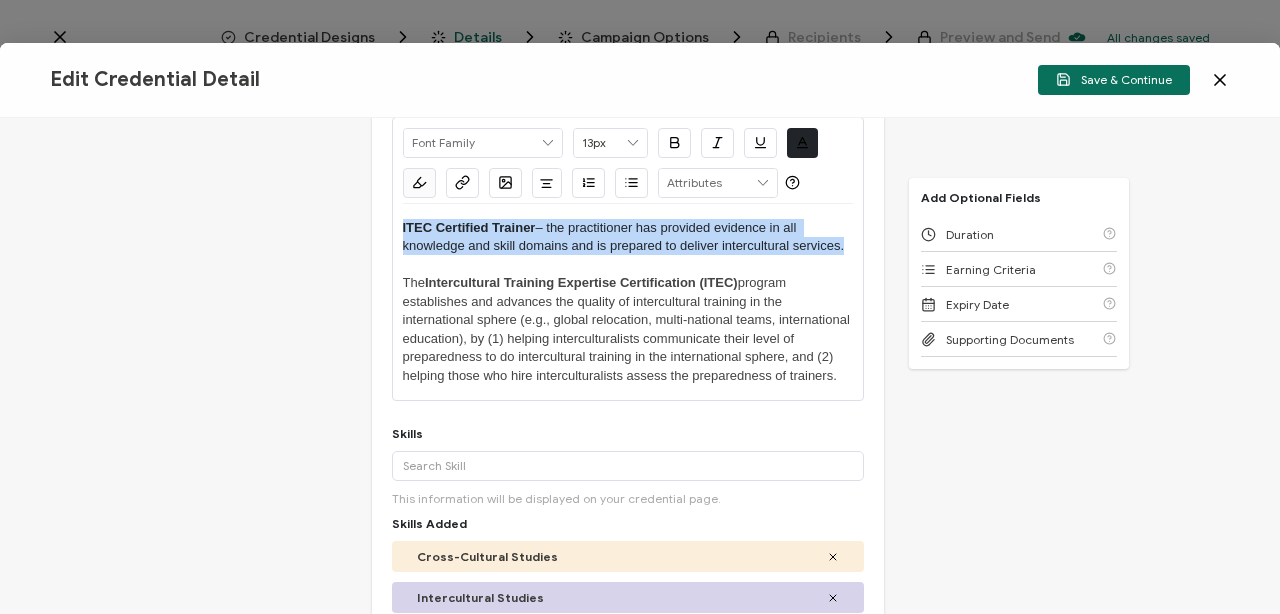 drag, startPoint x: 843, startPoint y: 249, endPoint x: 397, endPoint y: 234, distance: 446.25217 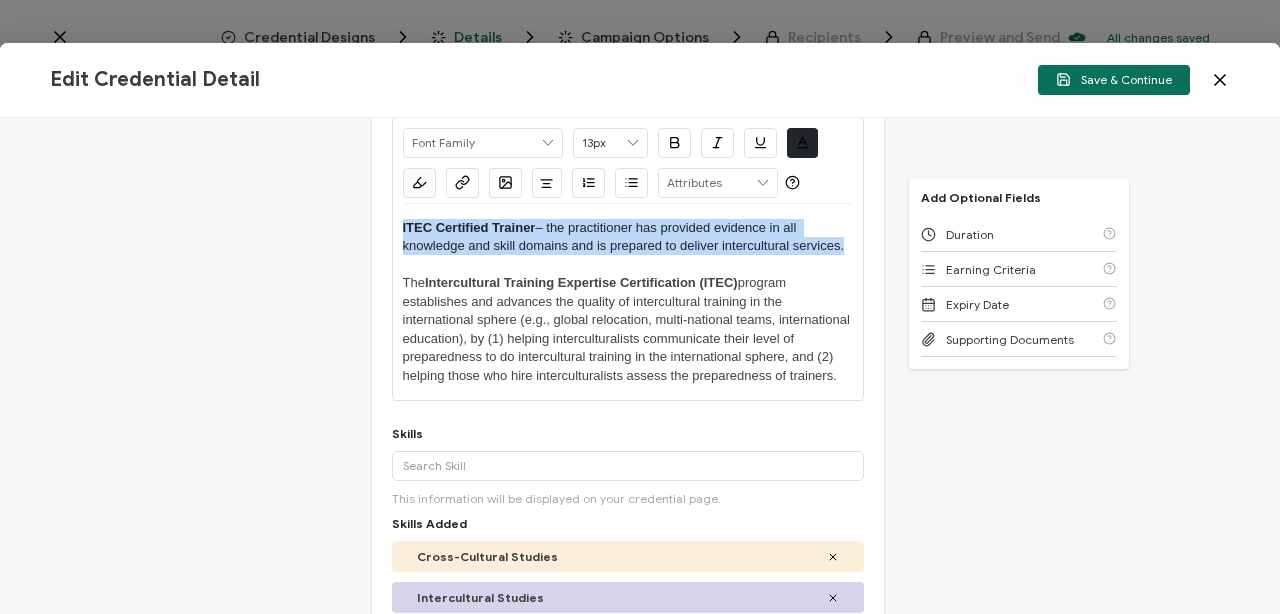 click on "Alright Sans [PERSON_NAME] Archivo Black Arial Arimo Blinker Caveat Charm Charmonman Cinzel EB Garamond [PERSON_NAME] Sans [PERSON_NAME] Great Vibes Grenze [PERSON_NAME] Grotesk Inconsolata Josefin Sans Kolektif House Kufam Lato Libre Caslon Text [PERSON_NAME] Lugrasimo Markazi Text Merienda [PERSON_NAME] [PERSON_NAME] [PERSON_NAME] Sans [PERSON_NAME] Serif Nunito Open Sans Open Sans Condensed Orbitron [PERSON_NAME] Display Poppins PT Sans PT Sans Narrow PT Serif Quicksand Raleway Red Hat Display Roboto Roboto Condensed Roboto Slab Rubik Slabo 27px Source Sans Pro Spartan Tajawal Titillium Web Ubuntu UnifrakturCook UnifrakturMaguntia Work Sans   13px 11px 12px 13px 14px 15px 16px 17px 18px 19px 20px 21px 22px 23px 24px 25px 26px 27px 28px 29px 30px 31px 32px 33px 34px 35px 36px 37px 38px 39px 40px 41px 42px 43px 44px 45px 46px 47px 48px 49px 50px 51px 52px 53px 54px 55px 56px 57px 58px 59px 60px 61px 62px 63px 64px 65px 66px 67px 68px 69px 70px 71px 72px           #212529
Clear
OK
#FBFBFB
Clear" at bounding box center (628, 259) 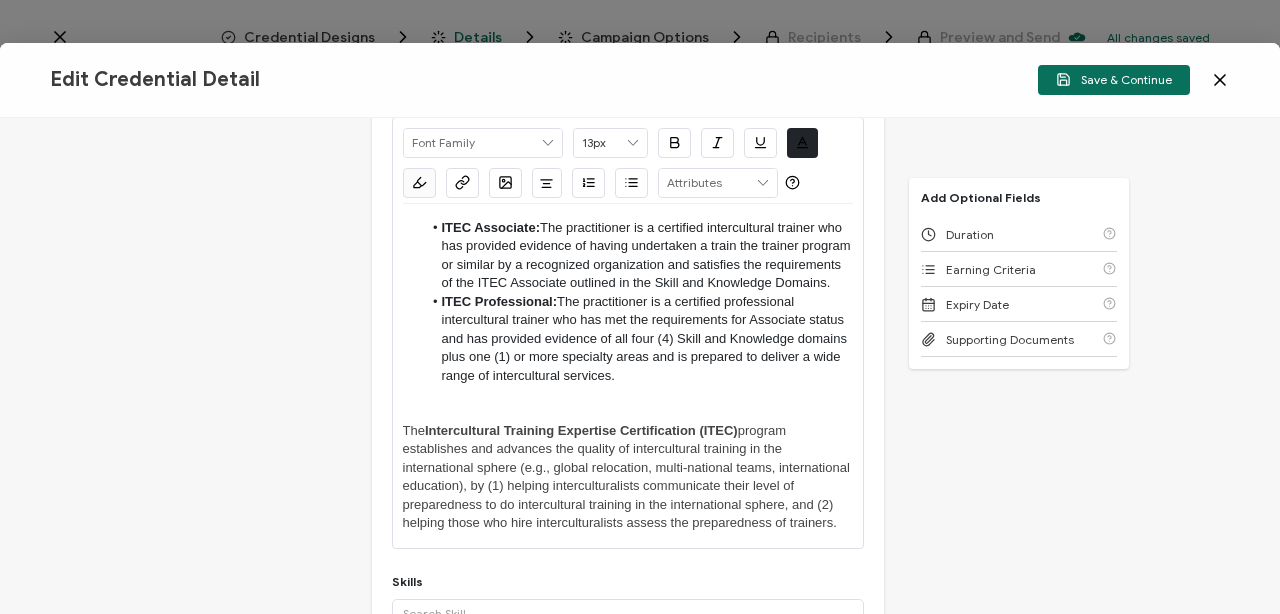 scroll, scrollTop: 0, scrollLeft: 0, axis: both 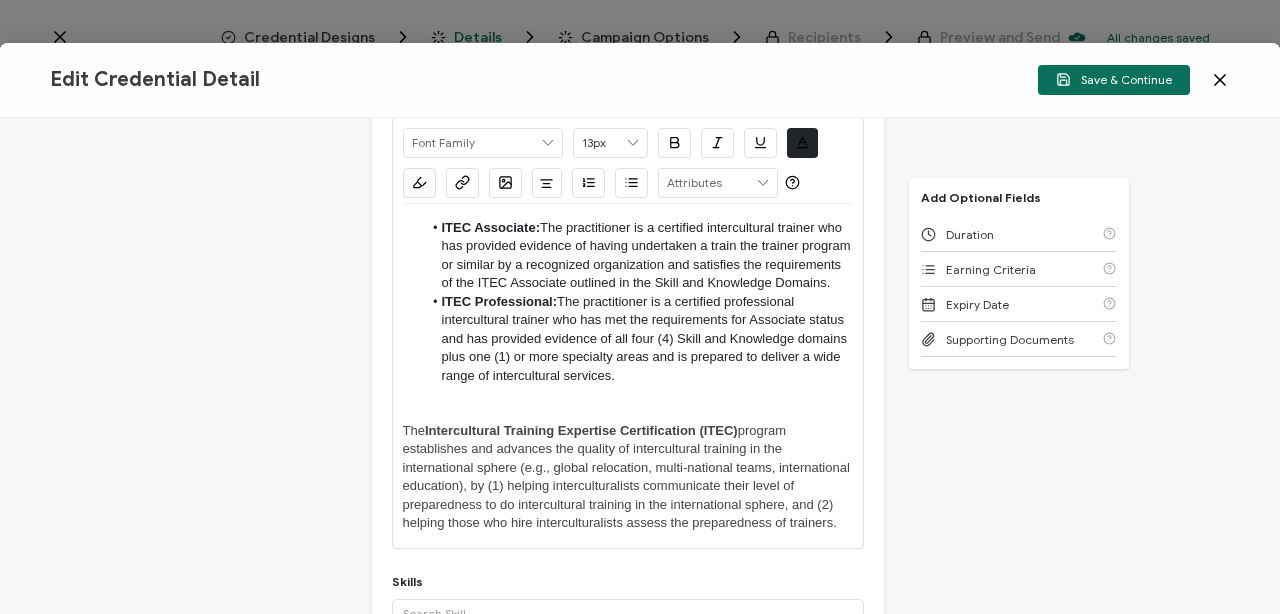 click on "ITEC Associate:" at bounding box center (490, 227) 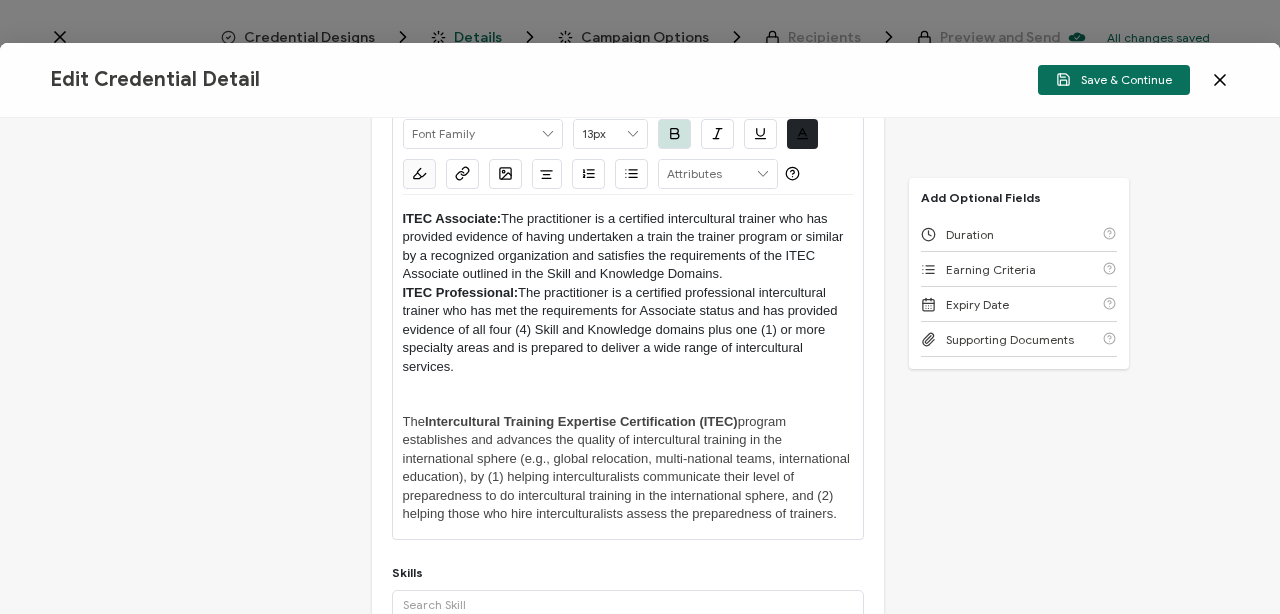 scroll, scrollTop: 203, scrollLeft: 0, axis: vertical 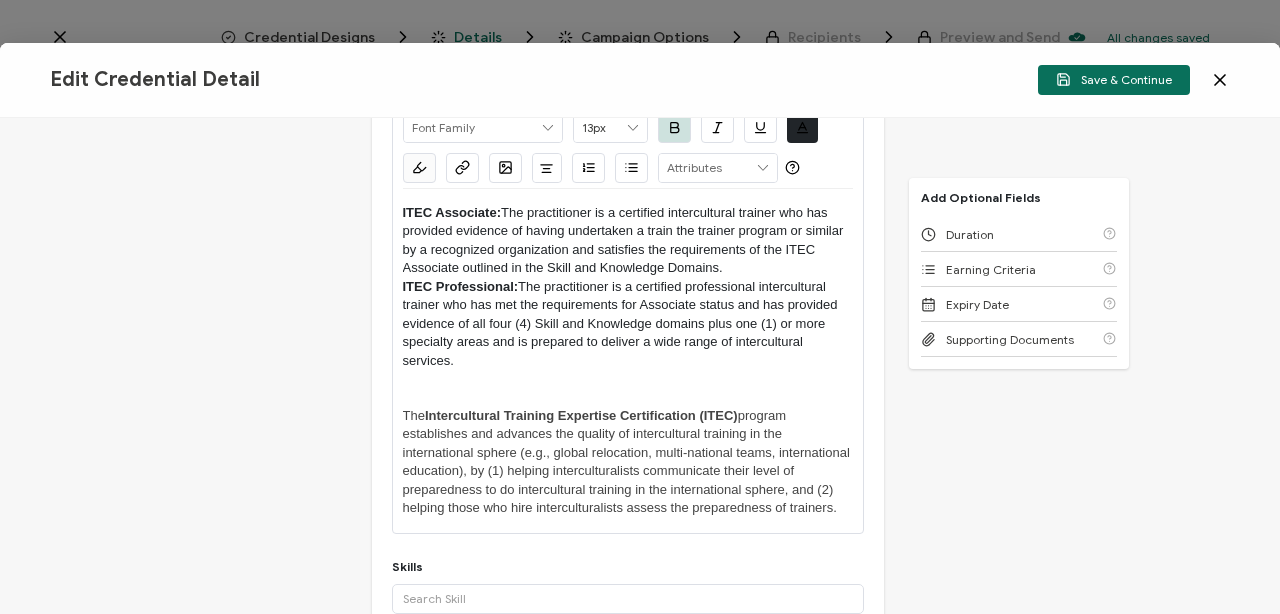 click on "Intercultural Training Expertise Certification (ITEC)" at bounding box center [581, 415] 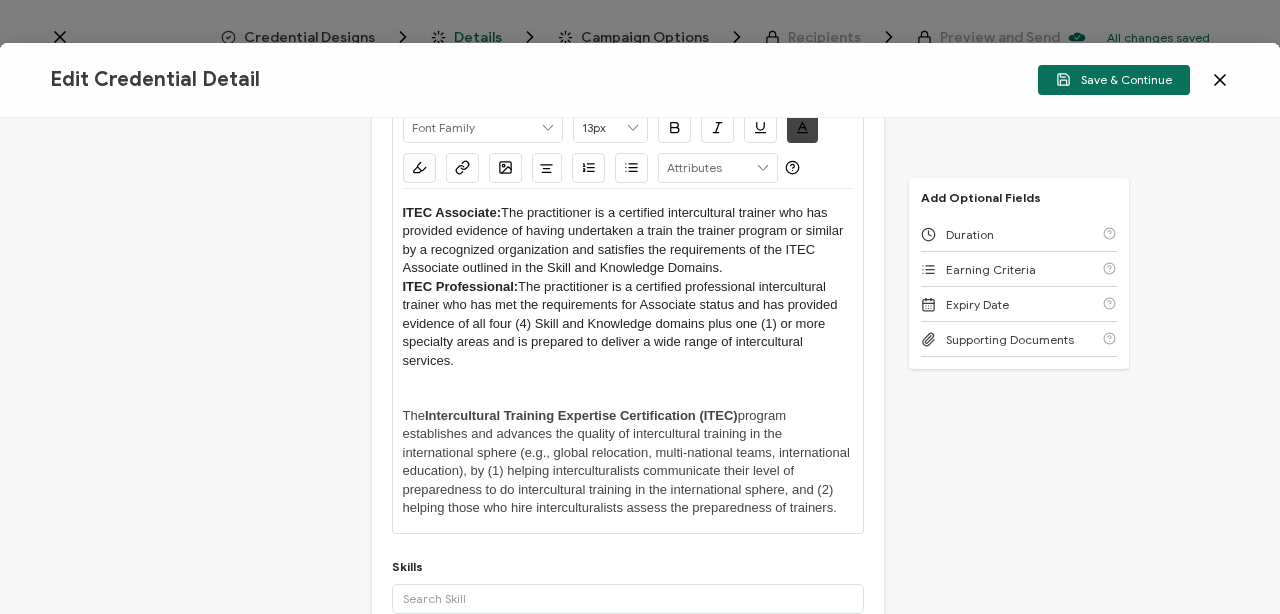 type 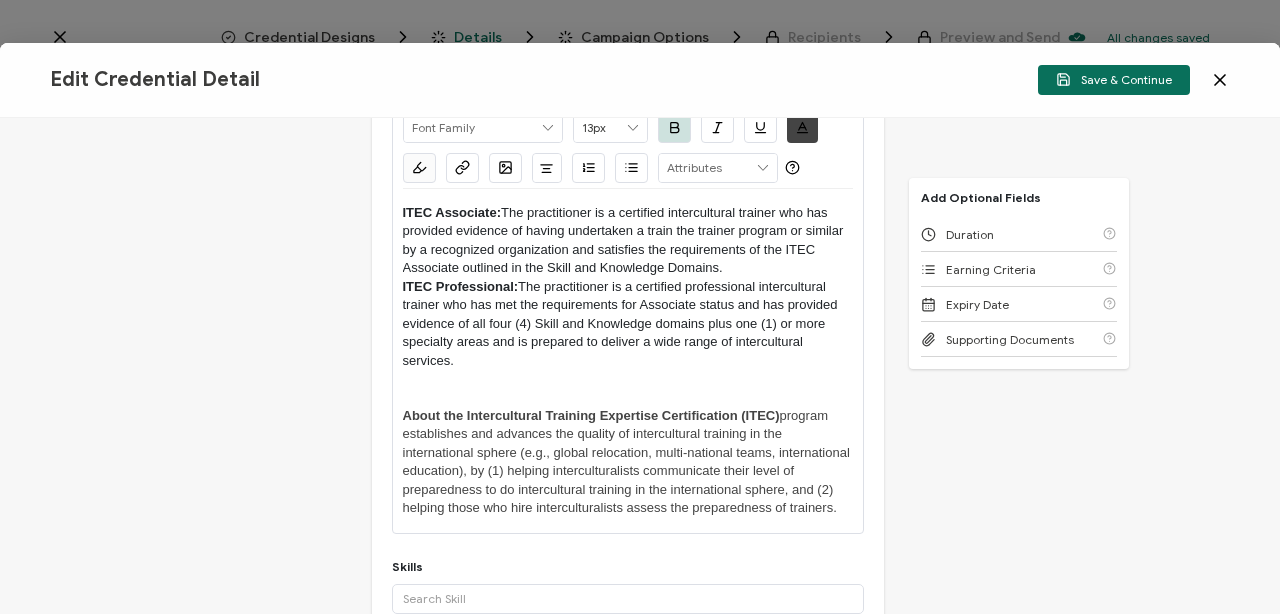 click on "program establishes and advances the quality of intercultural training in the international sphere (e.g., global relocation, multi-national teams, international education), by (1) helping interculturalists communicate their level of preparedness to do intercultural training in the international sphere, and (2) helping those who hire interculturalists assess the preparedness of trainers." at bounding box center (628, 461) 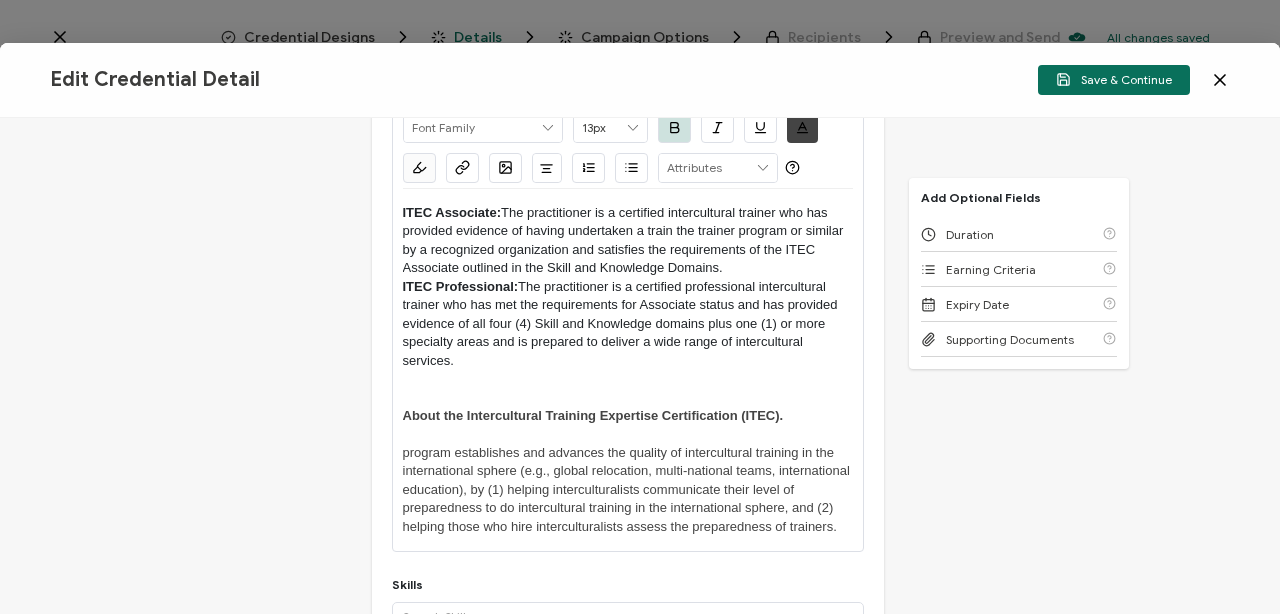 click on "About the Intercultural Training Expertise Certification (ITEC)." at bounding box center [628, 416] 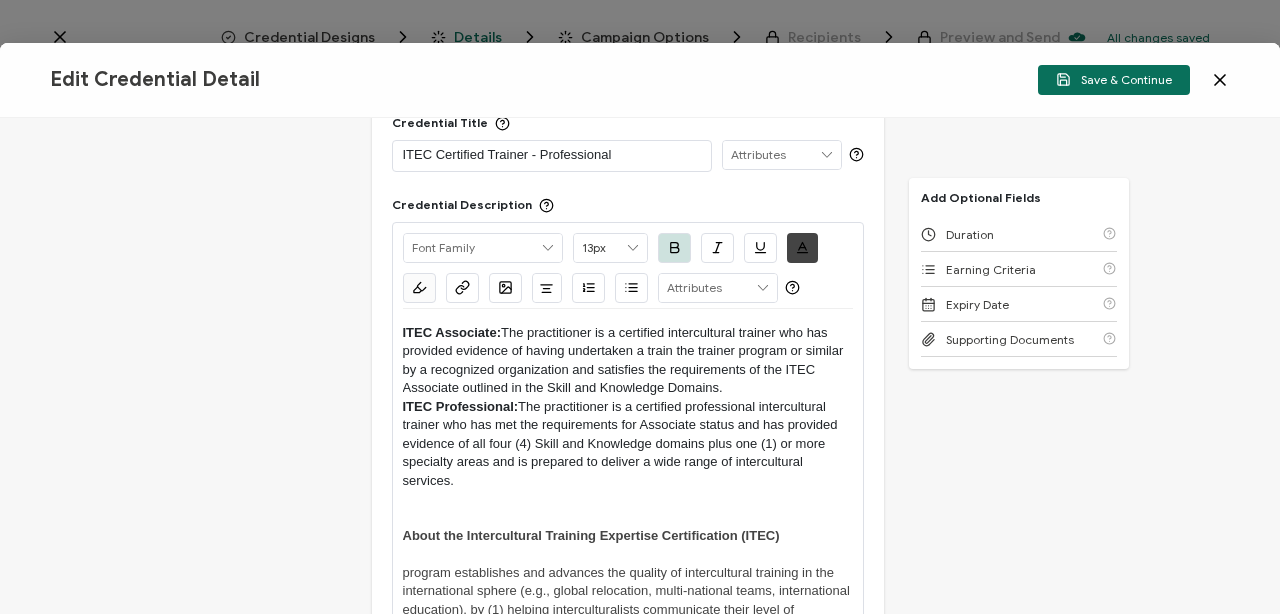 scroll, scrollTop: 76, scrollLeft: 0, axis: vertical 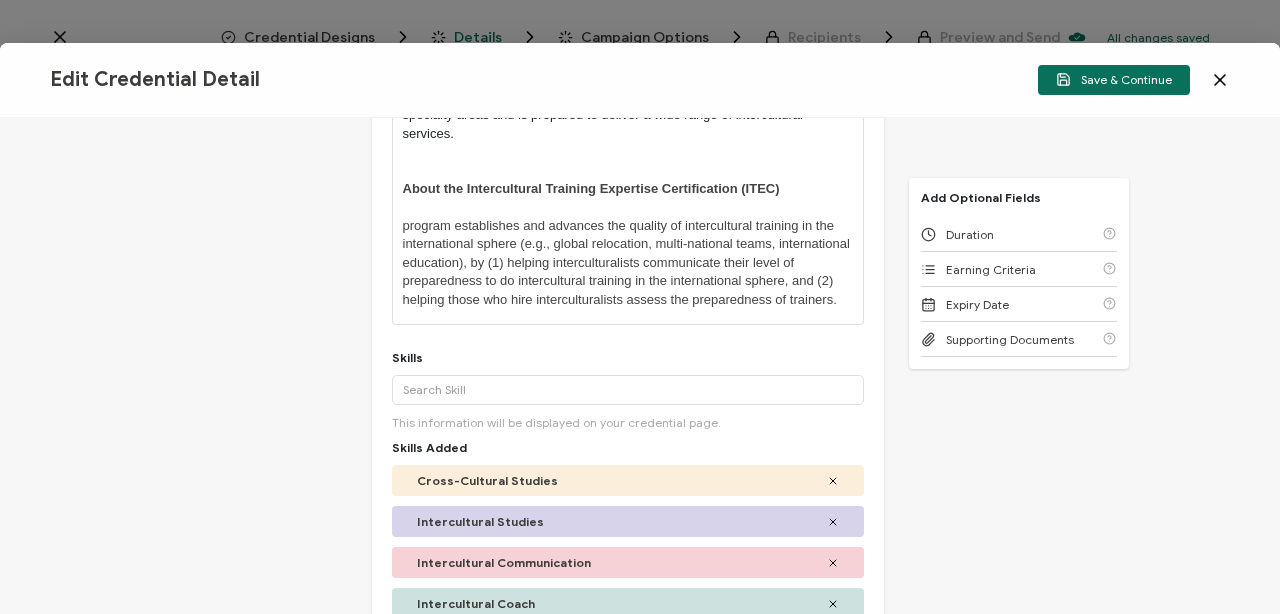 click on "program establishes and advances the quality of intercultural training in the international sphere (e.g., global relocation, multi-national teams, international education), by (1) helping interculturalists communicate their level of preparedness to do intercultural training in the international sphere, and (2) helping those who hire interculturalists assess the preparedness of trainers." at bounding box center (628, 262) 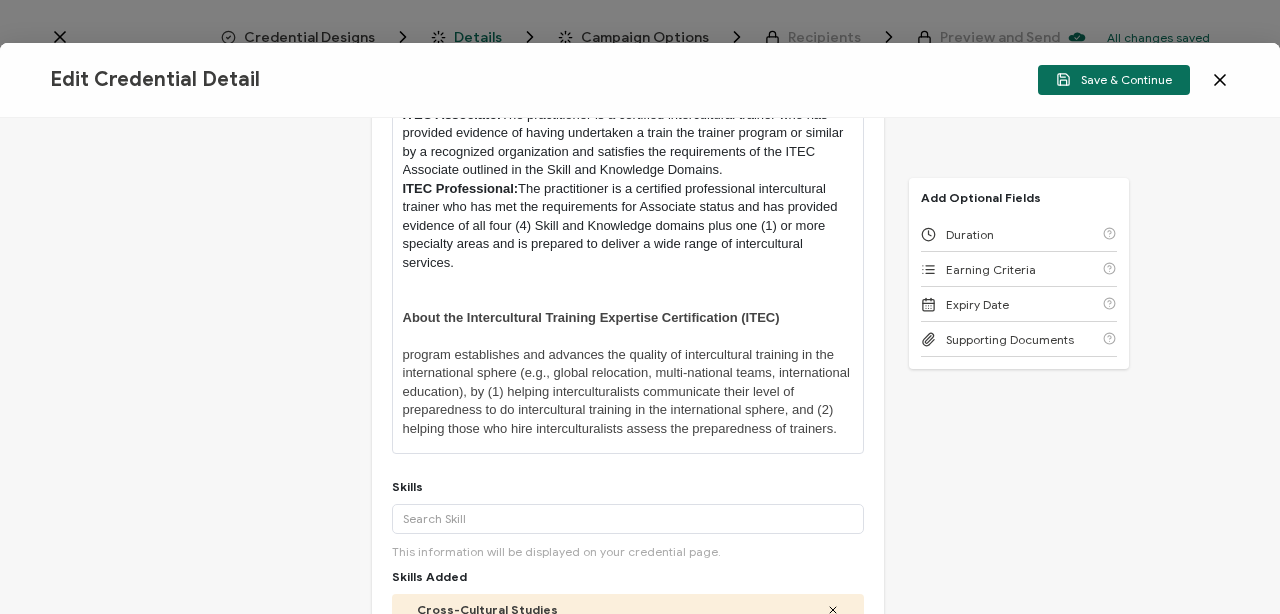 scroll, scrollTop: 278, scrollLeft: 0, axis: vertical 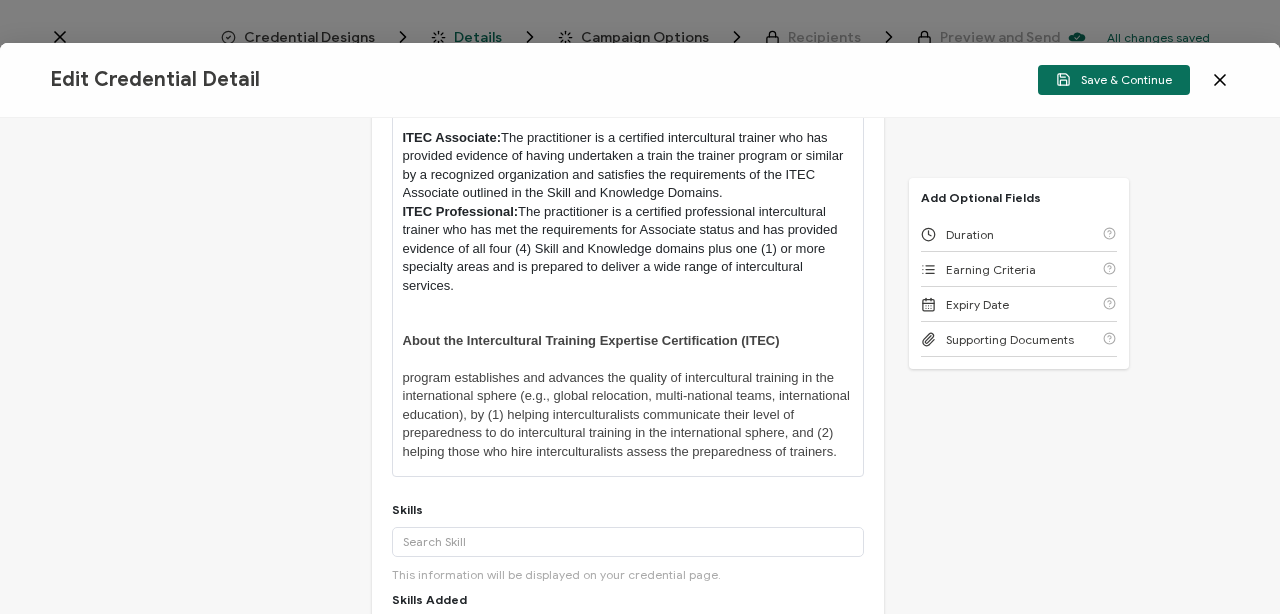 click on "ITEC Associate:  The practitioner is a certified intercultural trainer who has provided evidence of having undertaken a train the trainer program or similar by a recognized organization and satisfies the requirements of the ITEC Associate outlined in the Skill and Knowledge Domains." at bounding box center [628, 166] 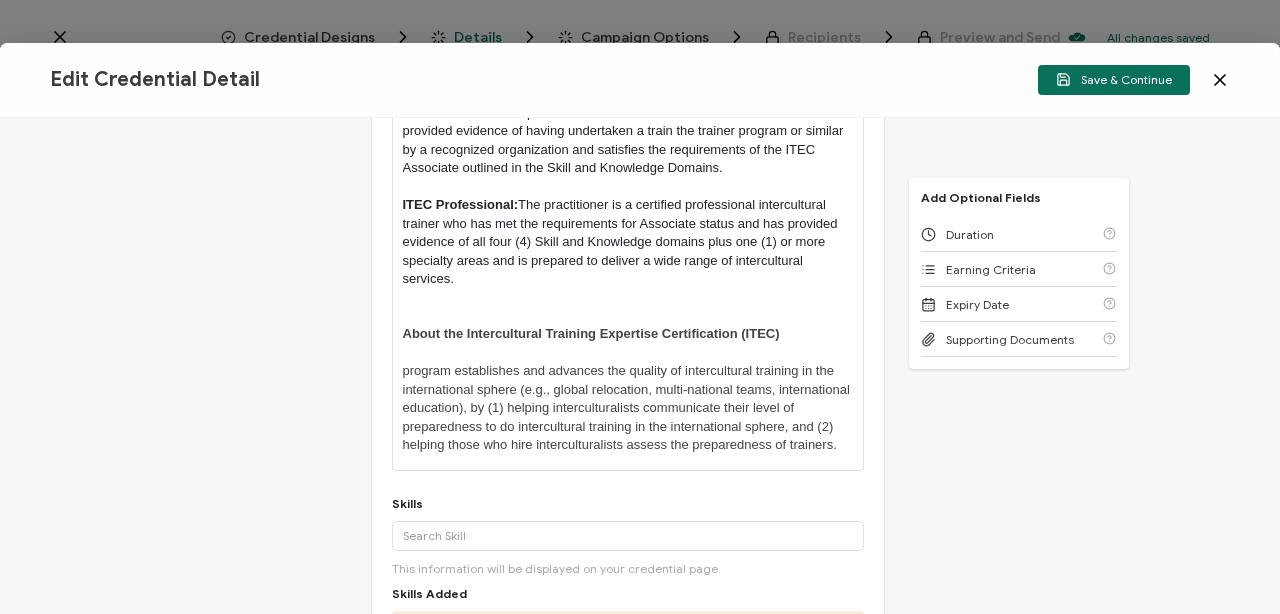 scroll, scrollTop: 308, scrollLeft: 0, axis: vertical 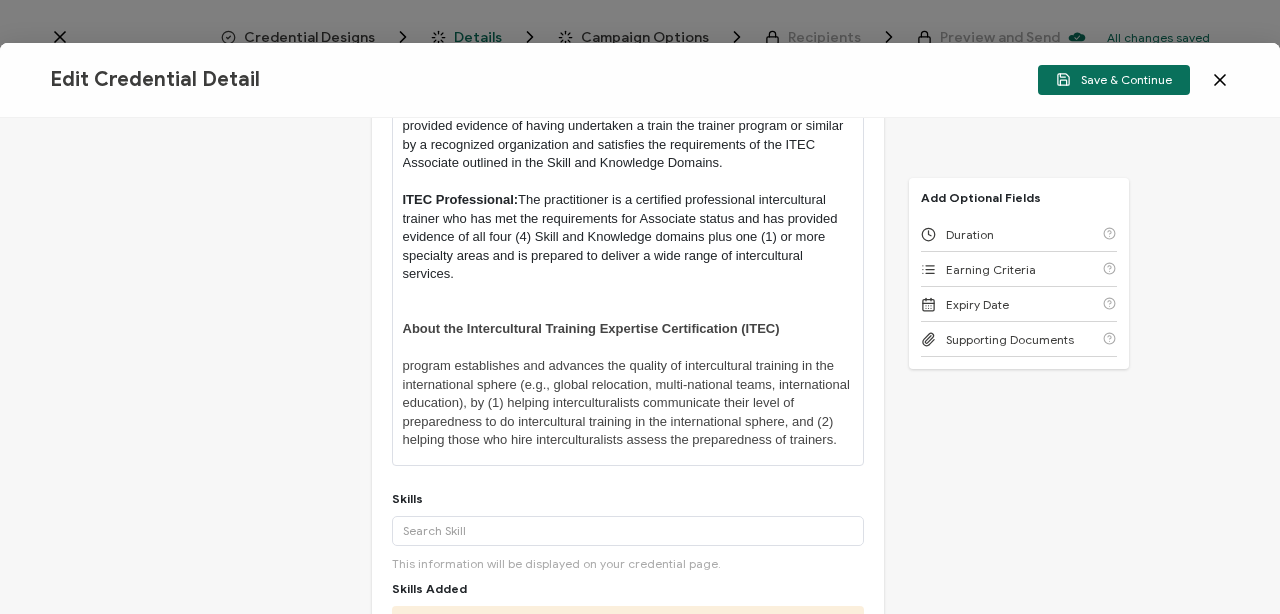 click on "program establishes and advances the quality of intercultural training in the international sphere (e.g., global relocation, multi-national teams, international education), by (1) helping interculturalists communicate their level of preparedness to do intercultural training in the international sphere, and (2) helping those who hire interculturalists assess the preparedness of trainers." at bounding box center (628, 403) 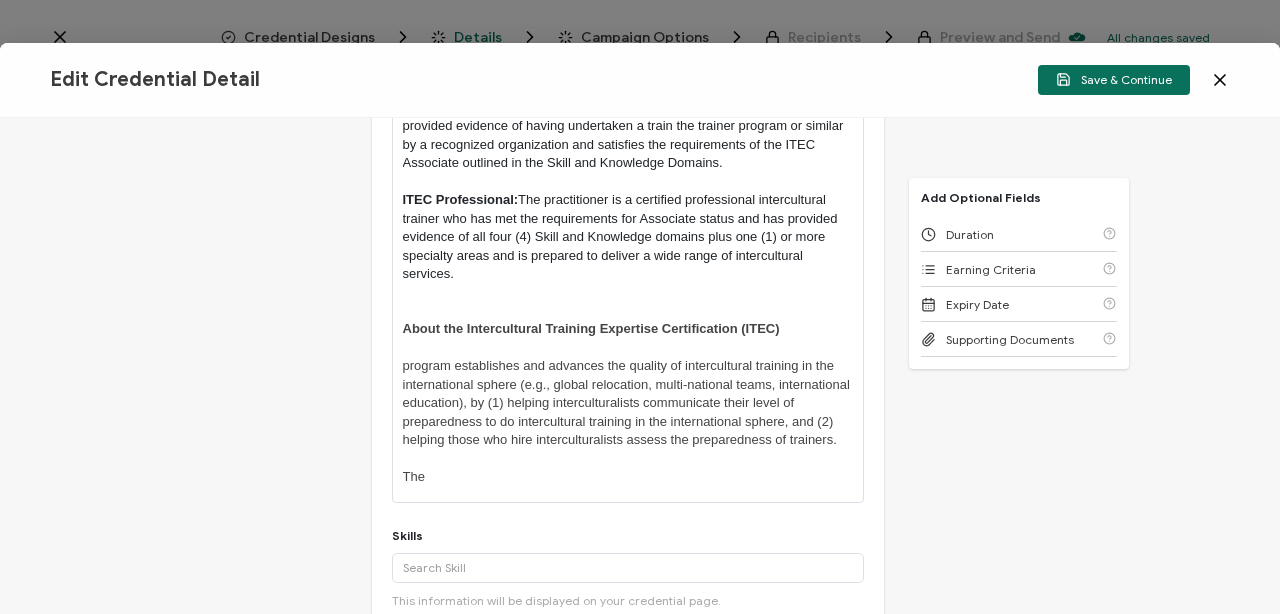 click on "program establishes and advances the quality of intercultural training in the international sphere (e.g., global relocation, multi-national teams, international education), by (1) helping interculturalists communicate their level of preparedness to do intercultural training in the international sphere, and (2) helping those who hire interculturalists assess the preparedness of trainers." at bounding box center (628, 402) 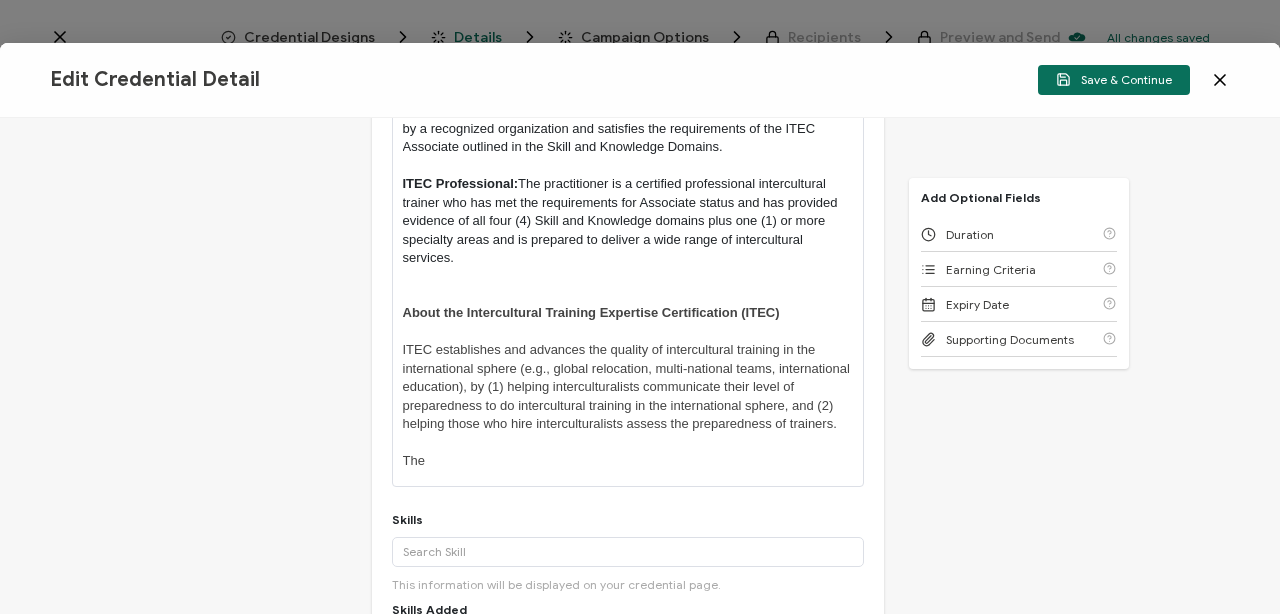 scroll, scrollTop: 339, scrollLeft: 0, axis: vertical 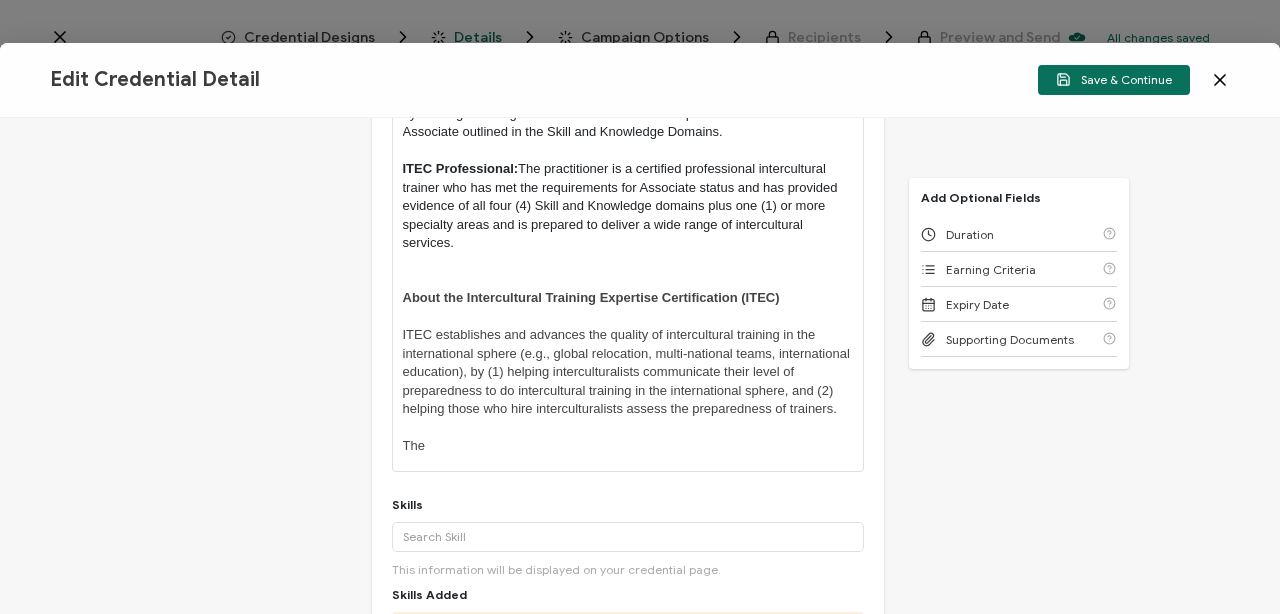 click on "The" at bounding box center [628, 446] 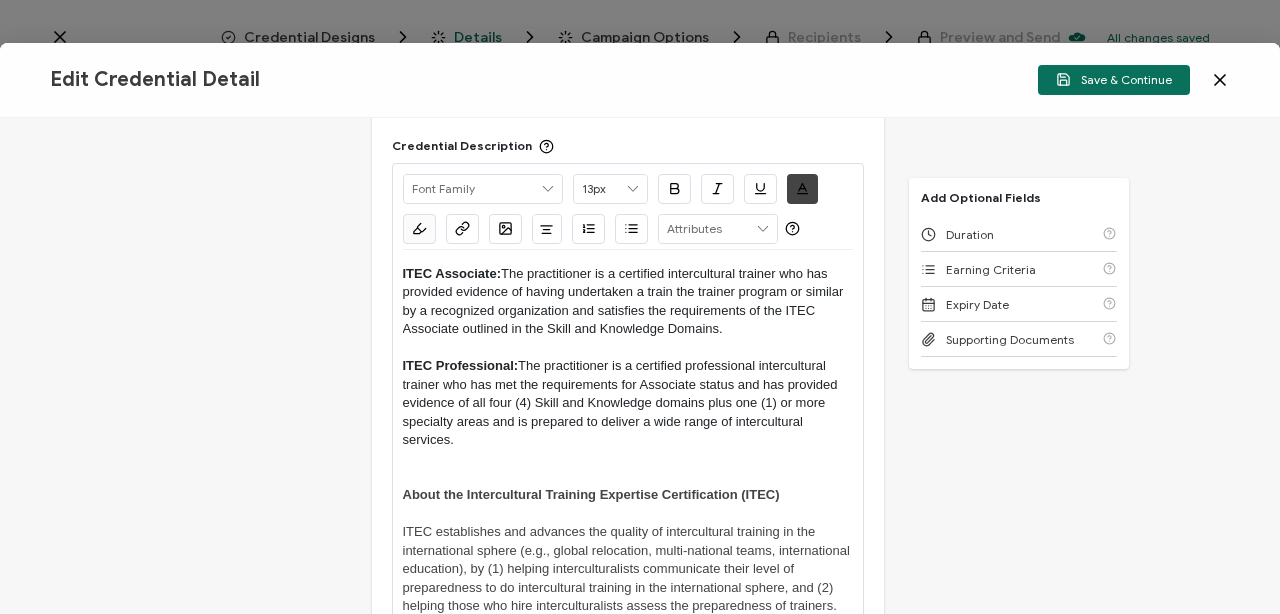 scroll, scrollTop: 144, scrollLeft: 0, axis: vertical 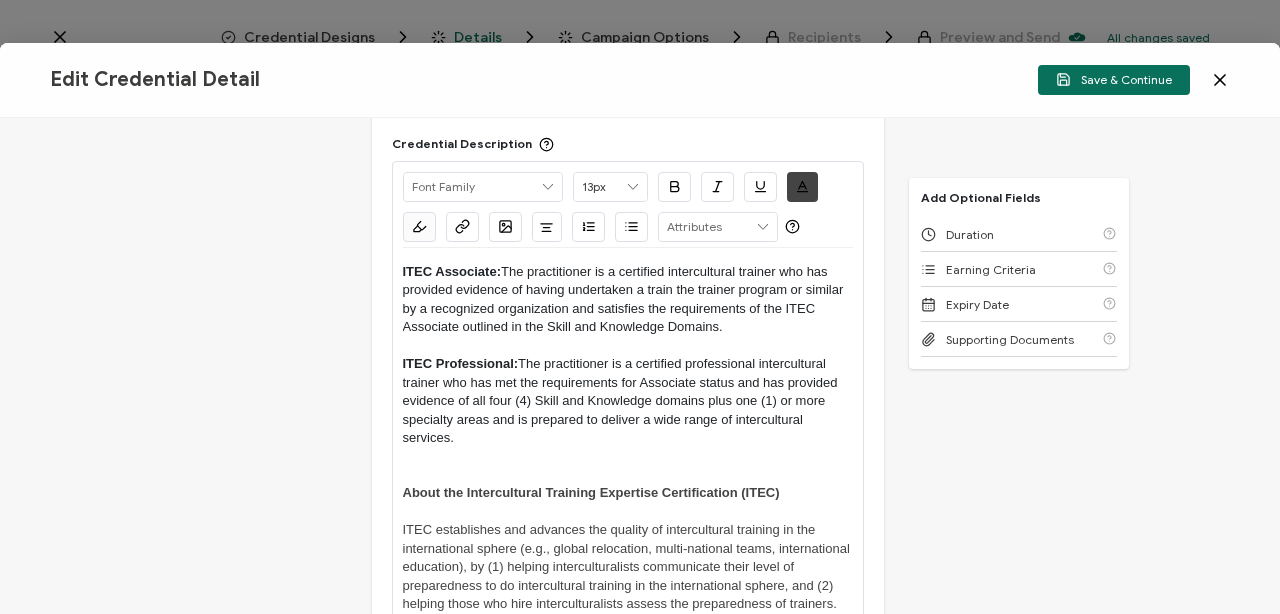 click at bounding box center (628, 457) 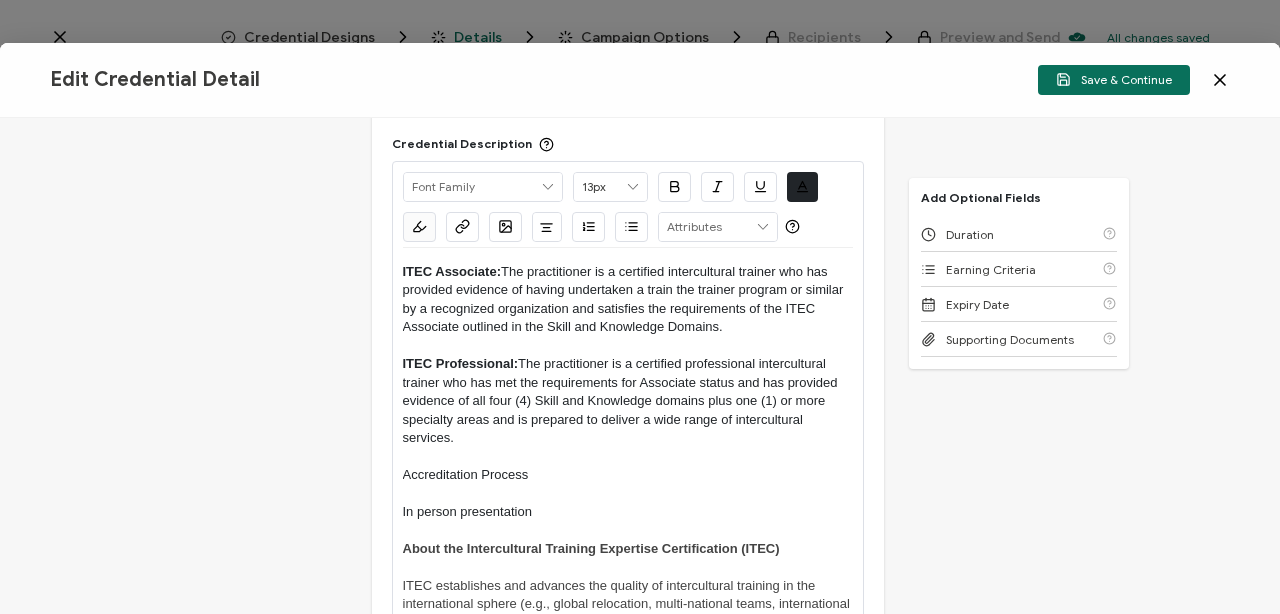 click on "In person presentation" at bounding box center (628, 512) 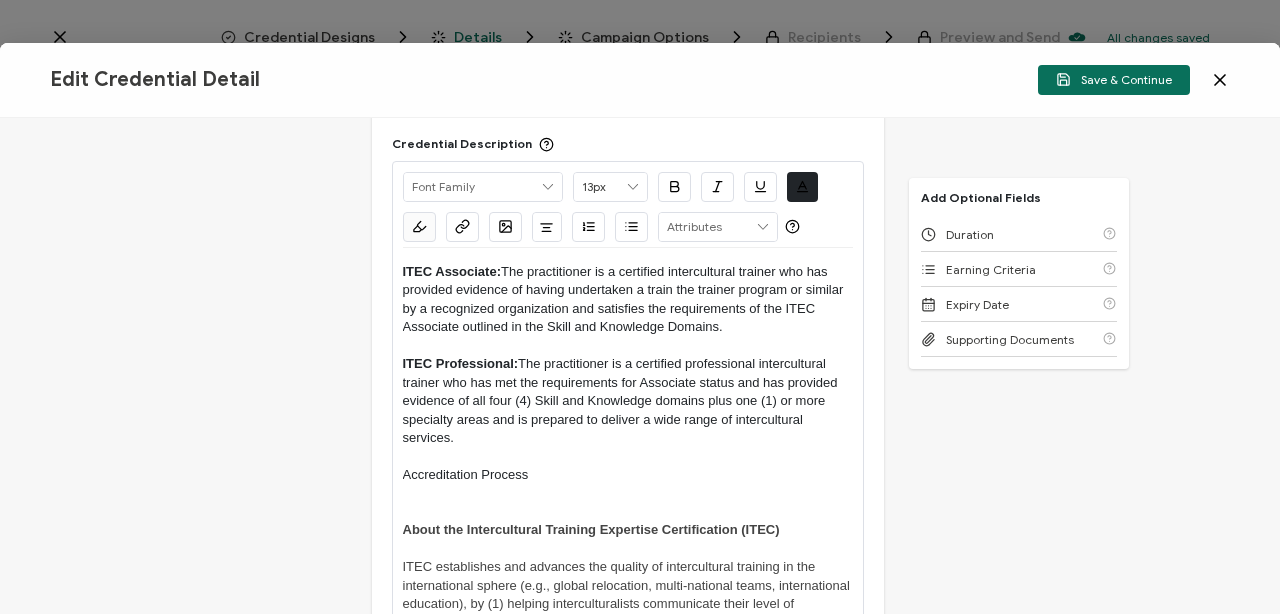 click at bounding box center [588, 227] 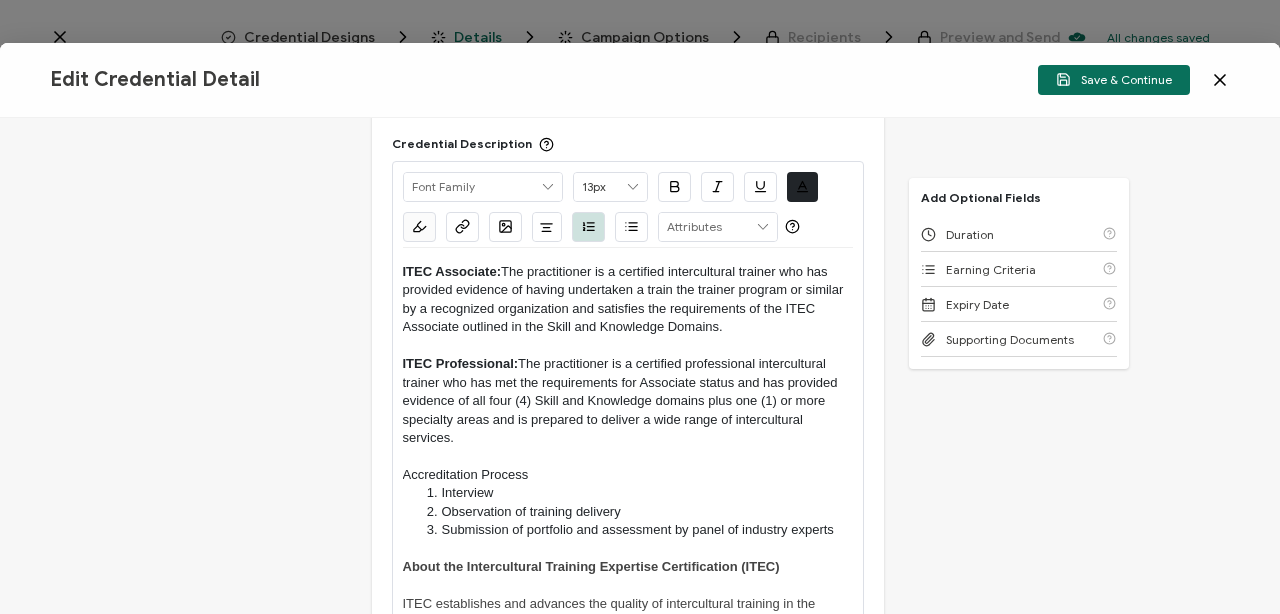 click on "Submission of portfolio and assessment by panel of industry experts" at bounding box center (637, 530) 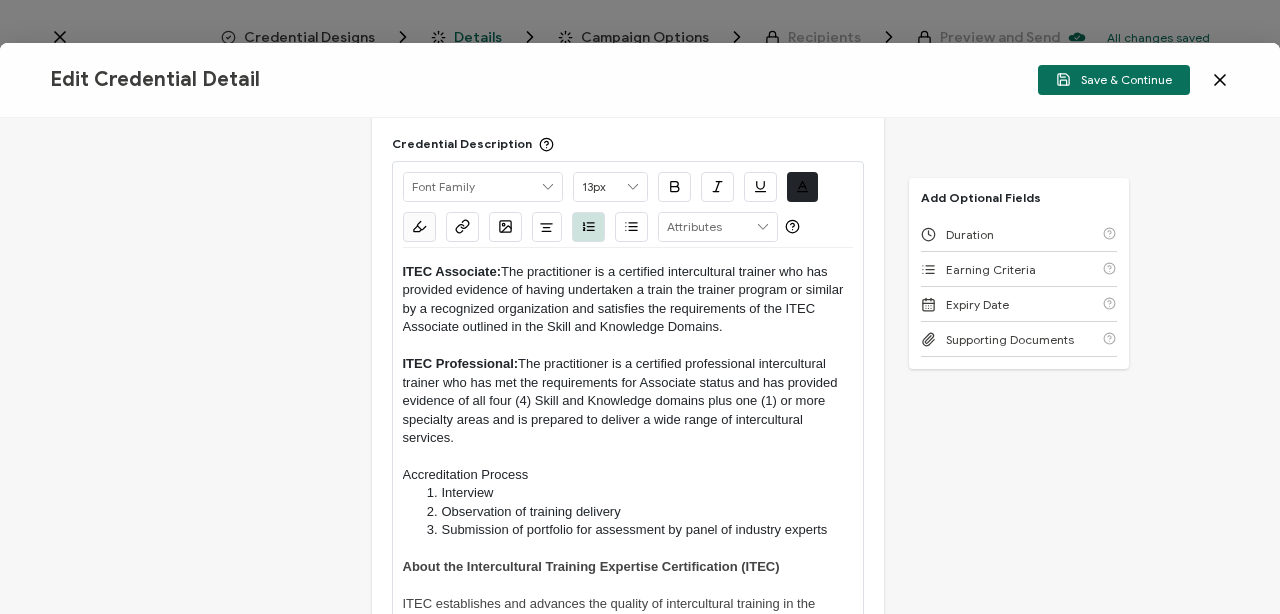 click on "Observation of training delivery" at bounding box center (637, 512) 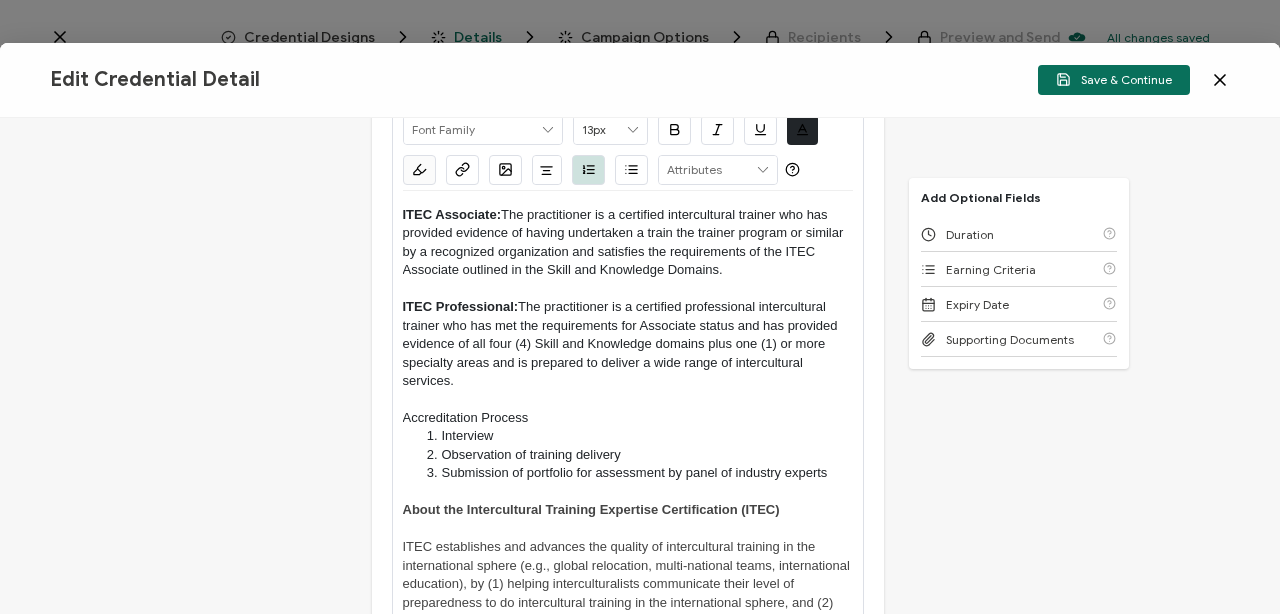 scroll, scrollTop: 207, scrollLeft: 0, axis: vertical 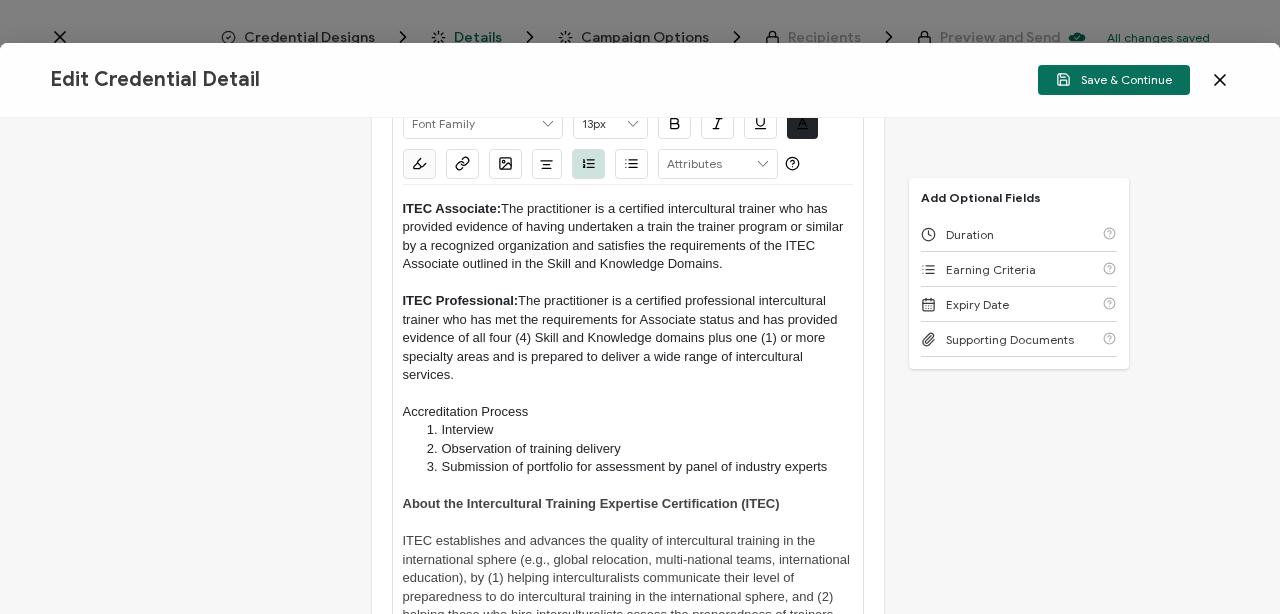 click on "Accreditation Process" at bounding box center [628, 412] 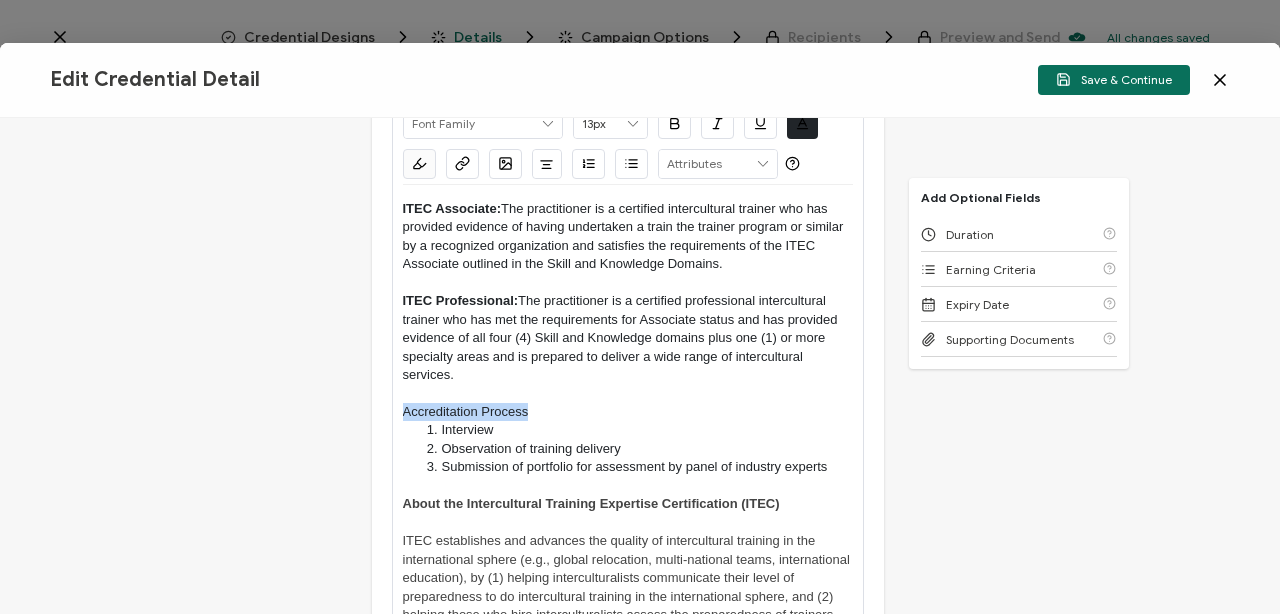 drag, startPoint x: 535, startPoint y: 412, endPoint x: 402, endPoint y: 409, distance: 133.03383 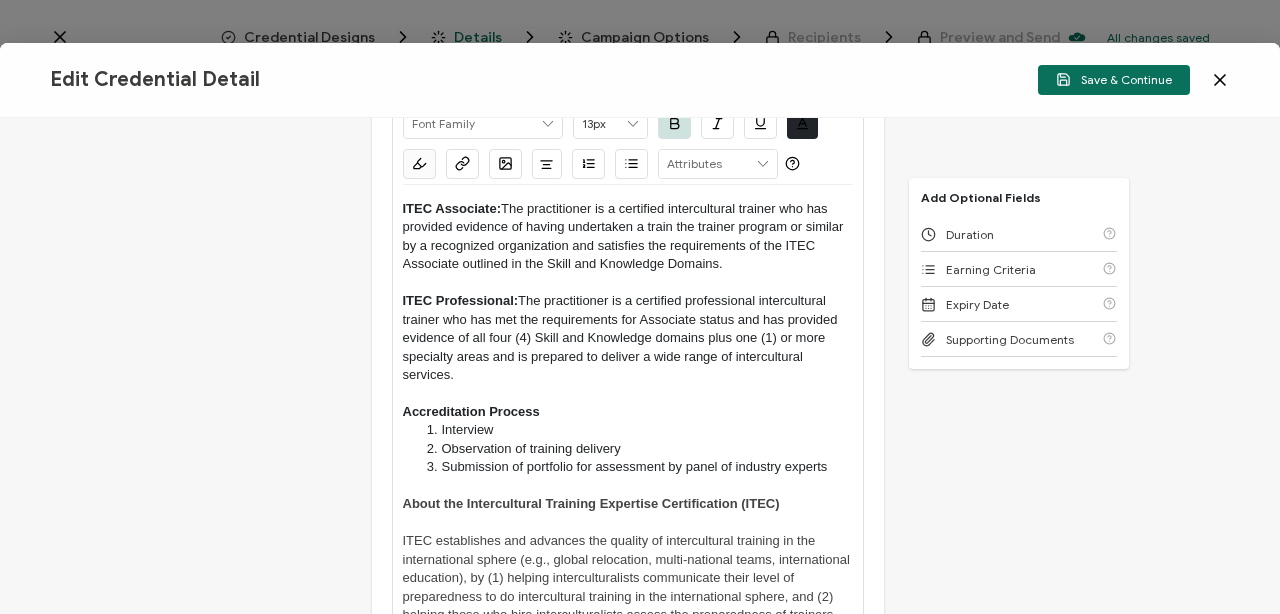 click on "Accreditation Process" at bounding box center [628, 412] 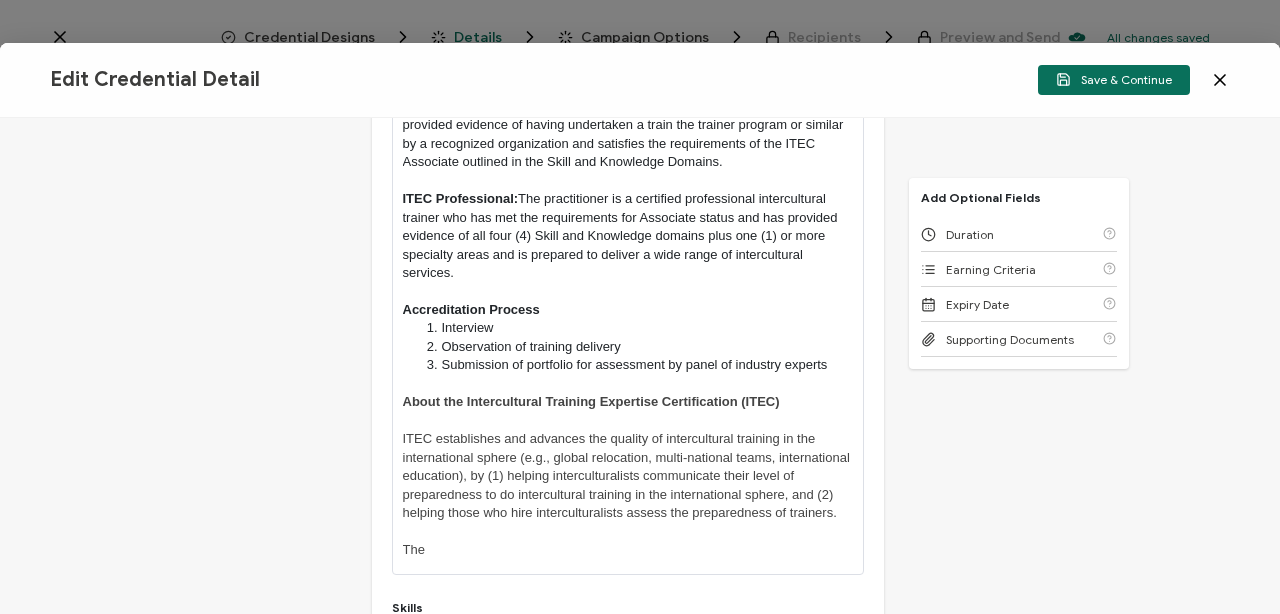 scroll, scrollTop: 315, scrollLeft: 0, axis: vertical 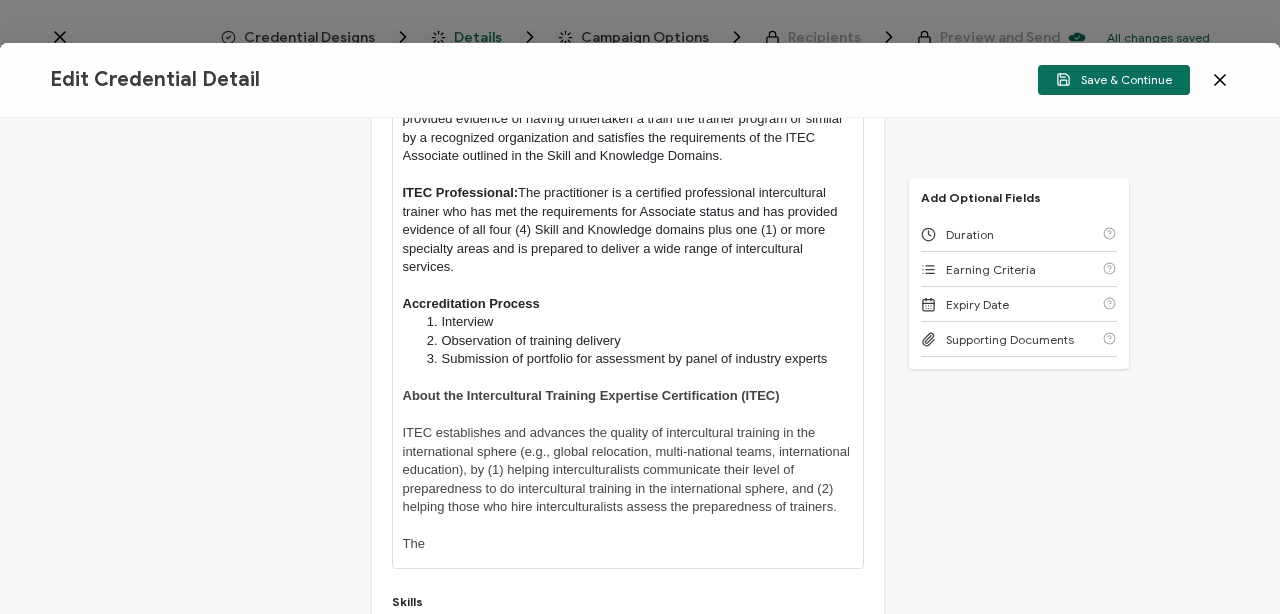 click at bounding box center (628, 286) 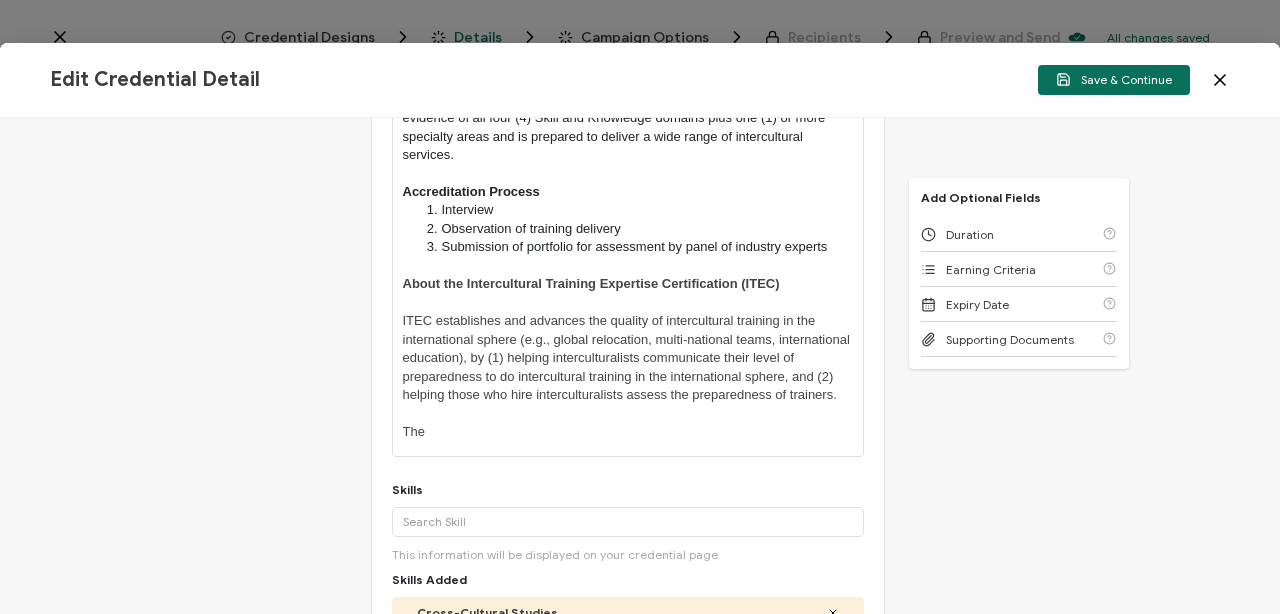 scroll, scrollTop: 431, scrollLeft: 0, axis: vertical 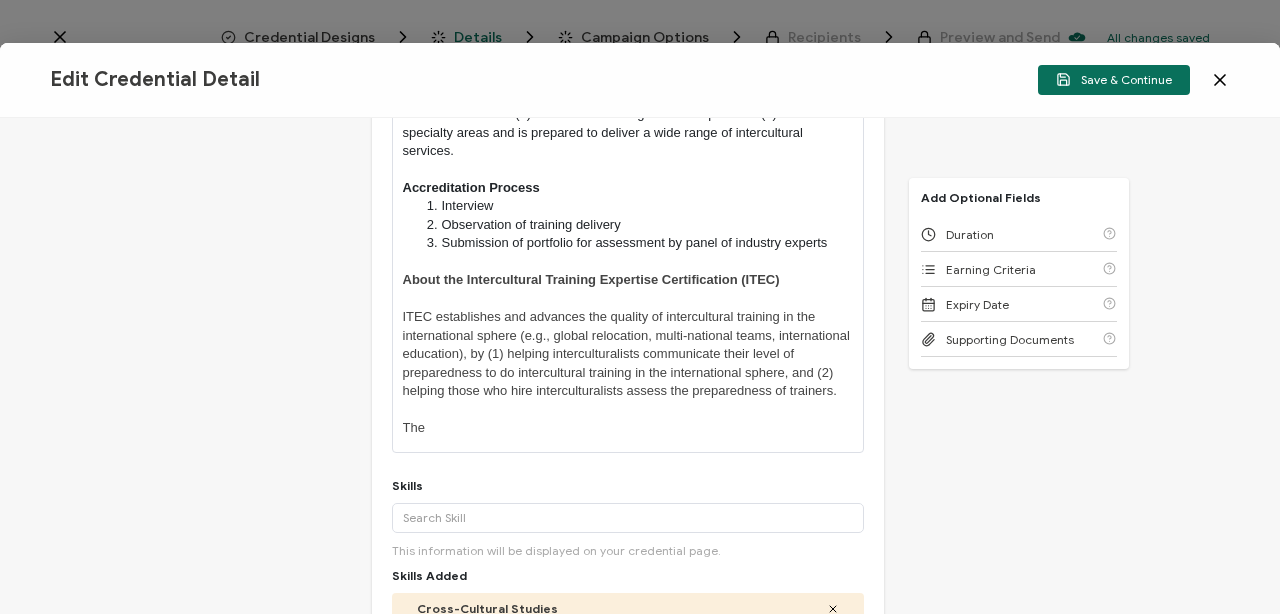 click on "The" at bounding box center [628, 428] 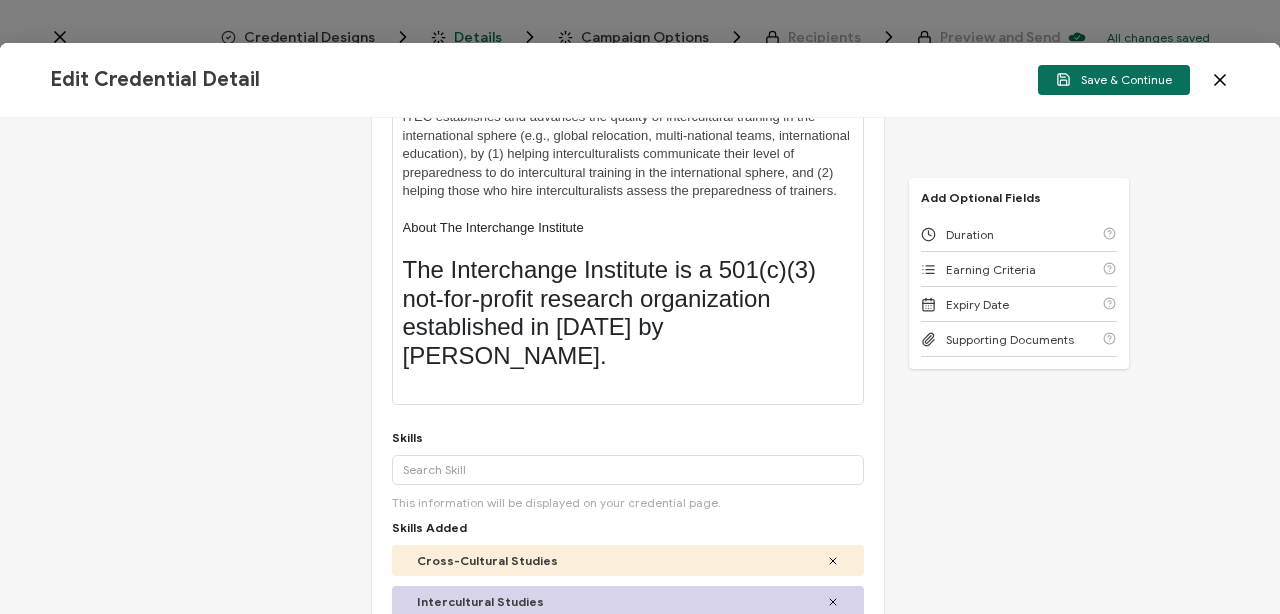 scroll, scrollTop: 620, scrollLeft: 0, axis: vertical 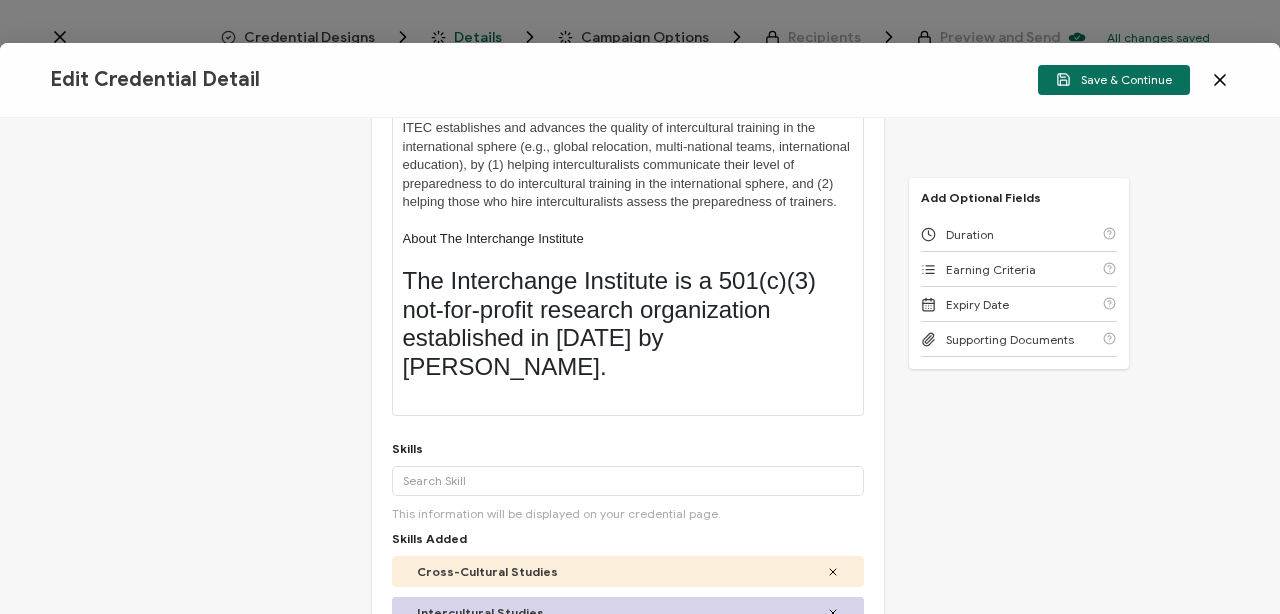 drag, startPoint x: 515, startPoint y: 386, endPoint x: 403, endPoint y: 297, distance: 143.05594 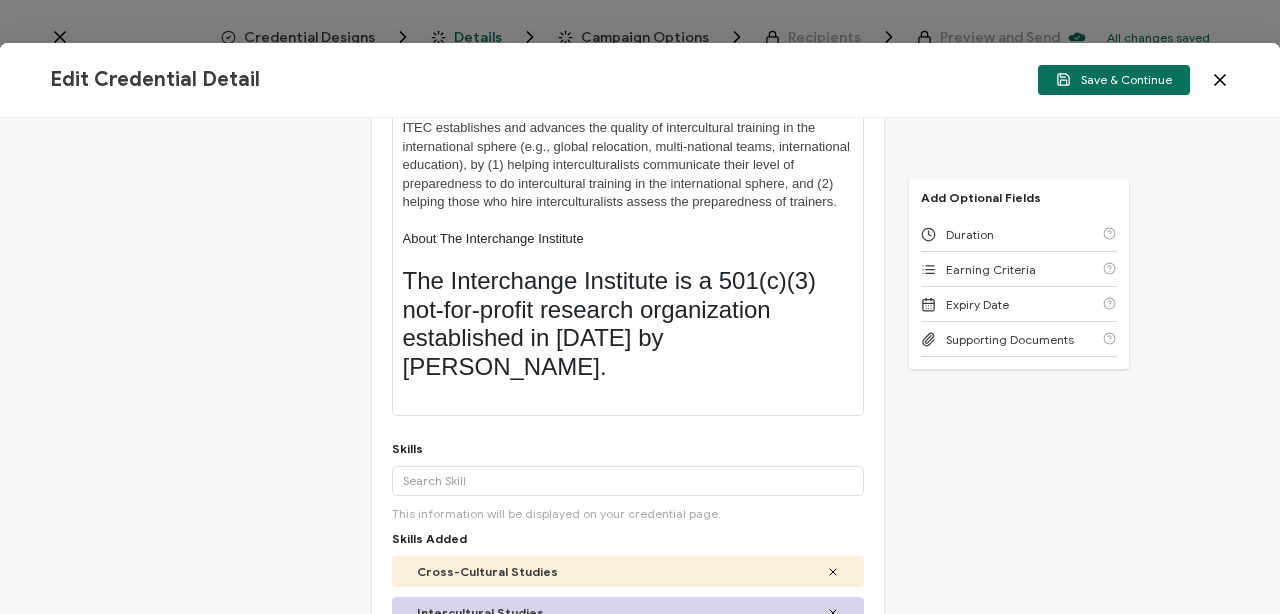 click on "The Interchange Institute is a 501(c)(3) not-for-profit research organization established in [DATE] by [PERSON_NAME]." at bounding box center (628, 324) 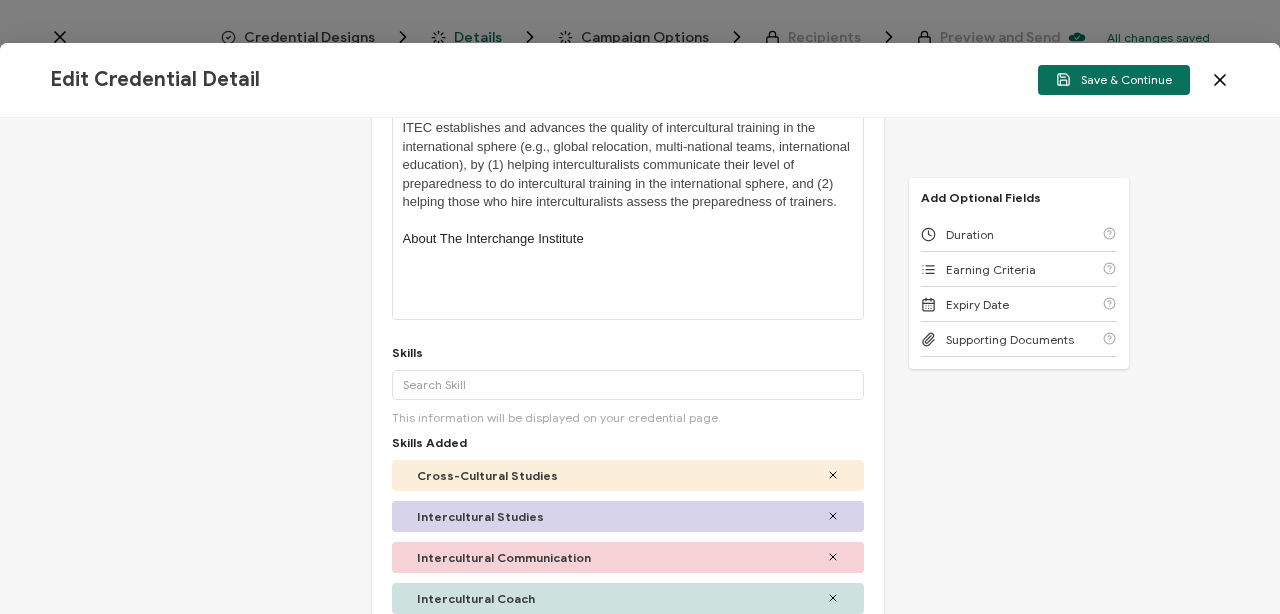 scroll, scrollTop: 50, scrollLeft: 0, axis: vertical 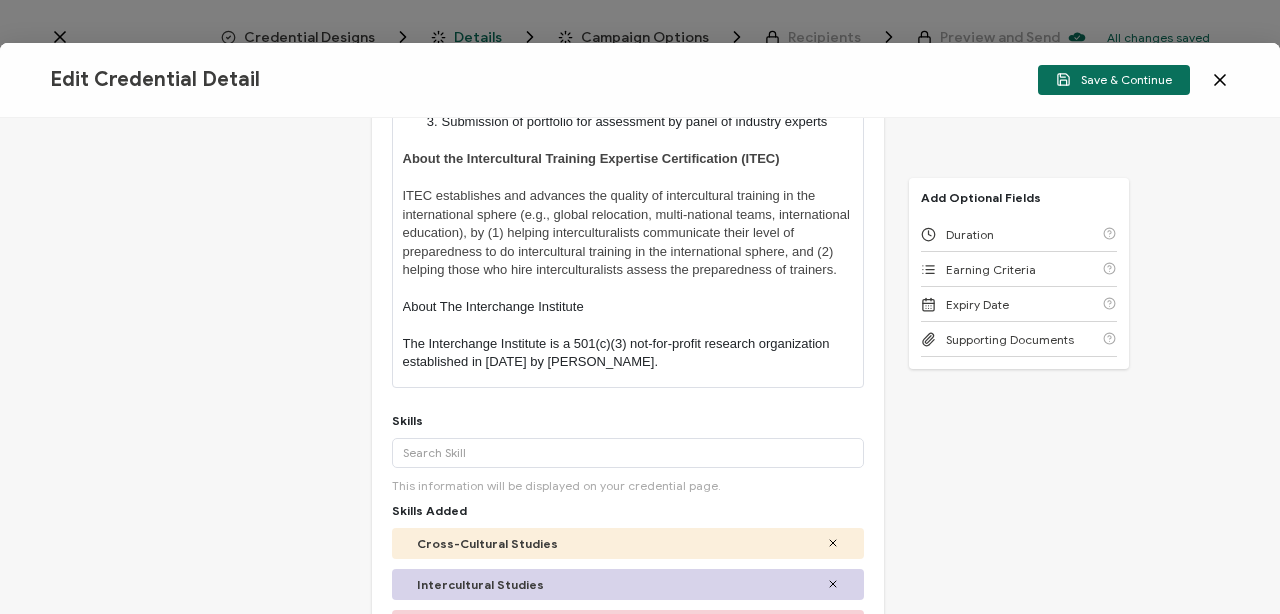 click on "The Interchange Institute is a 501(c)(3) not-for-profit research organization established in [DATE] by [PERSON_NAME]." at bounding box center [628, 353] 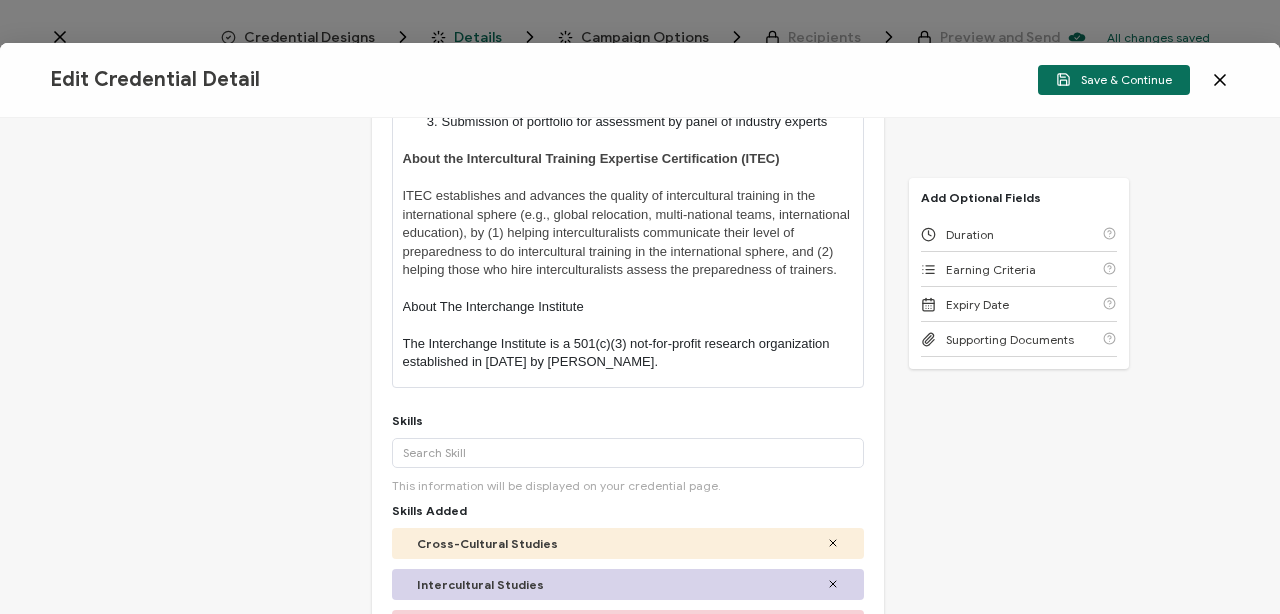 click on "The Interchange Institute is a 501(c)(3) not-for-profit research organization established in [DATE] by [PERSON_NAME]." at bounding box center (628, 353) 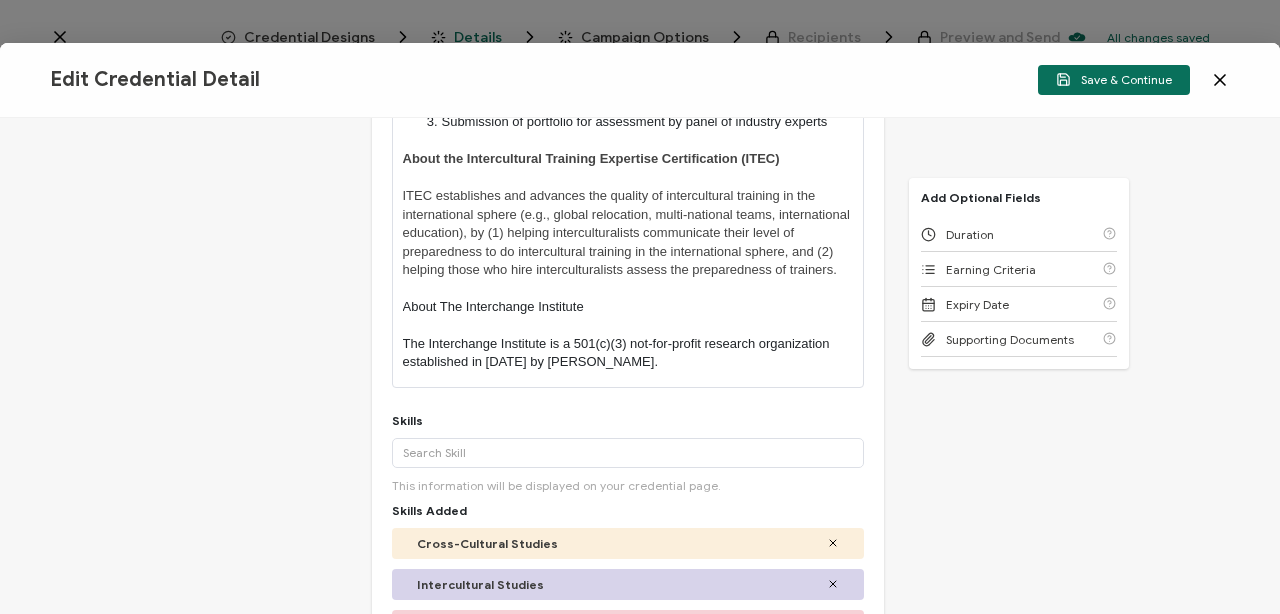 click on "The Interchange Institute is a 501(c)(3) not-for-profit research organization established in [DATE] by [PERSON_NAME]." at bounding box center (628, 353) 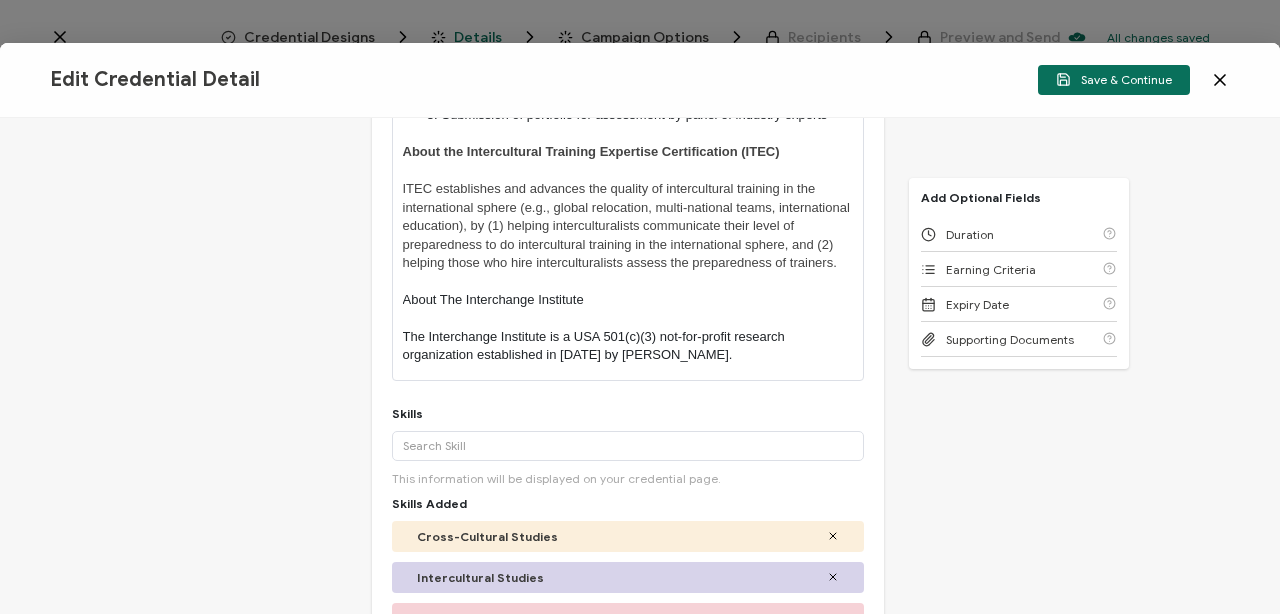 scroll, scrollTop: 561, scrollLeft: 0, axis: vertical 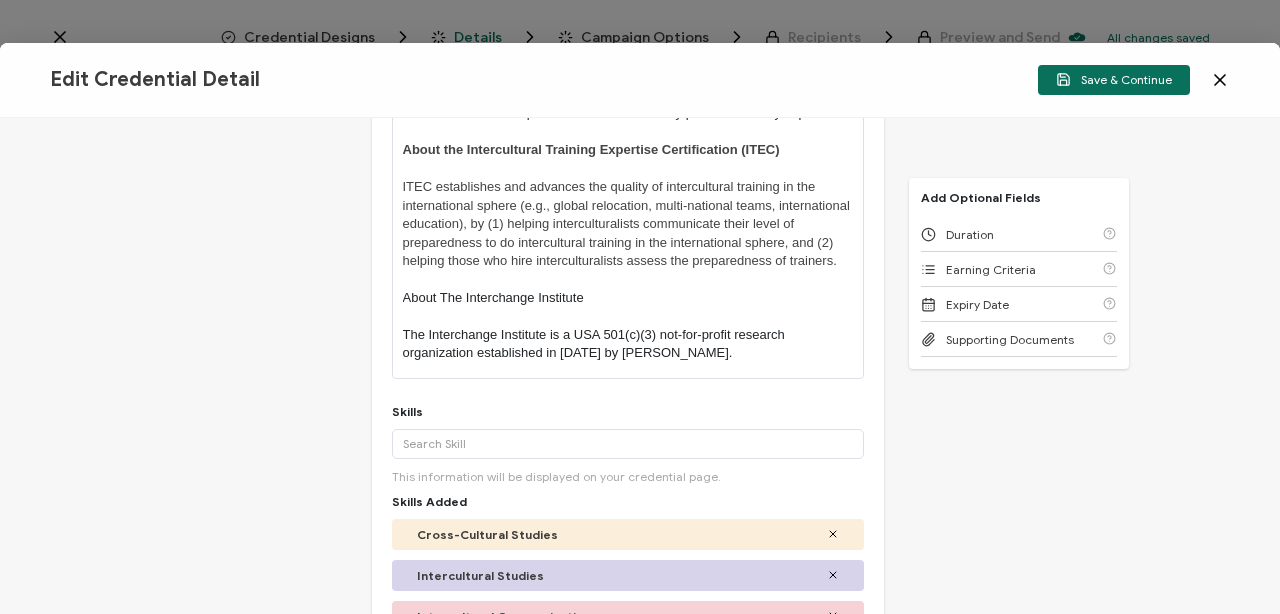 click on "The Interchange Institute is a USA 501(c)(3) not-for-profit research organization established in [DATE] by [PERSON_NAME]." at bounding box center (628, 344) 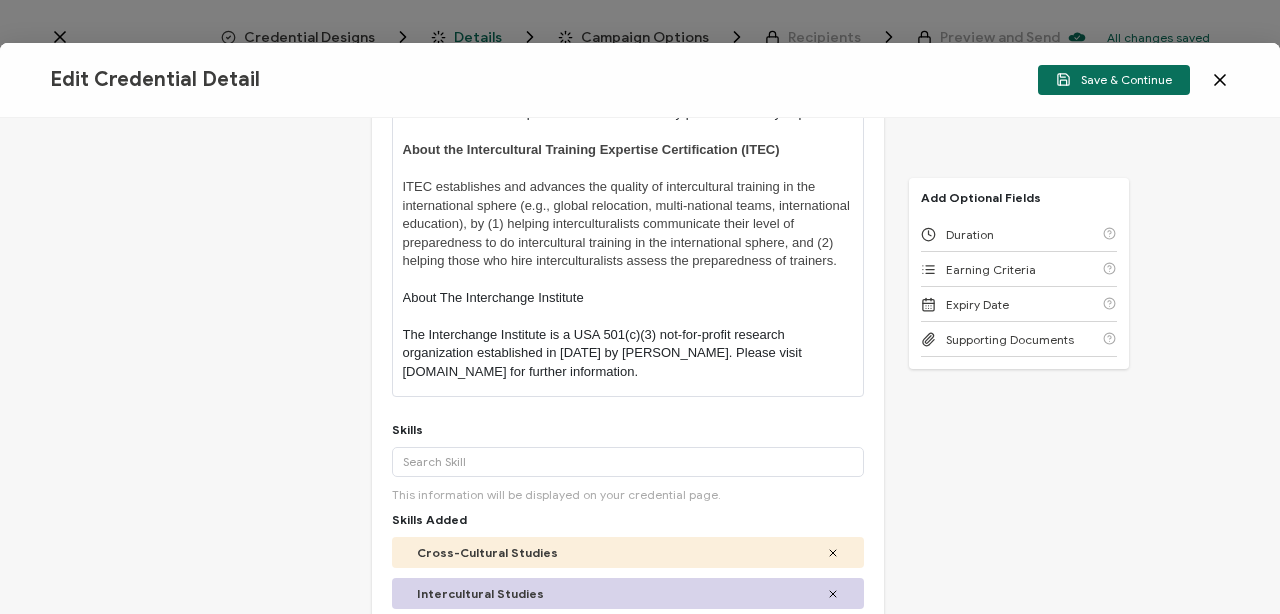click on "The Interchange Institute is a USA 501(c)(3) not-for-profit research organization established in [DATE] by [PERSON_NAME]. Please visit [DOMAIN_NAME] for further information." at bounding box center (628, 353) 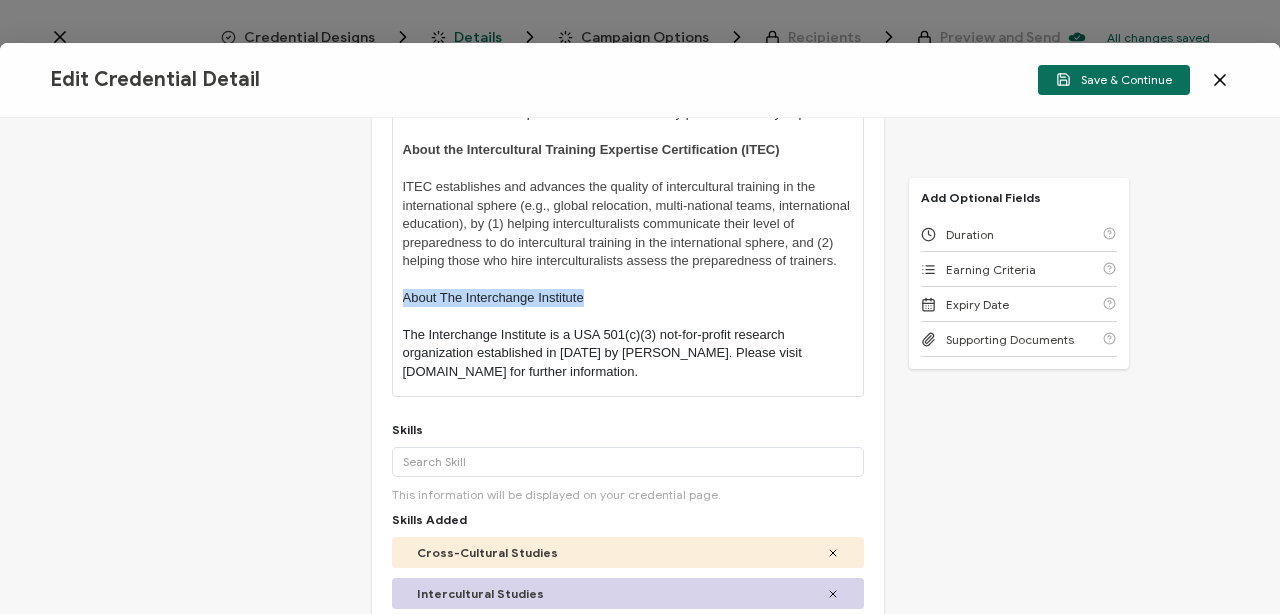 drag, startPoint x: 592, startPoint y: 317, endPoint x: 403, endPoint y: 316, distance: 189.00264 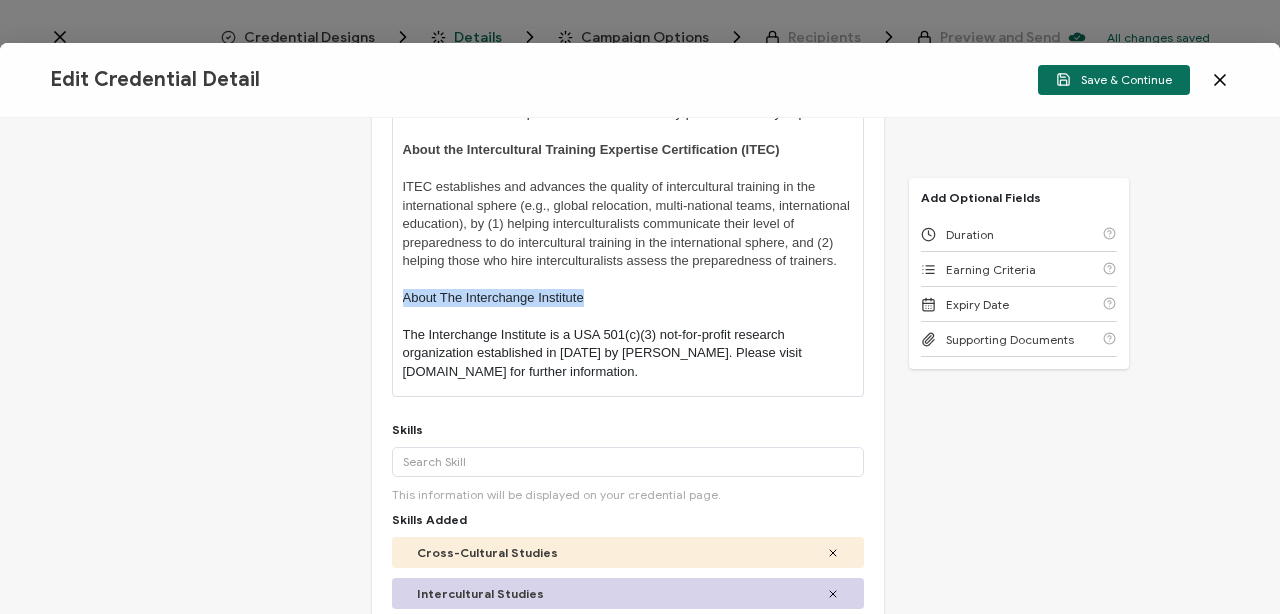 click on "About The Interchange Institute" at bounding box center (628, 298) 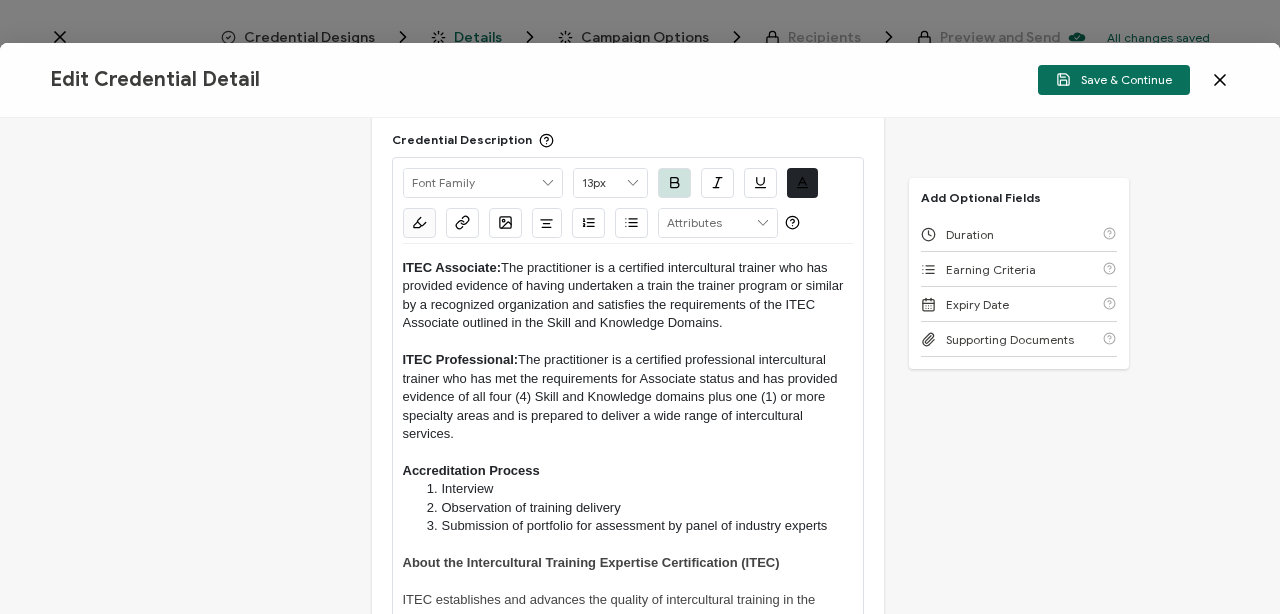 scroll, scrollTop: 131, scrollLeft: 0, axis: vertical 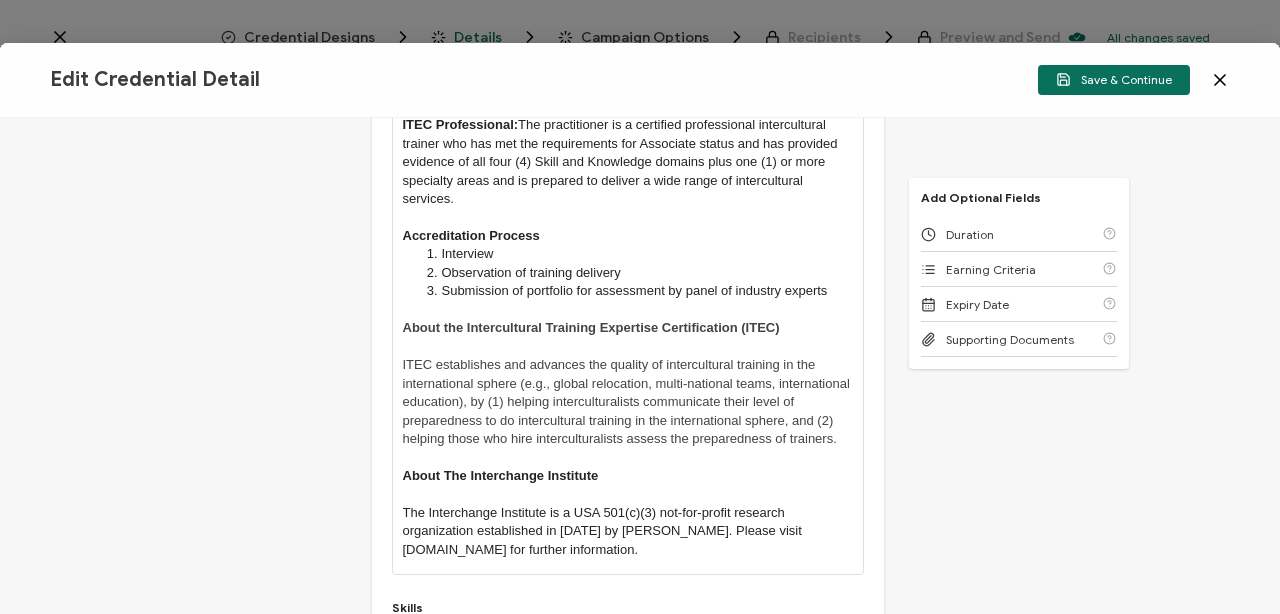 drag, startPoint x: 401, startPoint y: 286, endPoint x: 703, endPoint y: 561, distance: 408.44705 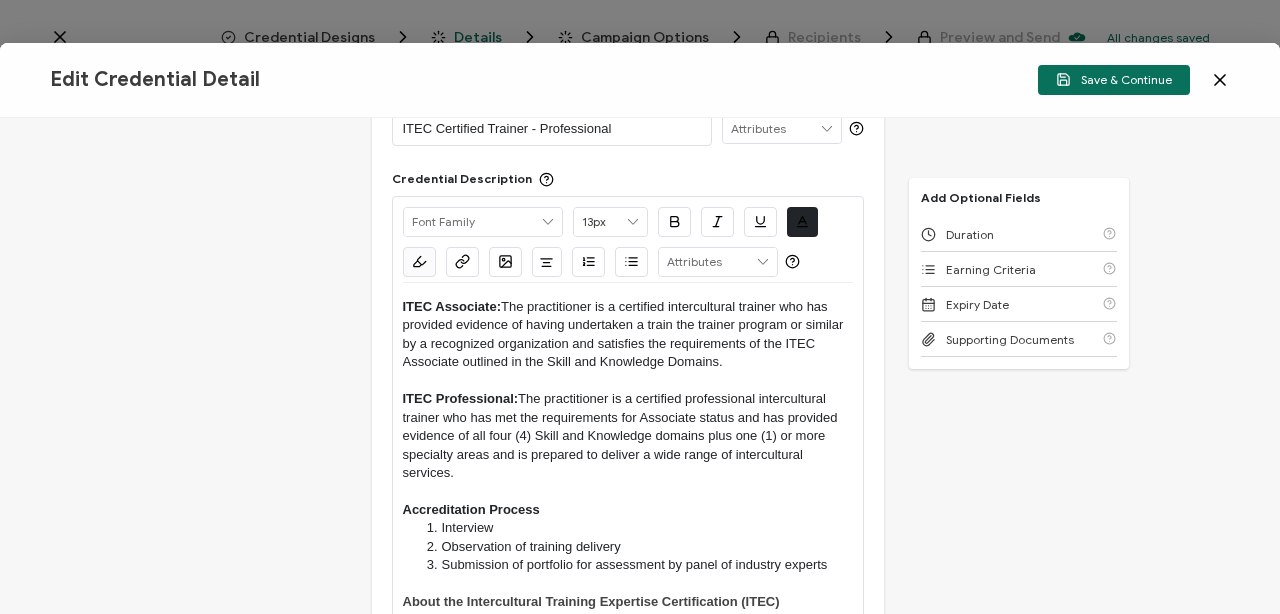 scroll, scrollTop: 0, scrollLeft: 0, axis: both 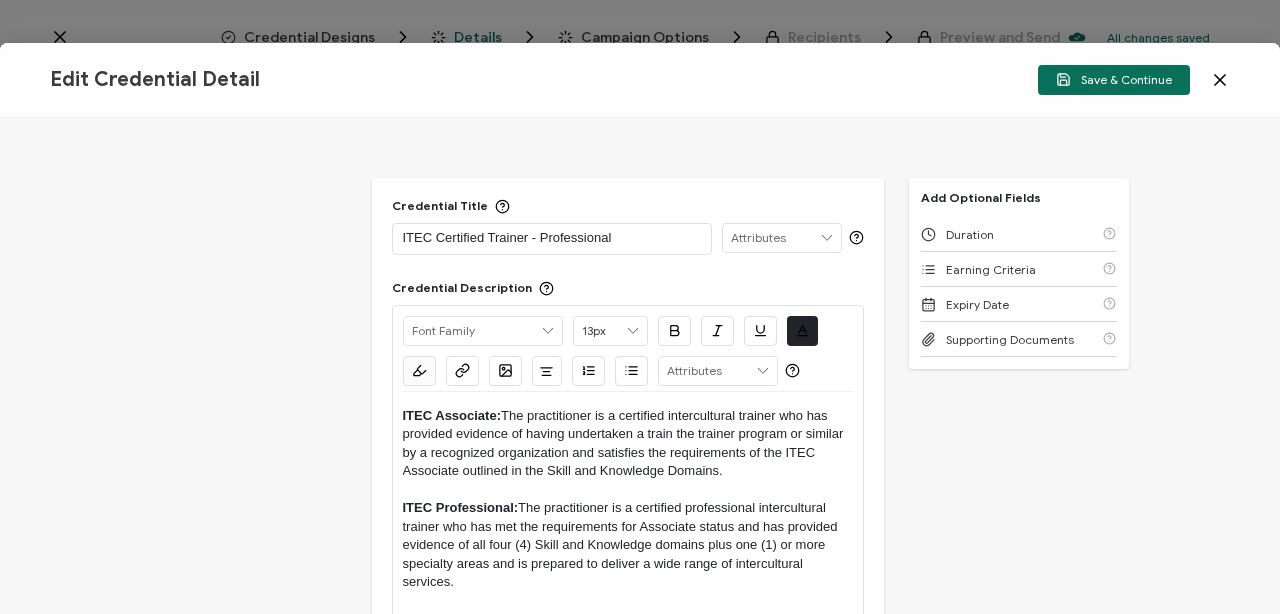 drag, startPoint x: 706, startPoint y: 564, endPoint x: 400, endPoint y: 420, distance: 338.1893 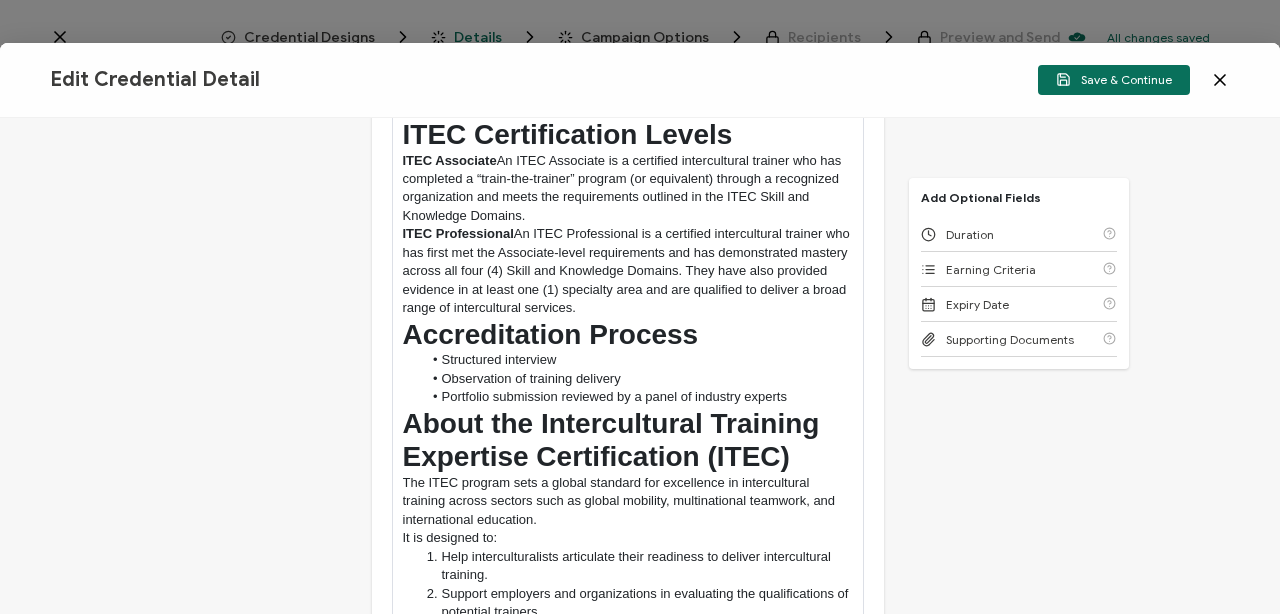 scroll, scrollTop: 0, scrollLeft: 0, axis: both 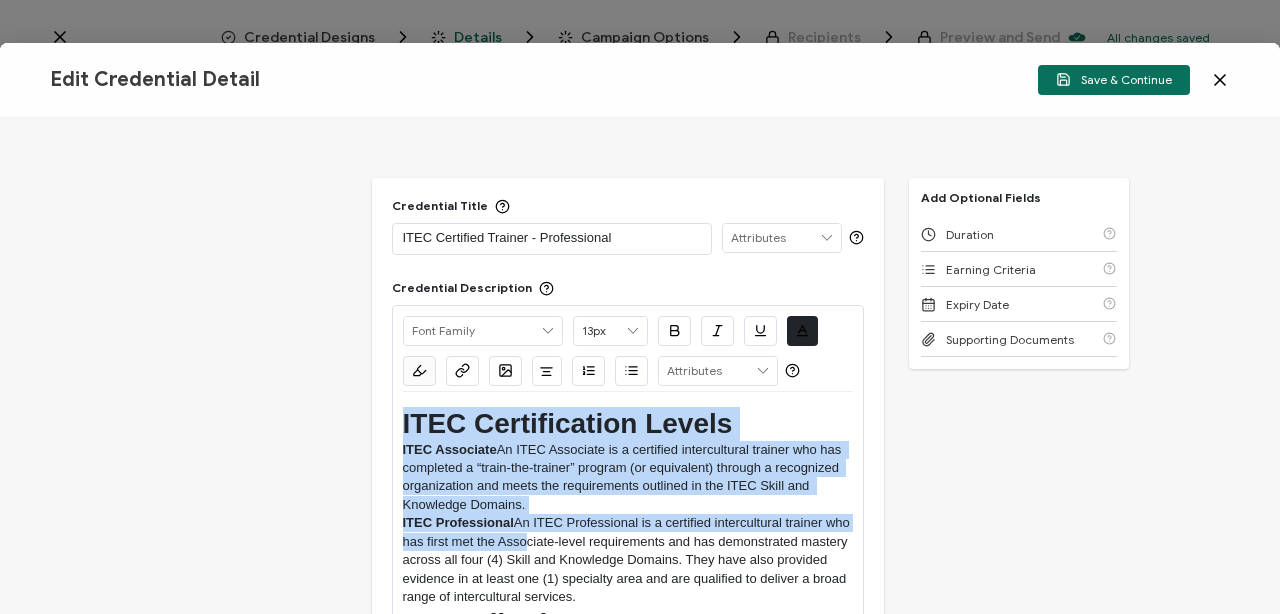 drag, startPoint x: 402, startPoint y: 425, endPoint x: 542, endPoint y: 546, distance: 185.04324 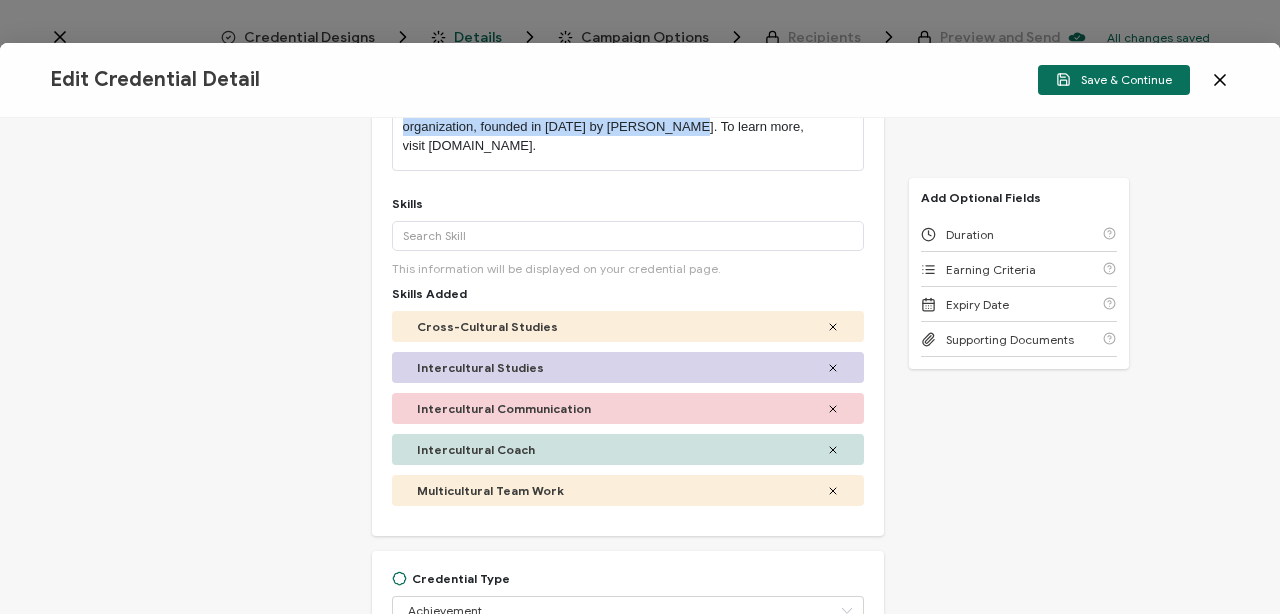 scroll, scrollTop: 841, scrollLeft: 0, axis: vertical 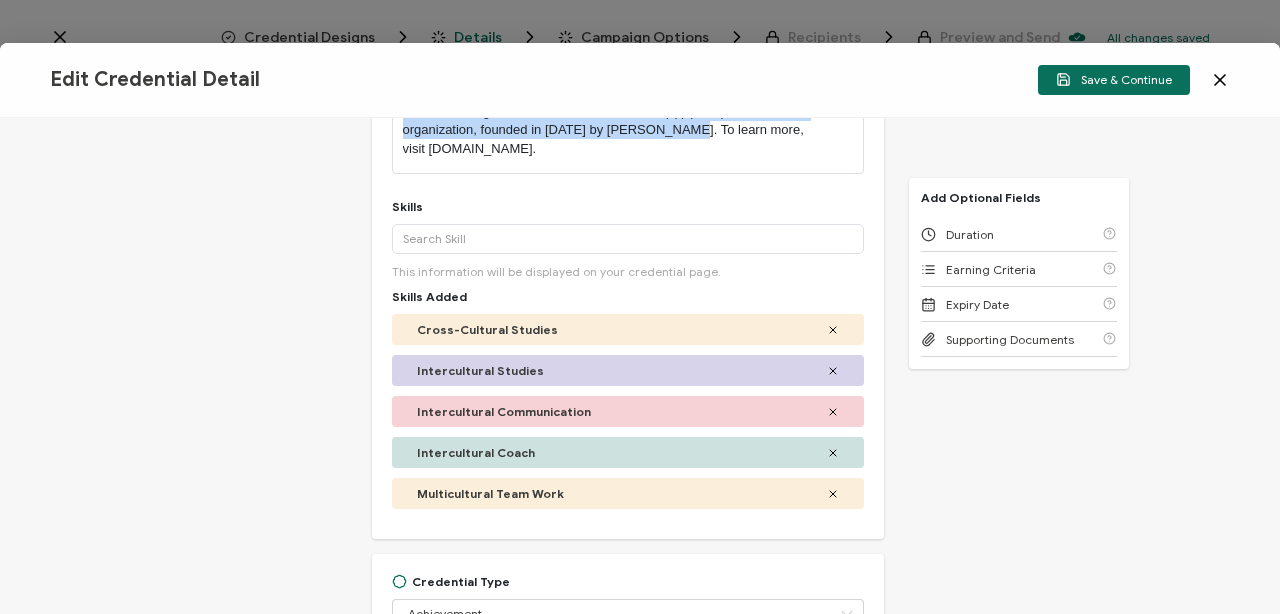 drag, startPoint x: 403, startPoint y: 422, endPoint x: 681, endPoint y: 154, distance: 386.14505 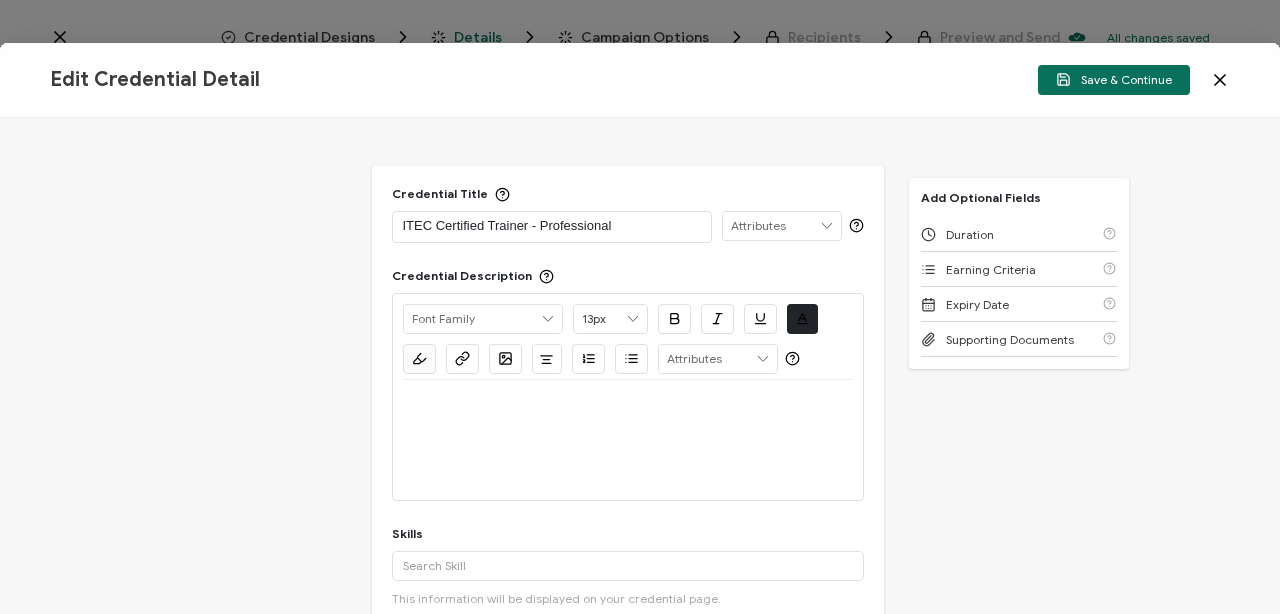 scroll, scrollTop: 0, scrollLeft: 0, axis: both 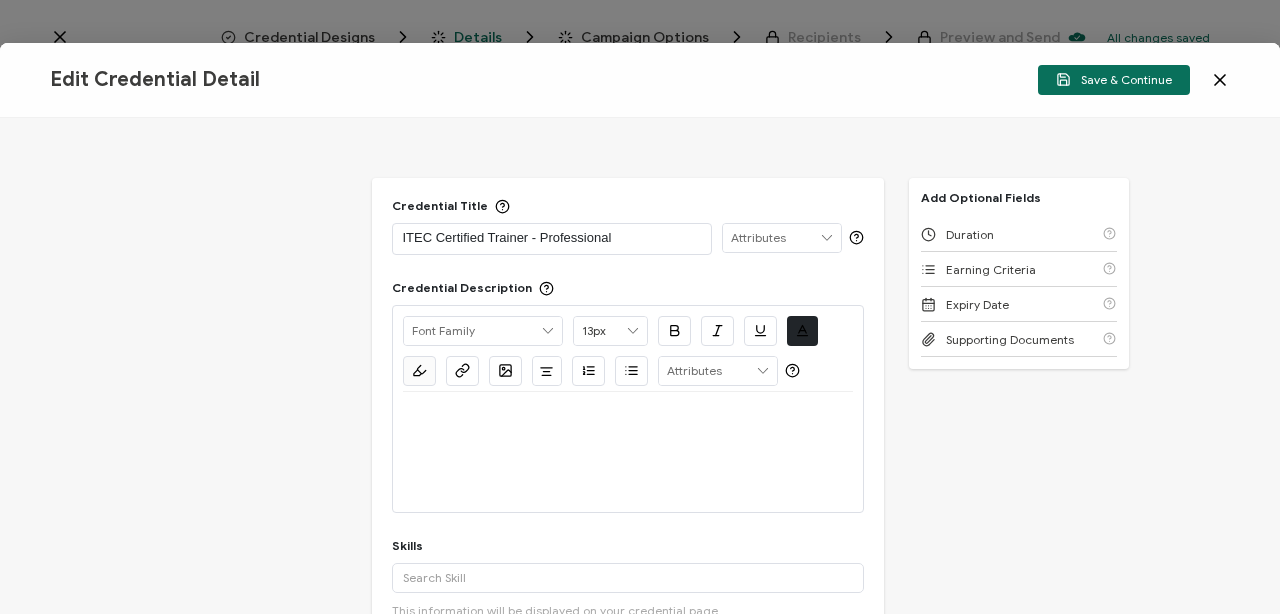 click at bounding box center [628, 424] 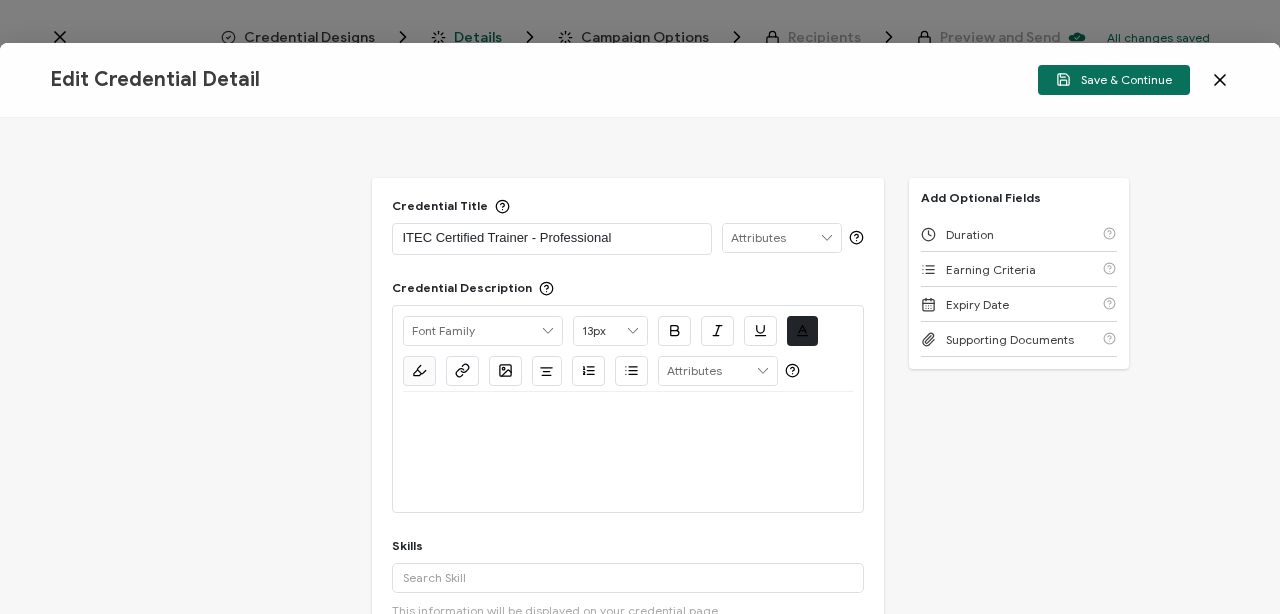 click at bounding box center (628, 424) 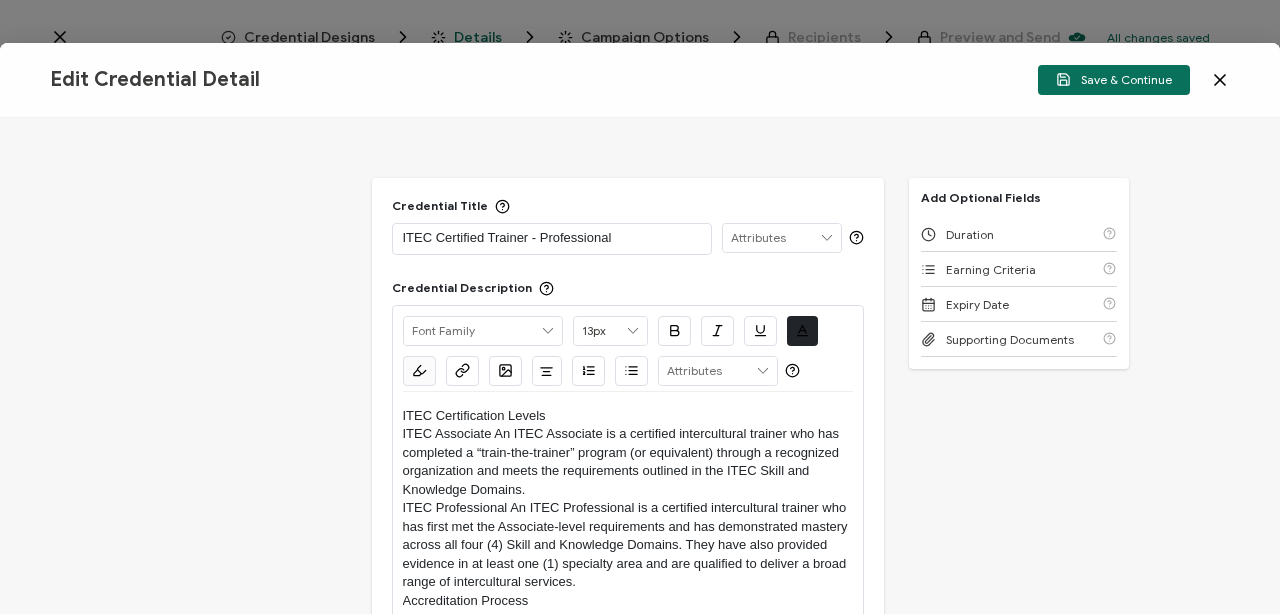 scroll, scrollTop: 0, scrollLeft: 0, axis: both 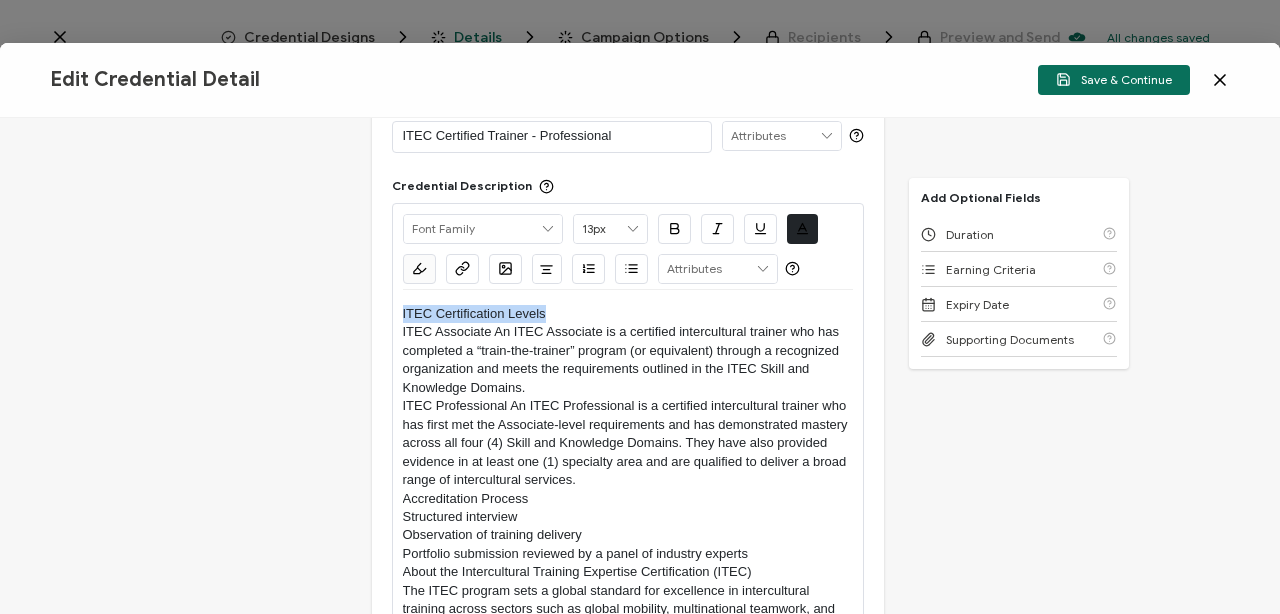 drag, startPoint x: 558, startPoint y: 318, endPoint x: 400, endPoint y: 315, distance: 158.02847 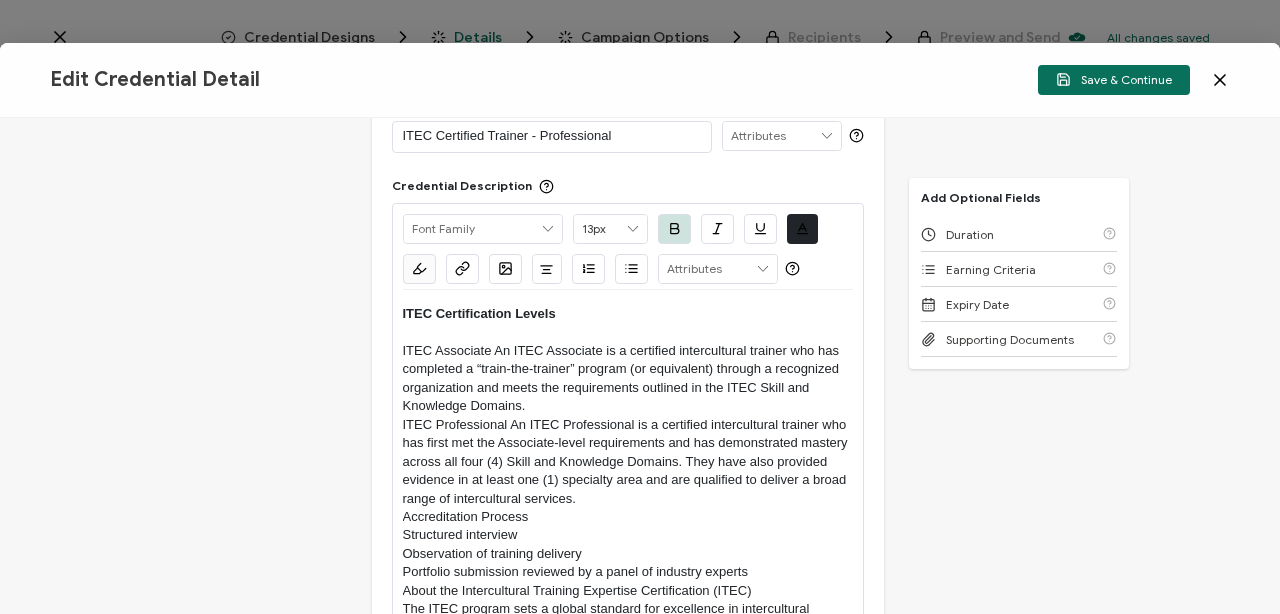 click on "ITEC Associate An ITEC Associate is a certified intercultural trainer who has completed a “train-the-trainer” program (or equivalent) through a recognized organization and meets the requirements outlined in the ITEC Skill and Knowledge Domains." at bounding box center [628, 379] 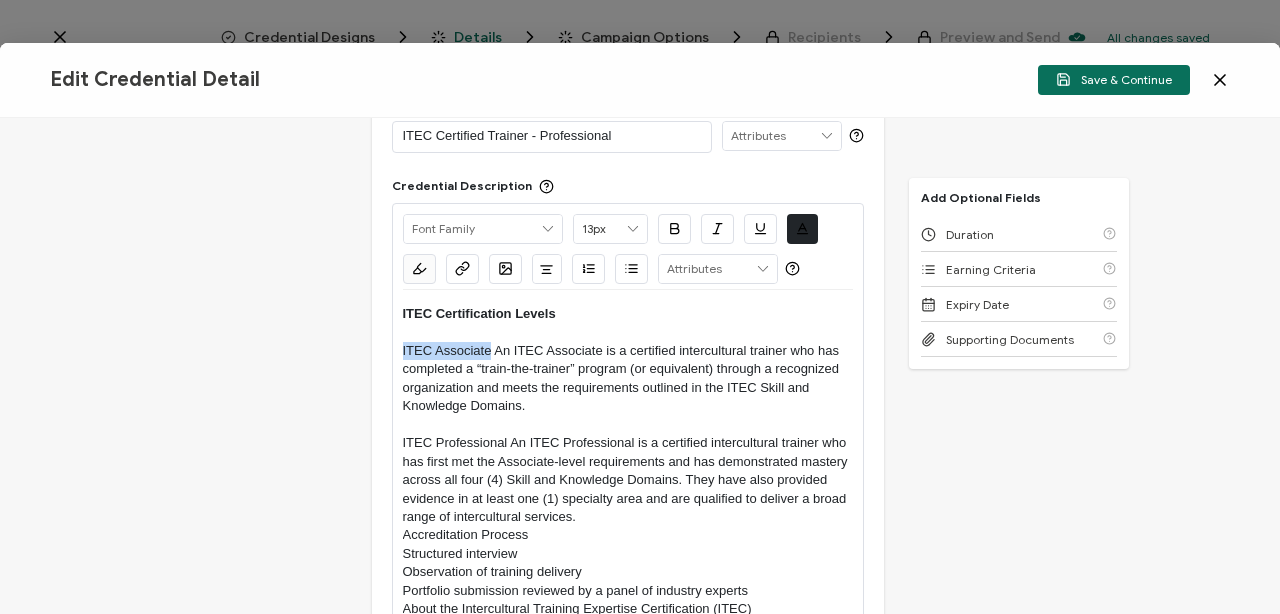 drag, startPoint x: 490, startPoint y: 345, endPoint x: 397, endPoint y: 348, distance: 93.04838 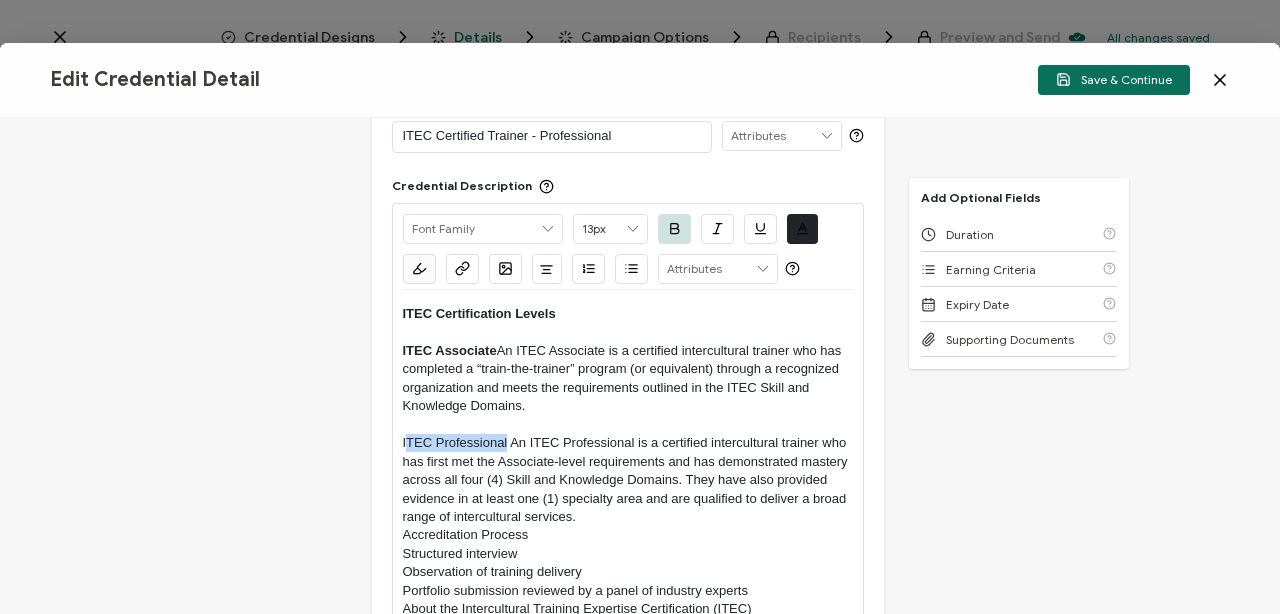 drag, startPoint x: 505, startPoint y: 444, endPoint x: 403, endPoint y: 438, distance: 102.176315 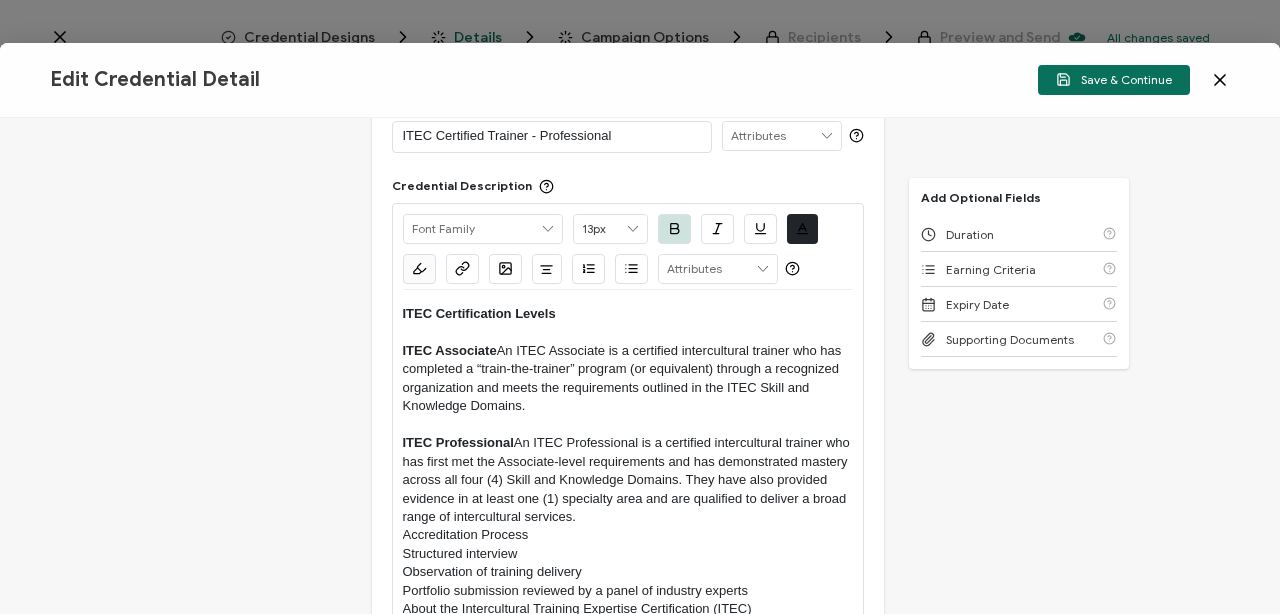 click on "ITEC Professional  An ITEC Professional is a certified intercultural trainer who has first met the Associate-level requirements and has demonstrated mastery across all four (4) Skill and Knowledge Domains. They have also provided evidence in at least one (1) specialty area and are qualified to deliver a broad range of intercultural services." at bounding box center [628, 480] 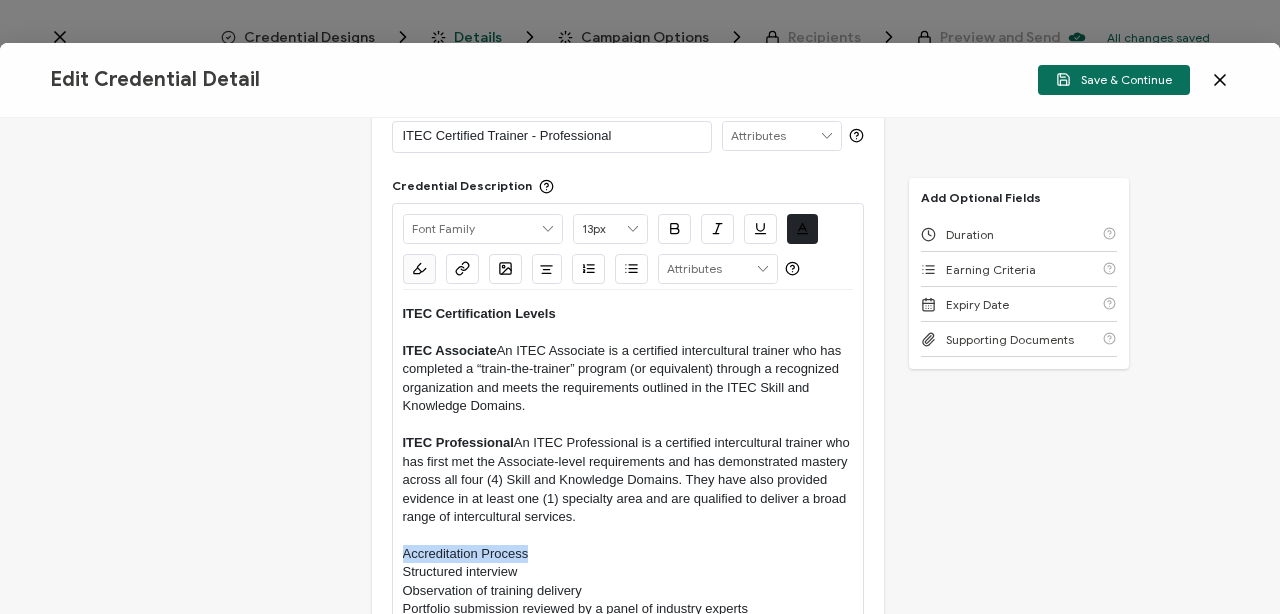 drag, startPoint x: 563, startPoint y: 550, endPoint x: 404, endPoint y: 552, distance: 159.01257 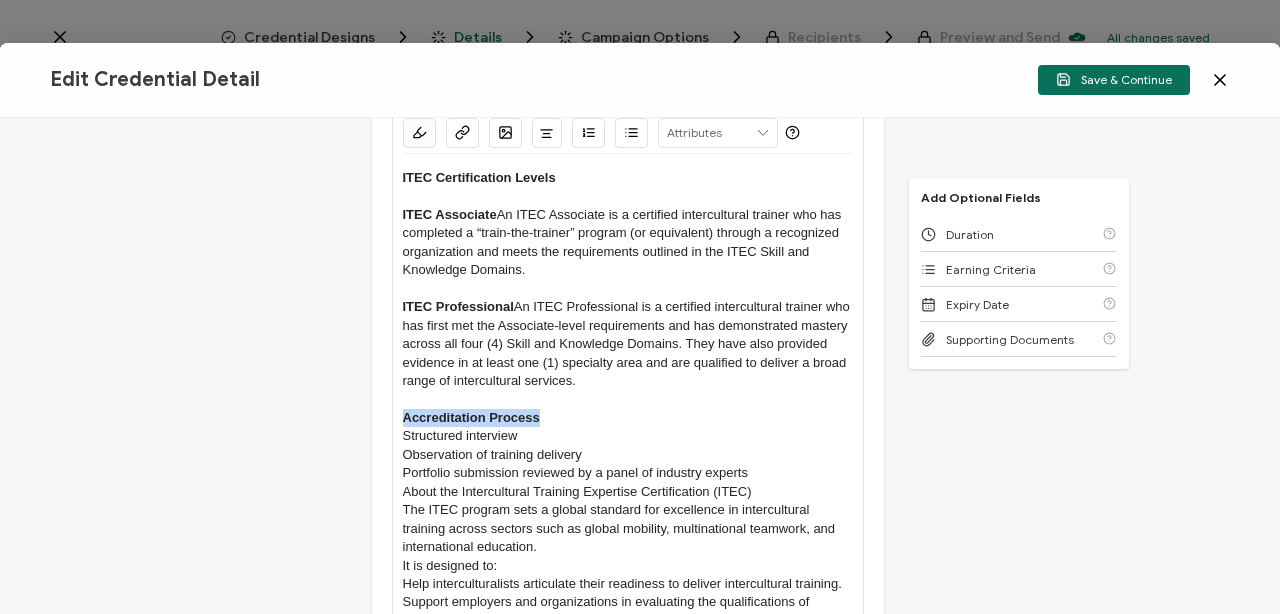scroll, scrollTop: 269, scrollLeft: 0, axis: vertical 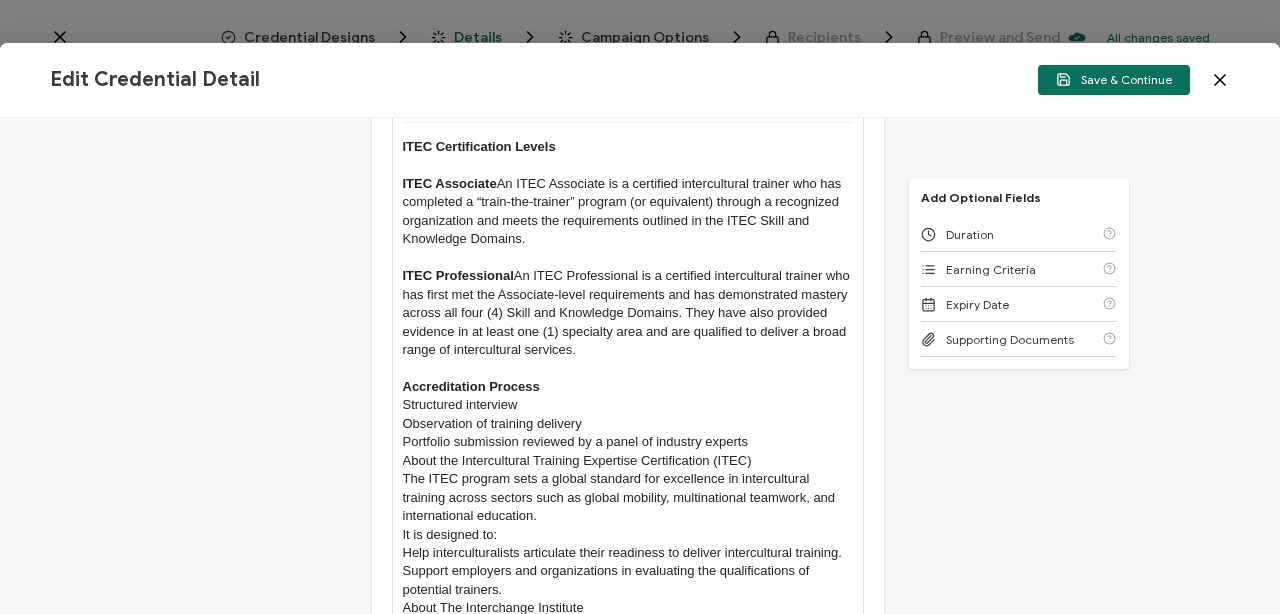 click on "About the Intercultural Training Expertise Certification (ITEC)" at bounding box center (628, 461) 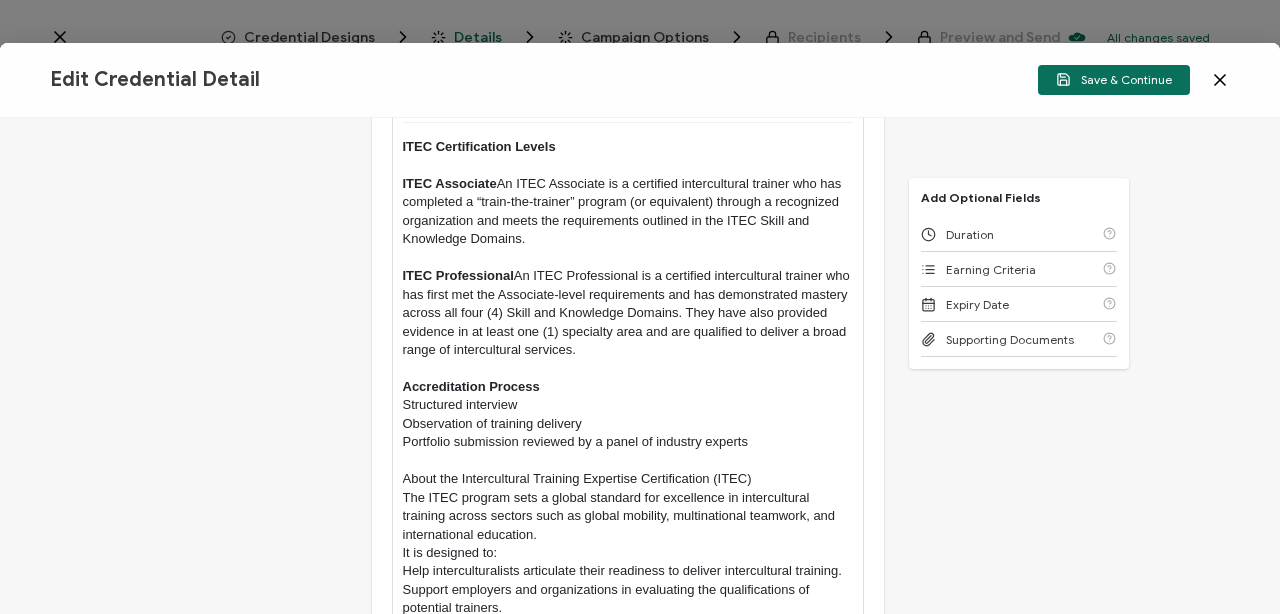 click on "Structured interview" at bounding box center (628, 405) 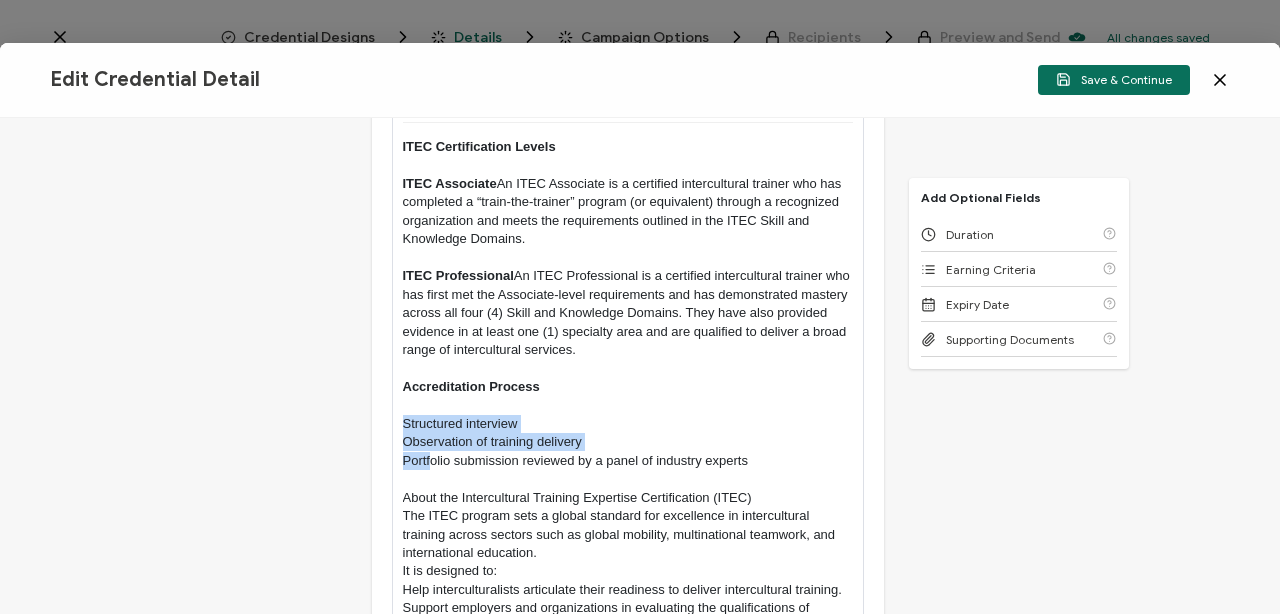 drag, startPoint x: 401, startPoint y: 423, endPoint x: 430, endPoint y: 466, distance: 51.86521 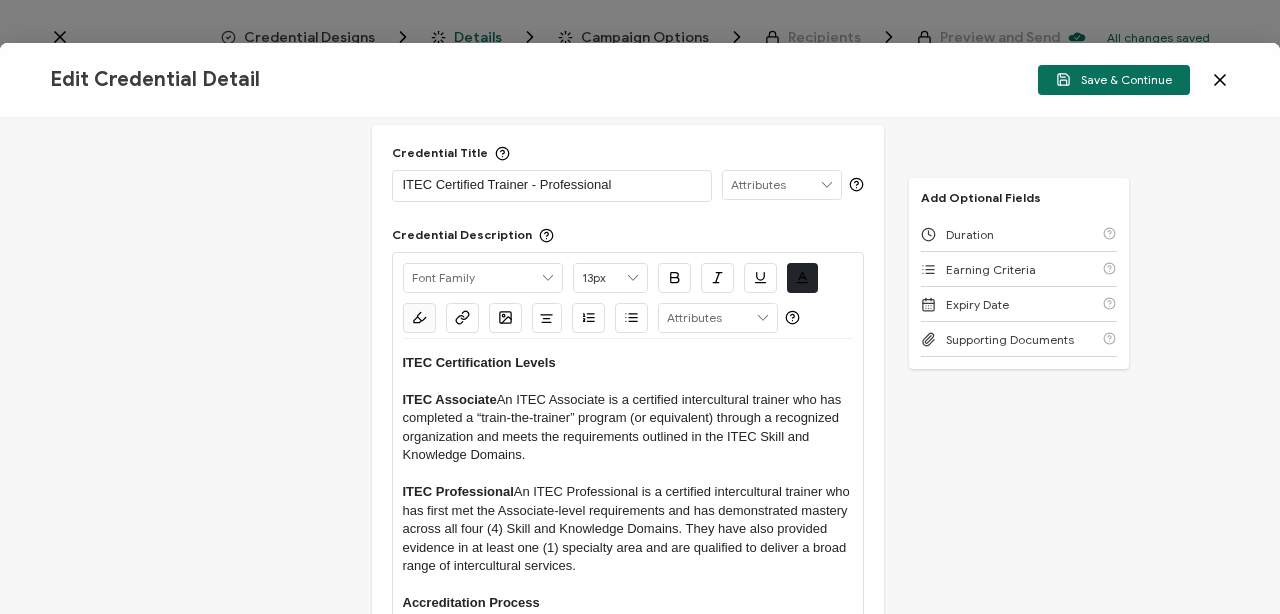 scroll, scrollTop: 48, scrollLeft: 0, axis: vertical 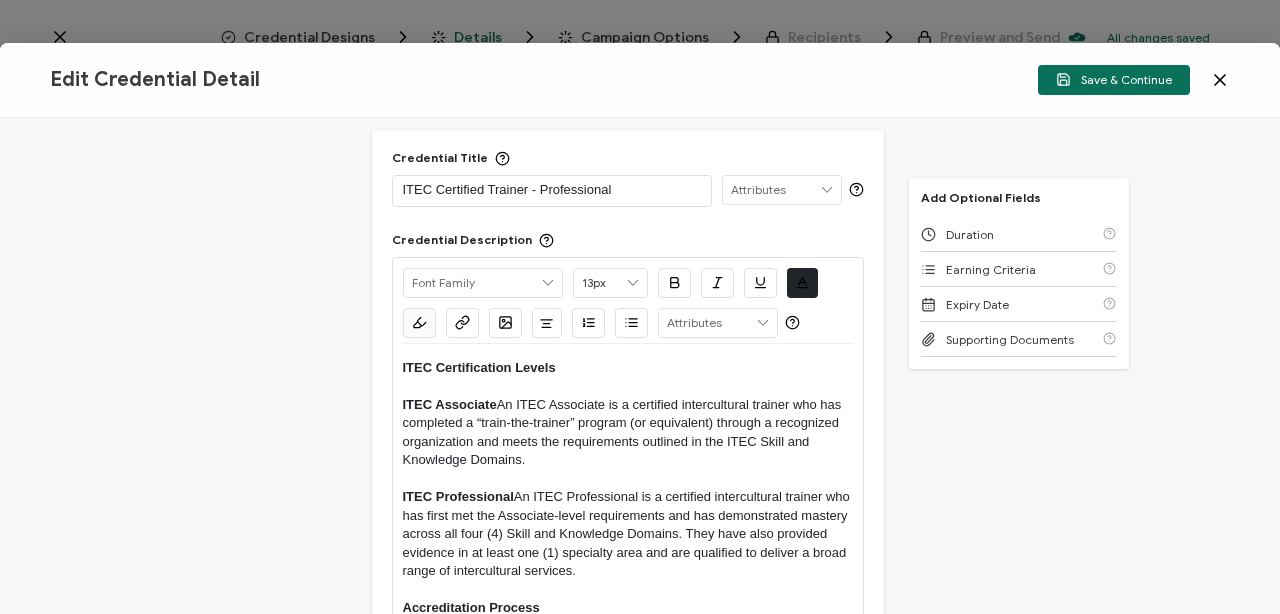 click 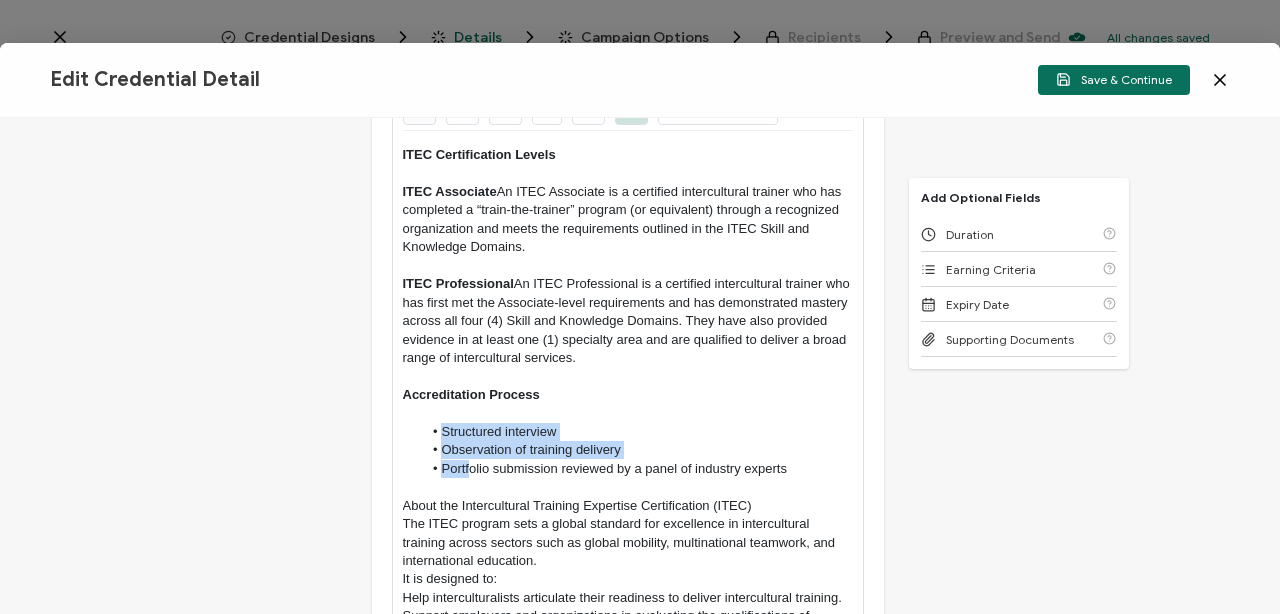 scroll, scrollTop: 276, scrollLeft: 0, axis: vertical 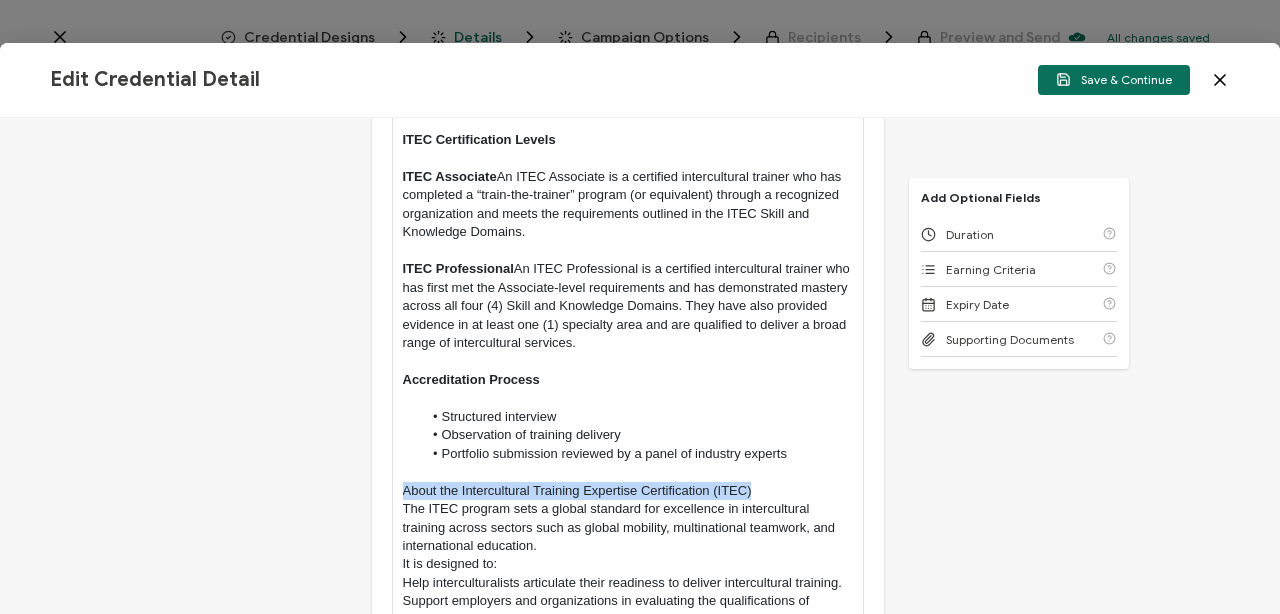 drag, startPoint x: 403, startPoint y: 493, endPoint x: 765, endPoint y: 495, distance: 362.00552 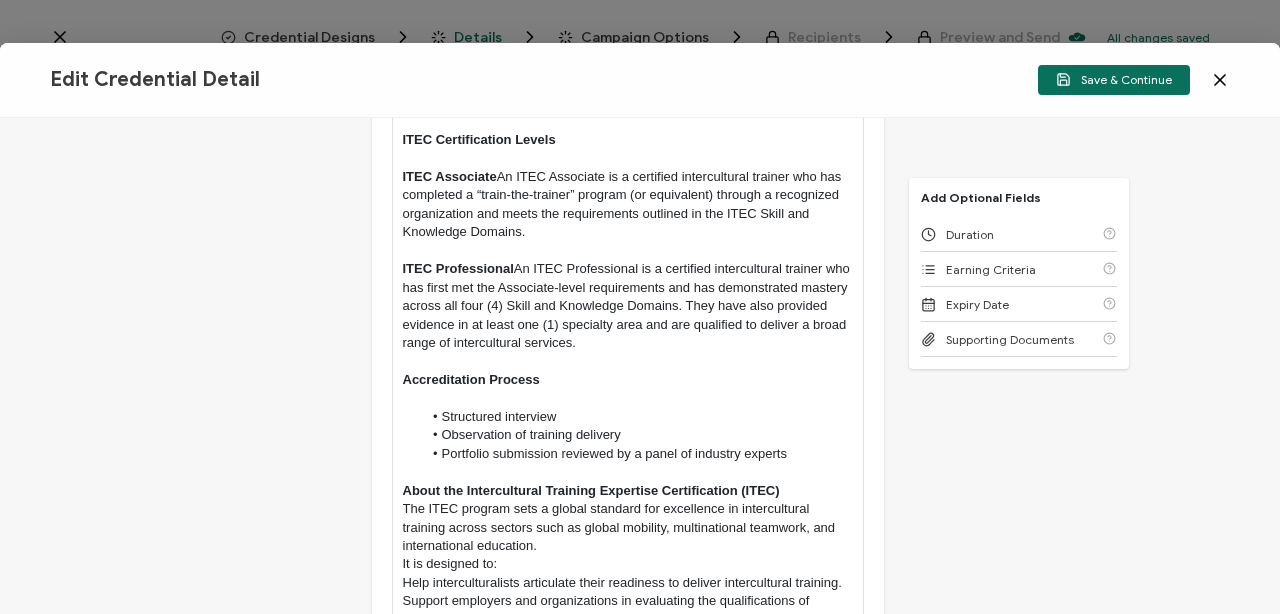 click on "It is designed to:" at bounding box center [628, 564] 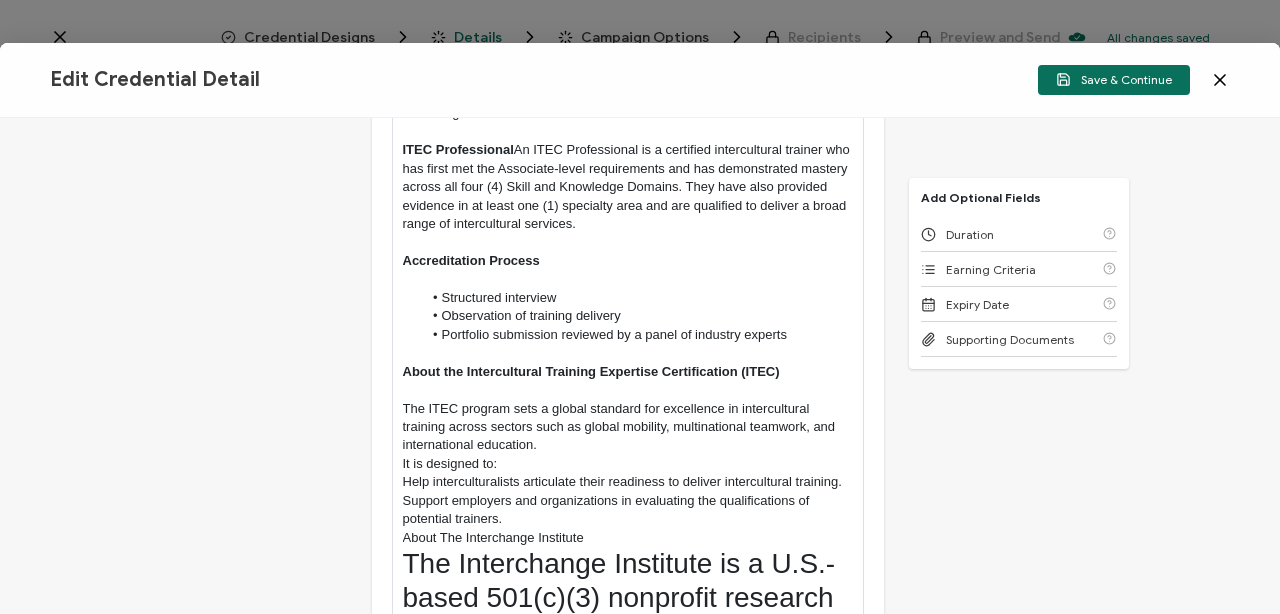 scroll, scrollTop: 406, scrollLeft: 0, axis: vertical 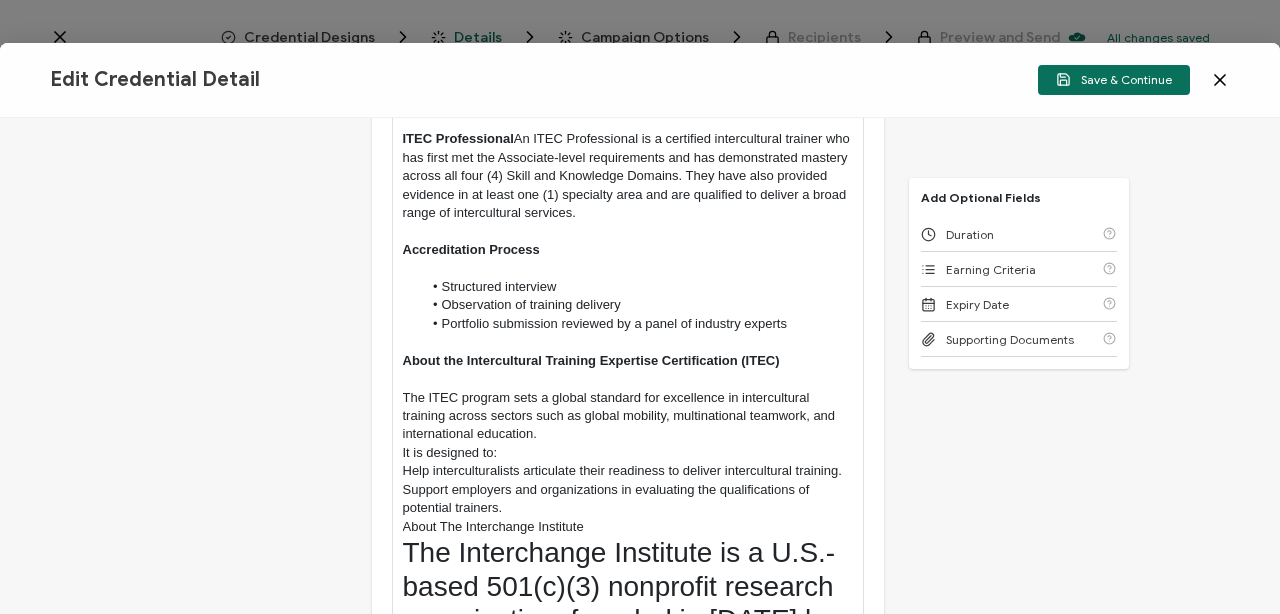 click on "The ITEC program sets a global standard for excellence in intercultural training across sectors such as global mobility, multinational teamwork, and international education." at bounding box center (628, 416) 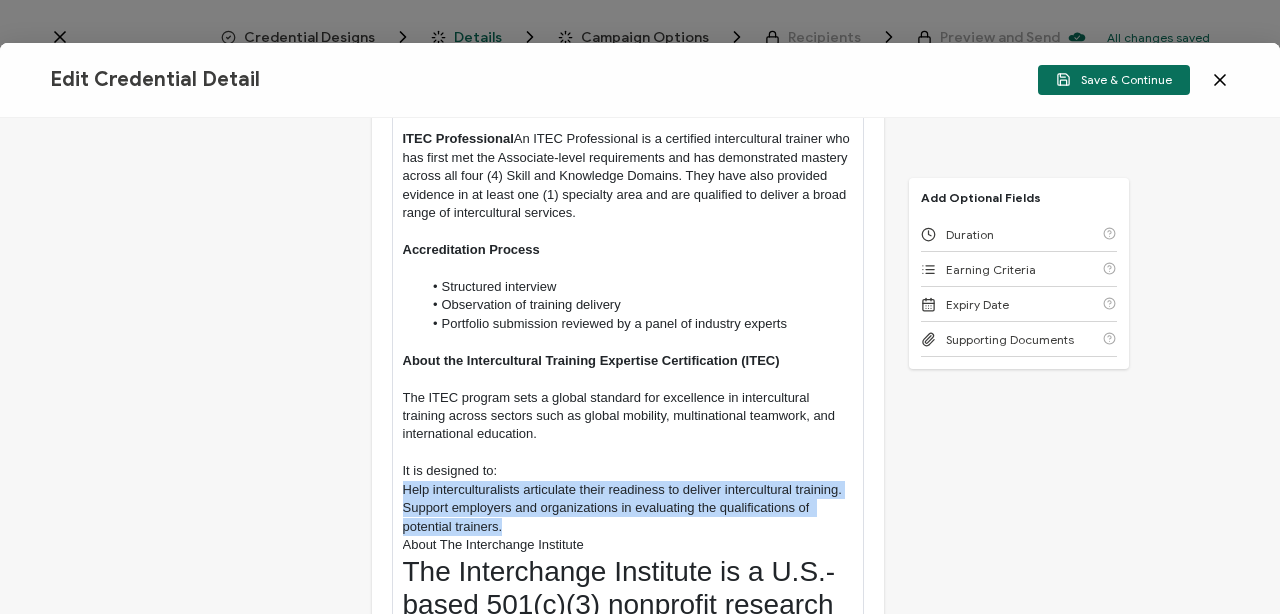 drag, startPoint x: 403, startPoint y: 492, endPoint x: 504, endPoint y: 531, distance: 108.26819 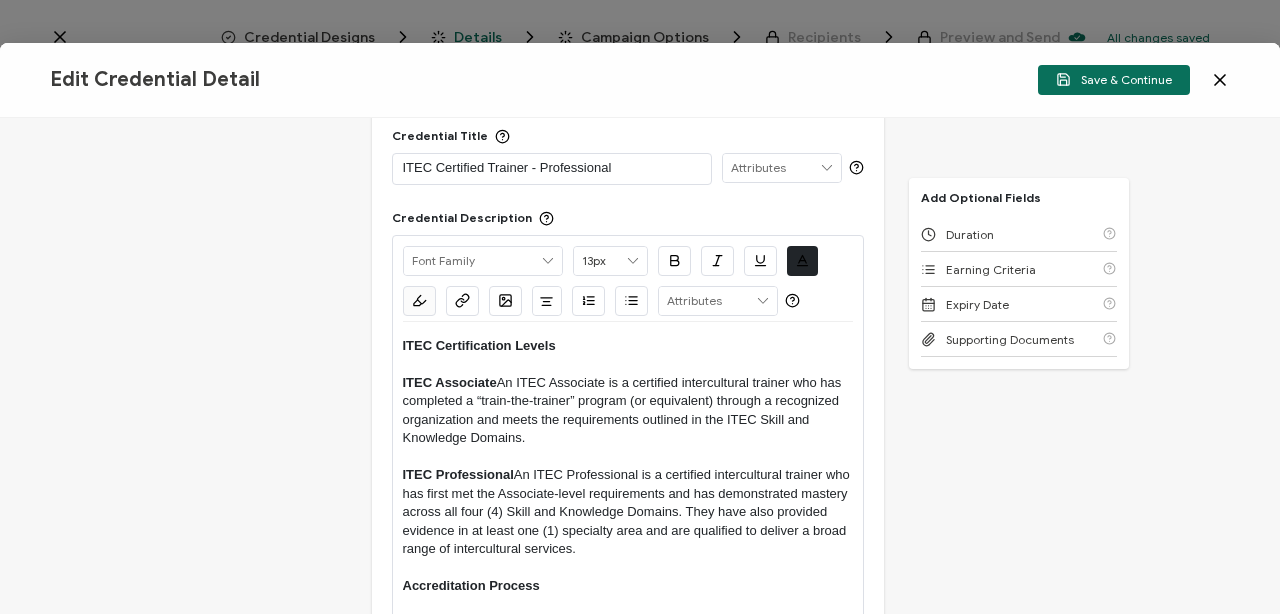 scroll, scrollTop: 0, scrollLeft: 0, axis: both 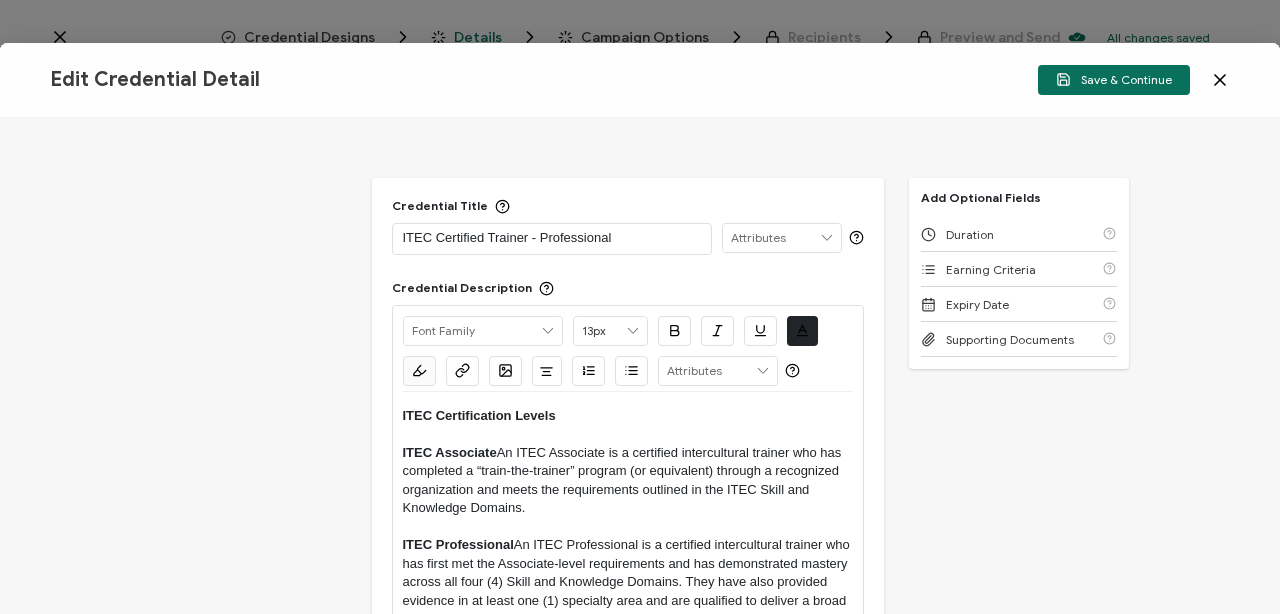 click 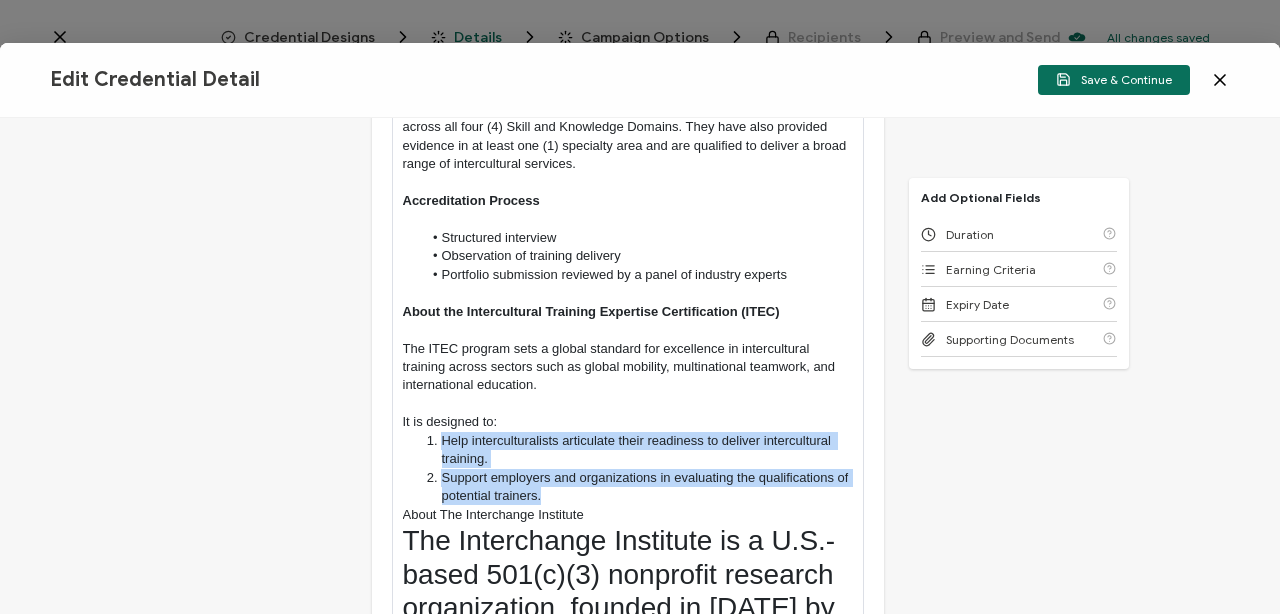 scroll, scrollTop: 474, scrollLeft: 0, axis: vertical 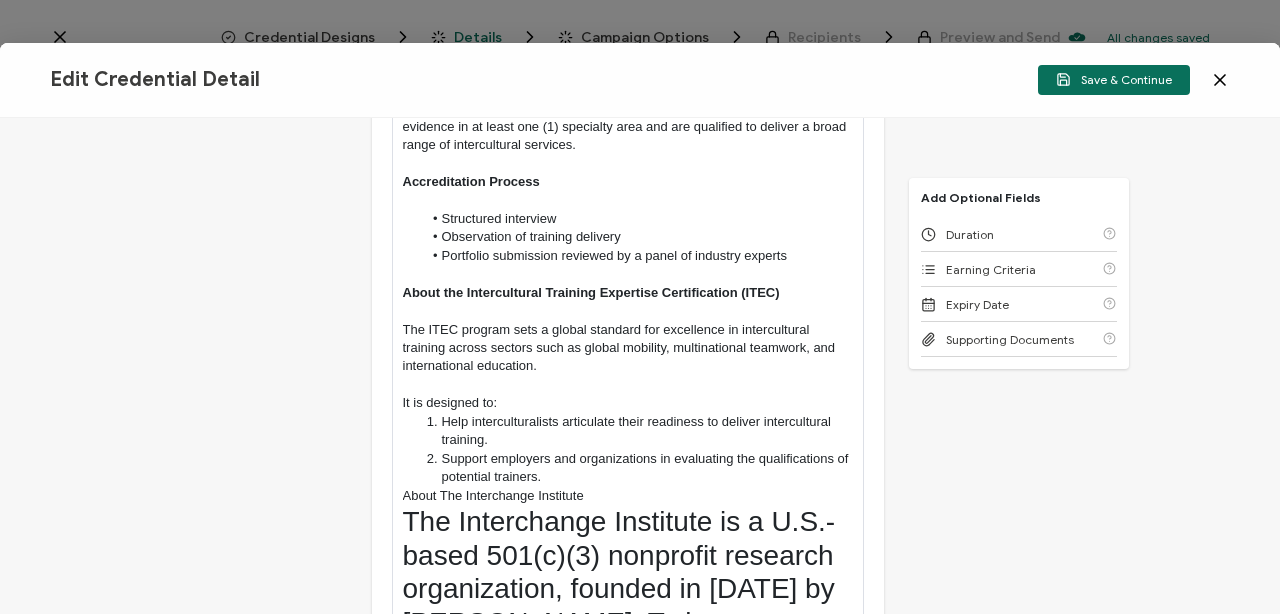 click on "The Interchange Institute is a U.S.-based 501(c)(3) nonprofit research organization, founded in [DATE] by [PERSON_NAME]. To learn more, visit [DOMAIN_NAME]." at bounding box center [628, 589] 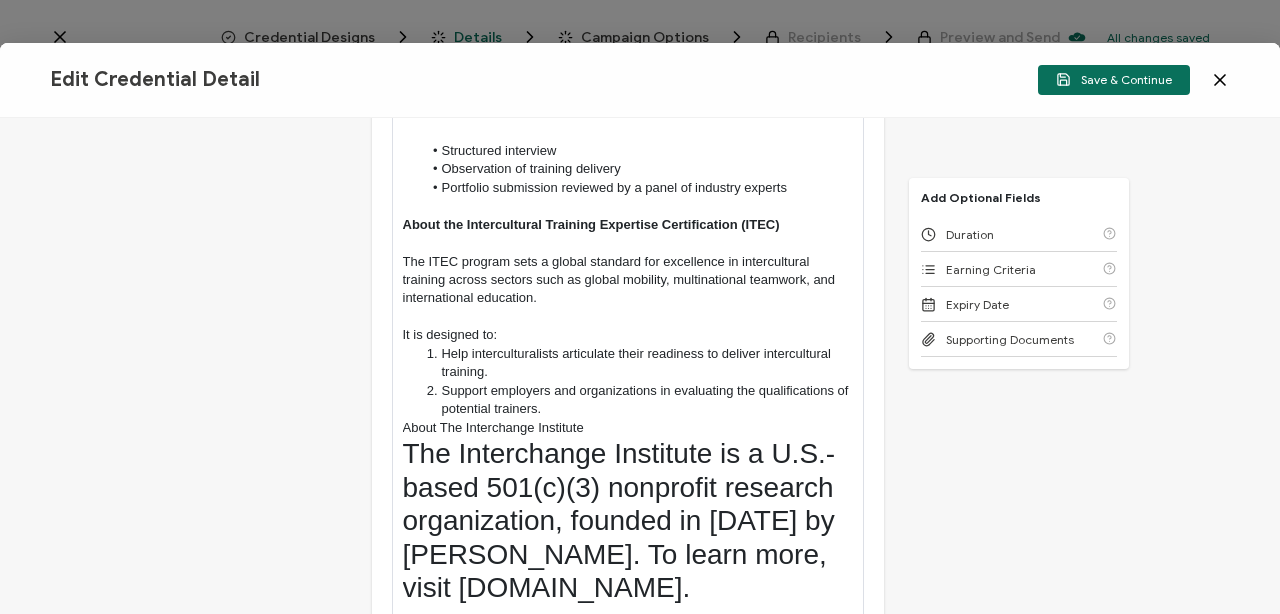 scroll, scrollTop: 565, scrollLeft: 0, axis: vertical 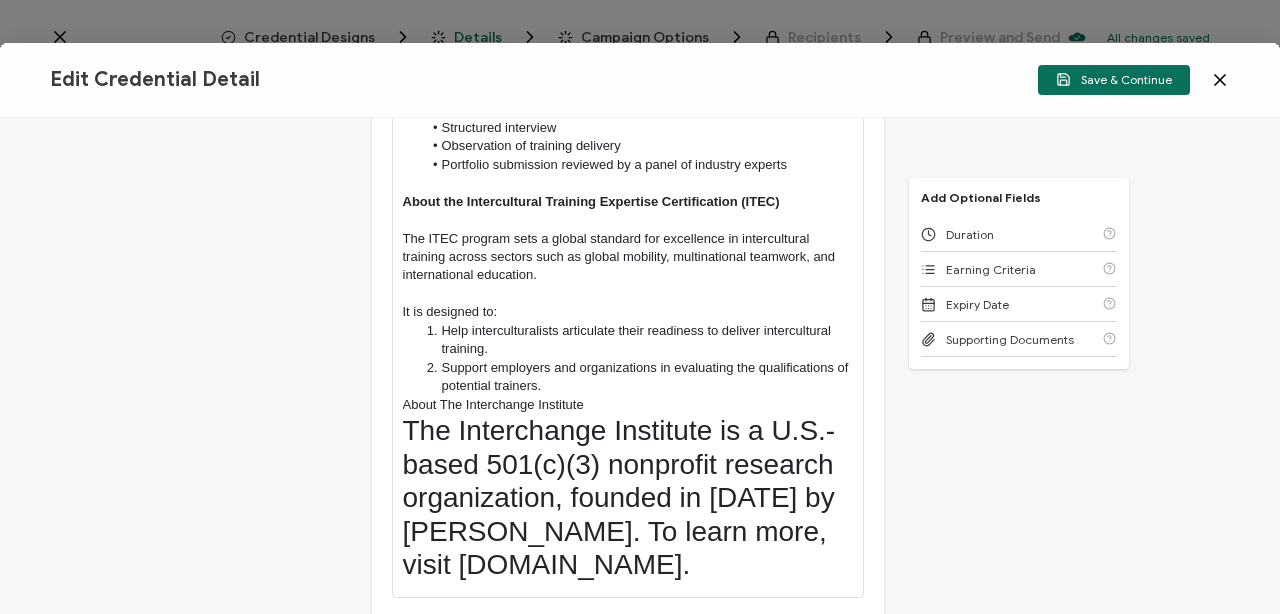 click on "It is designed to:" at bounding box center (628, 312) 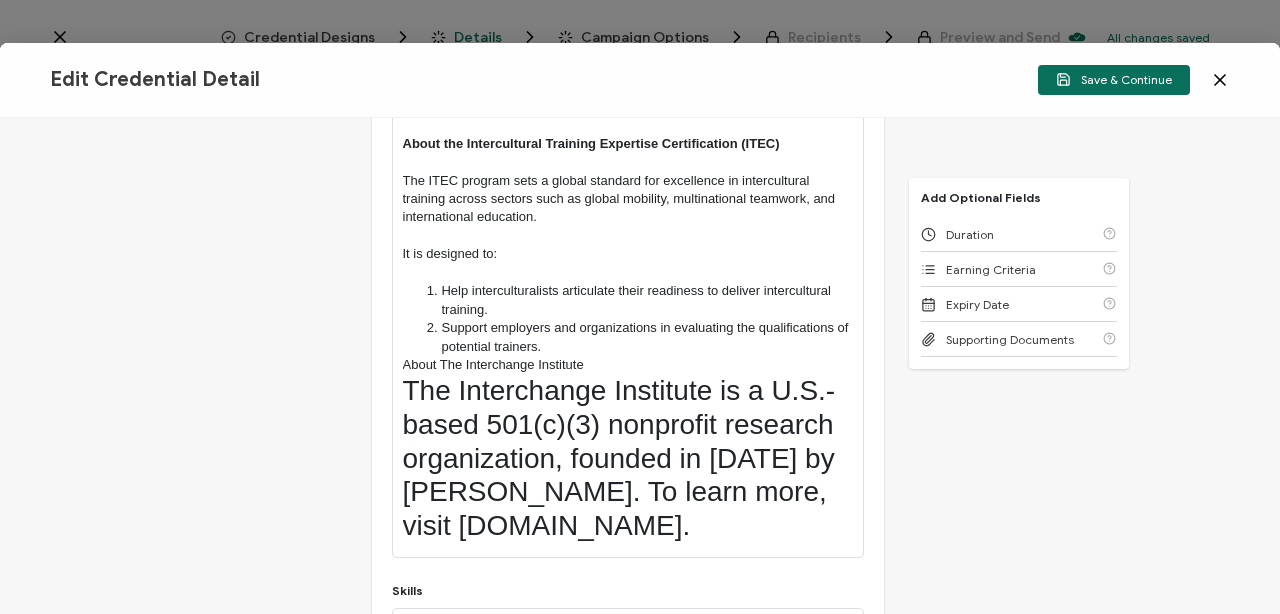 scroll, scrollTop: 628, scrollLeft: 0, axis: vertical 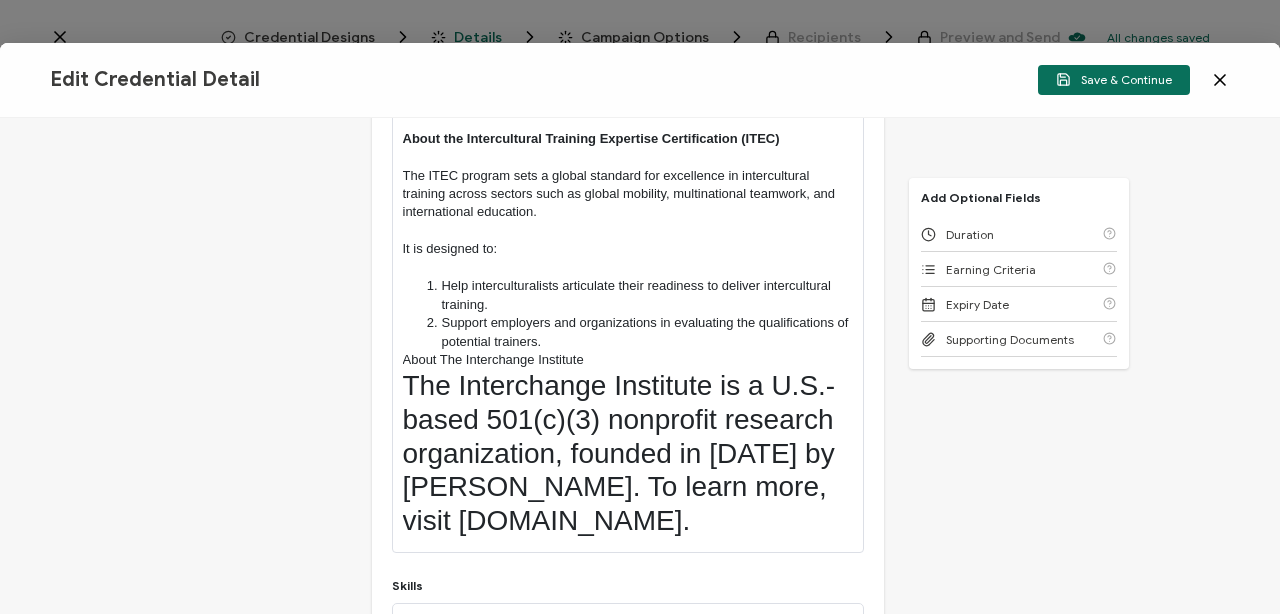 click on "About The Interchange Institute" at bounding box center (628, 360) 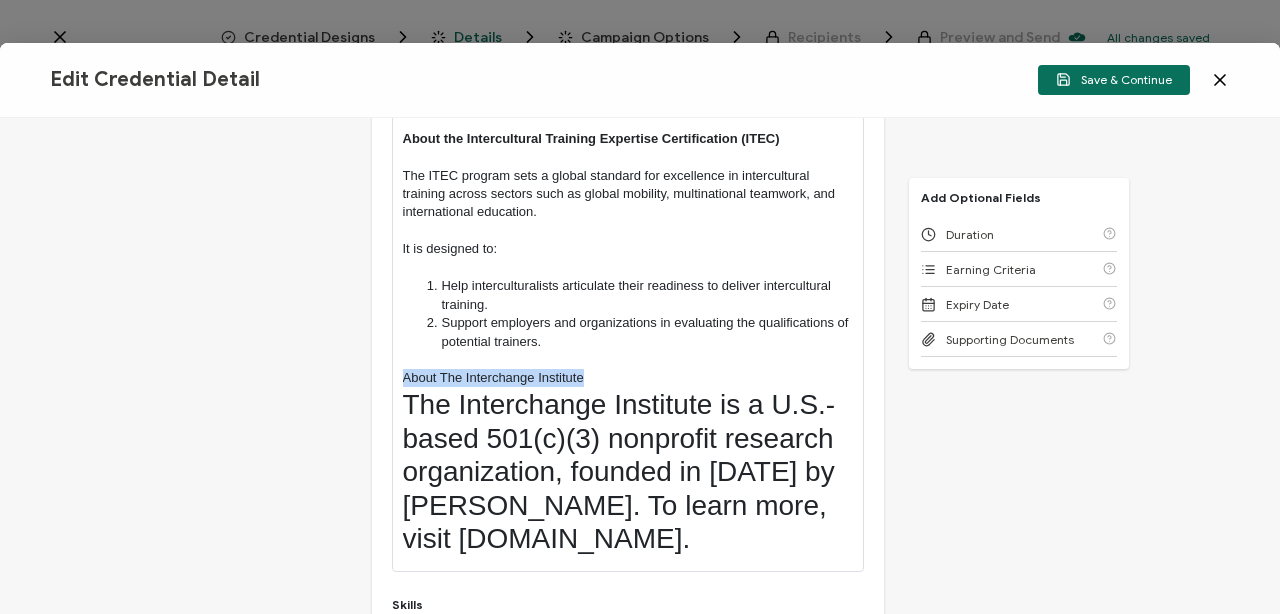 drag, startPoint x: 585, startPoint y: 376, endPoint x: 382, endPoint y: 382, distance: 203.08865 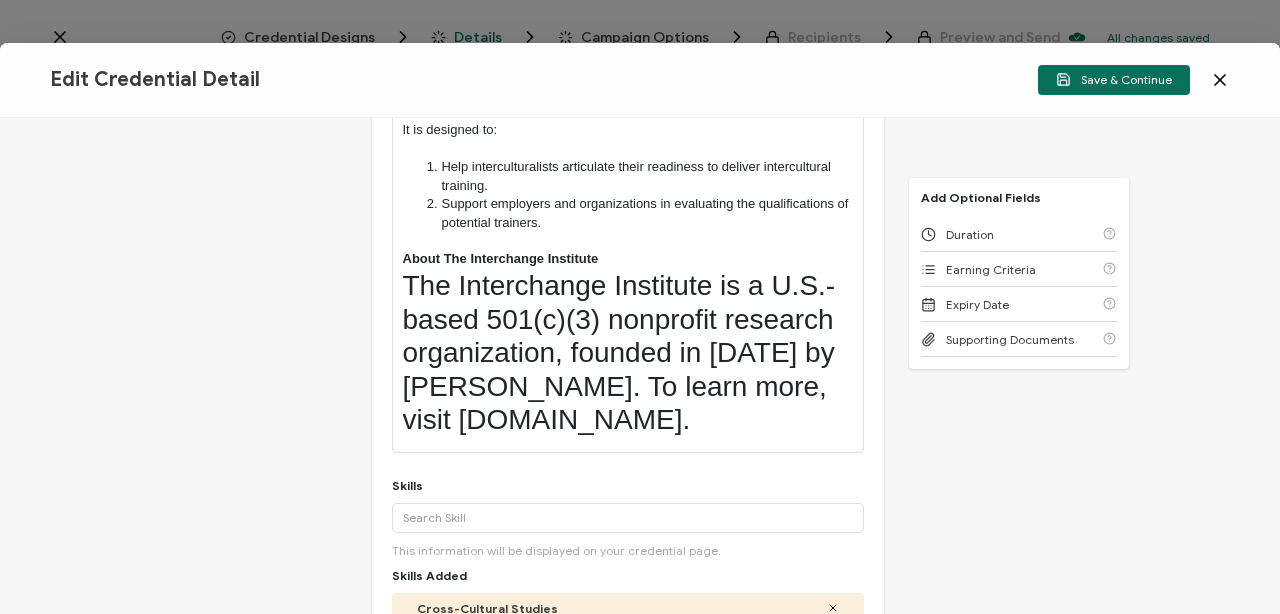 scroll, scrollTop: 793, scrollLeft: 0, axis: vertical 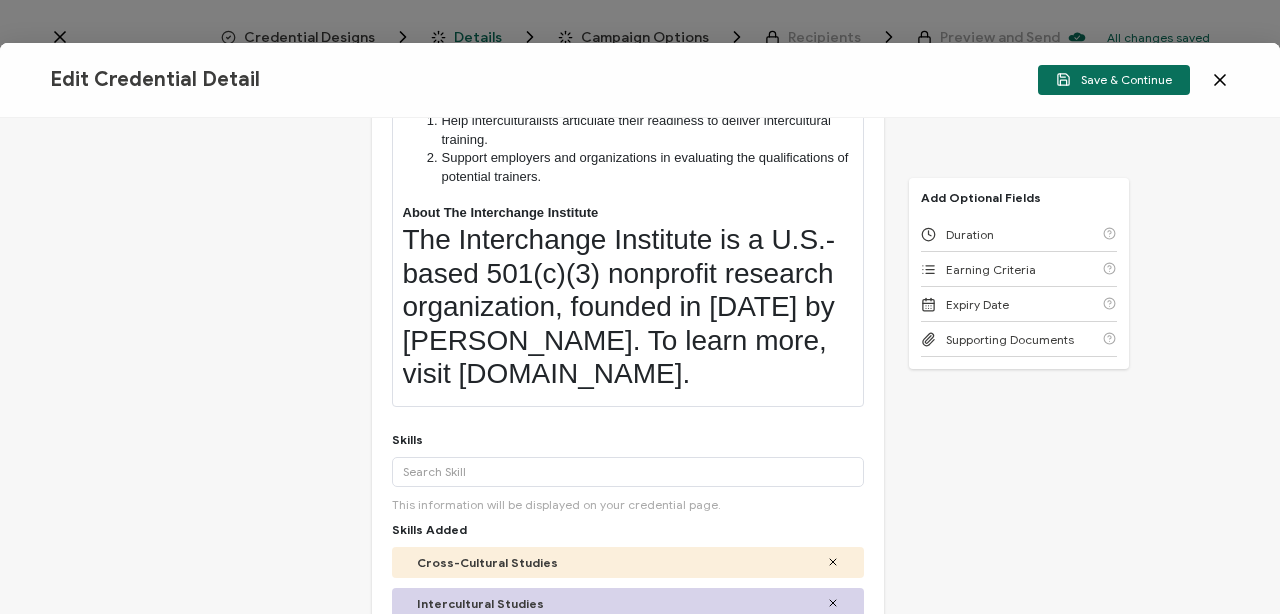 drag, startPoint x: 776, startPoint y: 411, endPoint x: 405, endPoint y: 247, distance: 405.6316 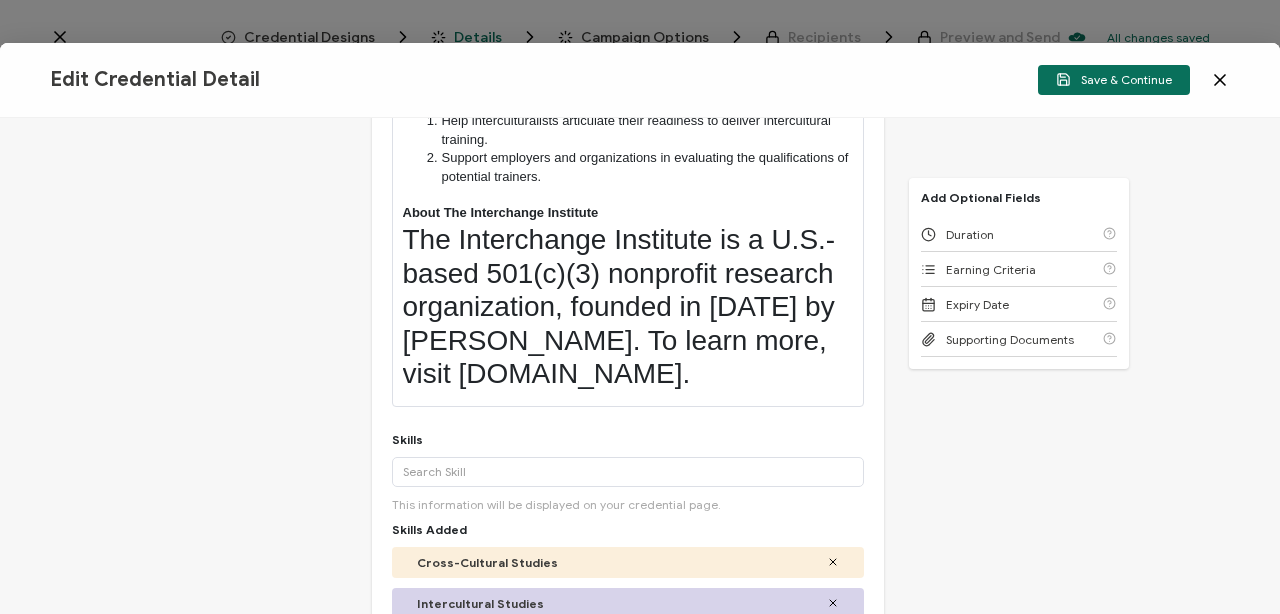 click on "The Interchange Institute is a U.S.-based 501(c)(3) nonprofit research organization, founded in [DATE] by [PERSON_NAME]. To learn more, visit [DOMAIN_NAME]." at bounding box center [628, 307] 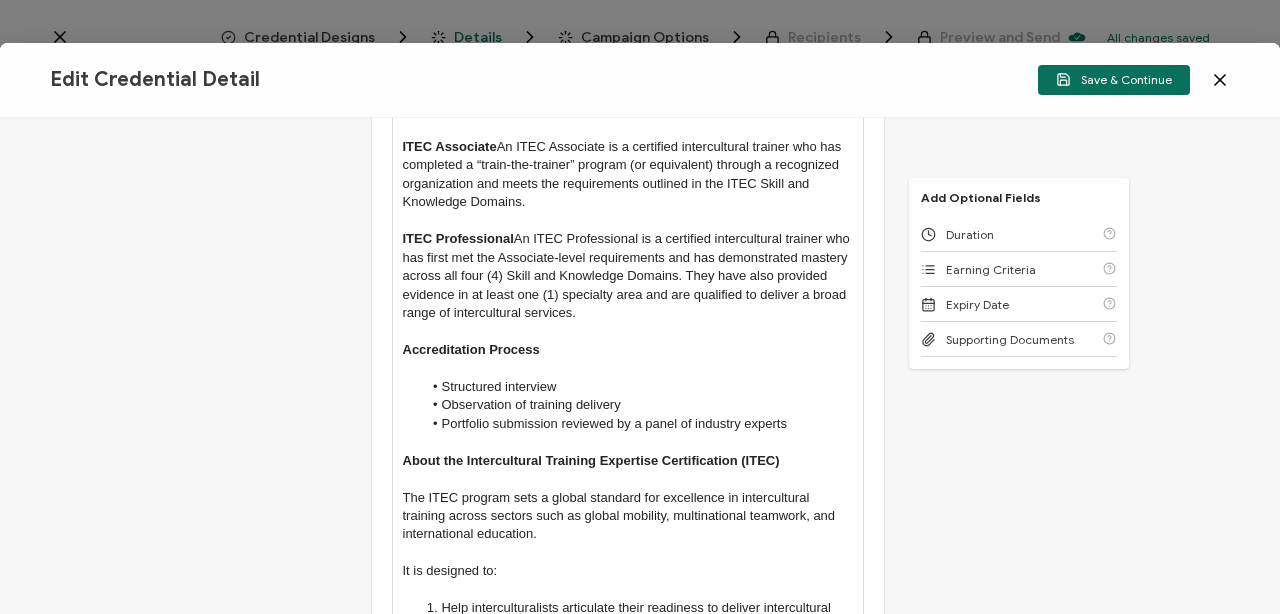 scroll, scrollTop: 0, scrollLeft: 0, axis: both 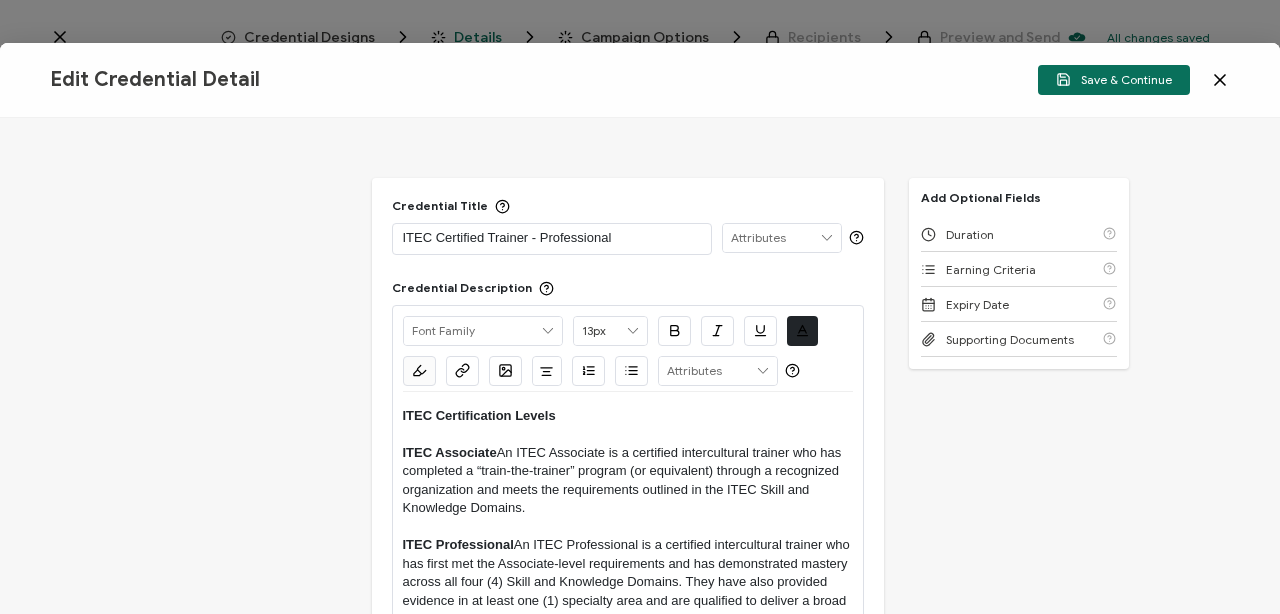 click at bounding box center (427, 378) 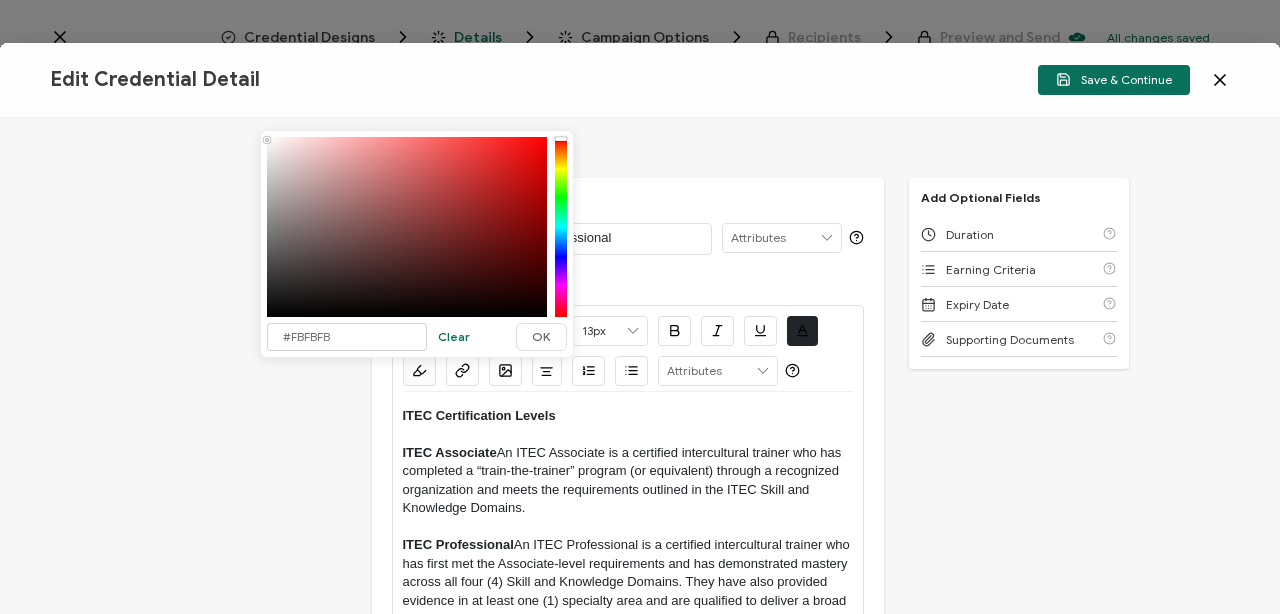click on "ITEC Certification Levels" at bounding box center (628, 416) 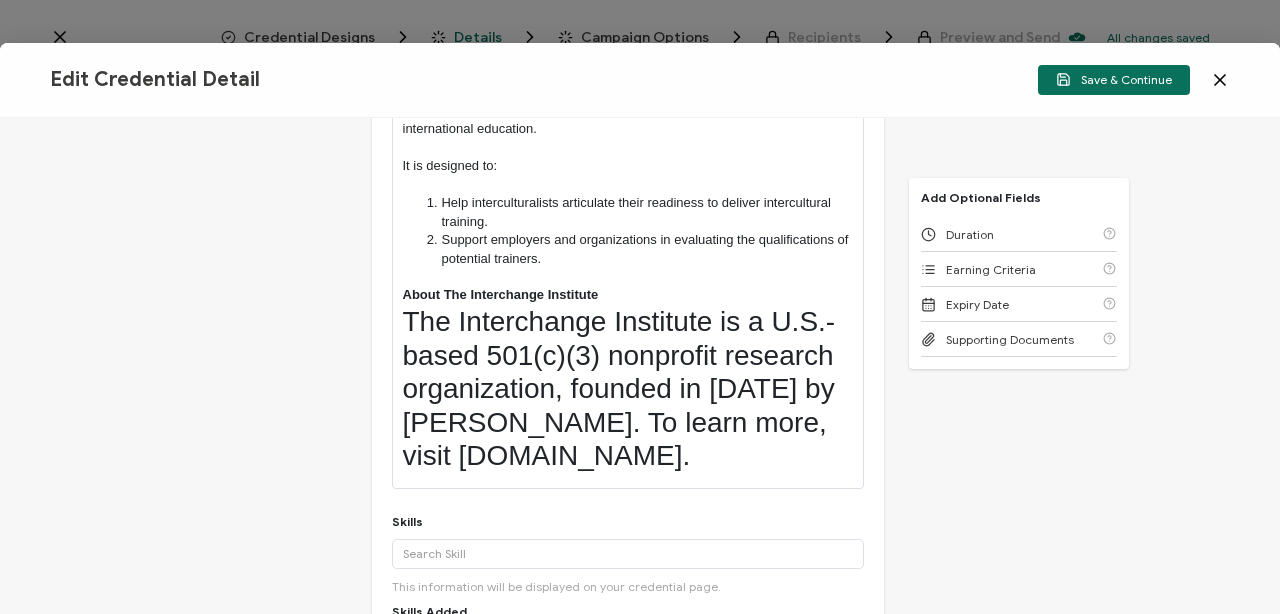 scroll, scrollTop: 753, scrollLeft: 0, axis: vertical 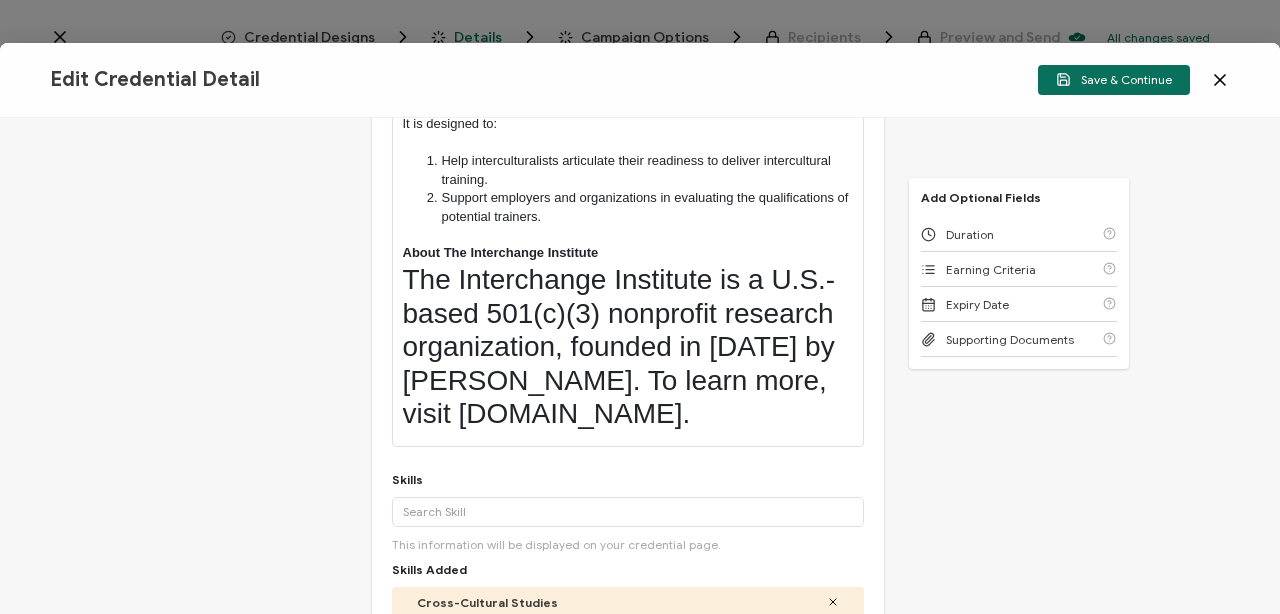 drag, startPoint x: 787, startPoint y: 447, endPoint x: 386, endPoint y: 288, distance: 431.37222 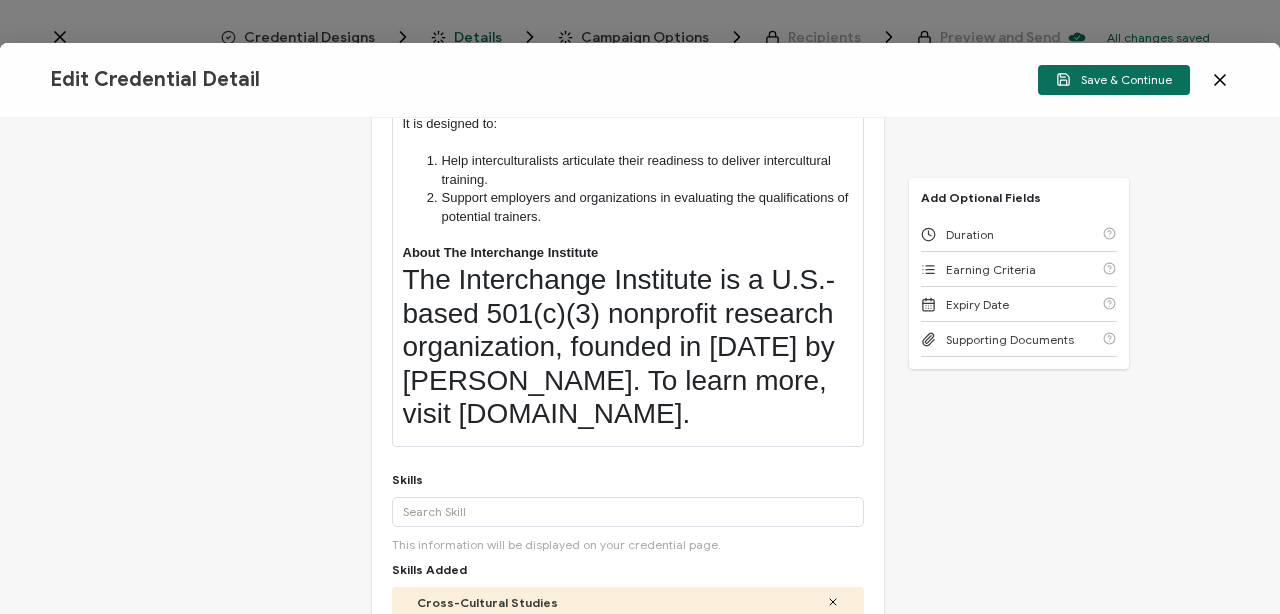 click on "Credential Title
ITEC Certified Trainer - Professional   ISSUER
Issuer Name
Credential Description
Alright Sans [PERSON_NAME] Archivo Black Arial Arimo Blinker Caveat Charm Charmonman Cinzel EB Garamond [PERSON_NAME] Sans [PERSON_NAME] Great Vibes Grenze [PERSON_NAME] Grotesk Inconsolata Josefin Sans Kolektif House Kufam Lato Libre Caslon Text [PERSON_NAME] Lugrasimo Markazi Text Merienda [PERSON_NAME] [PERSON_NAME] [PERSON_NAME] Sans [PERSON_NAME] Serif Nunito Open Sans Open Sans Condensed Orbitron [PERSON_NAME] Display Poppins PT Sans PT Sans Narrow PT Serif Quicksand Raleway Red Hat Display Roboto Roboto Condensed Roboto Slab Rubik Slabo 27px Source Sans Pro Spartan Tajawal Titillium Web Ubuntu UnifrakturCook UnifrakturMaguntia Work Sans   13px 11px 12px 13px 14px 15px 16px 17px 18px 19px 20px 21px 22px 23px 24px 25px 26px 27px 28px 29px 30px 31px 32px 33px 34px 35px 36px 37px 38px" at bounding box center (628, 118) 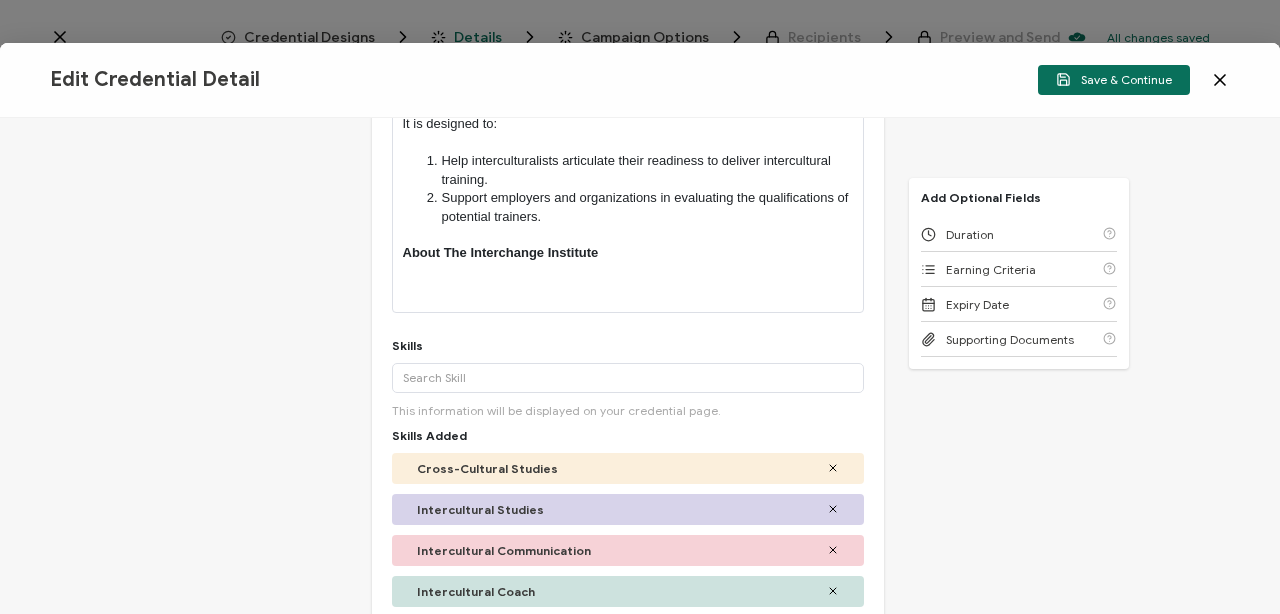 scroll, scrollTop: 50, scrollLeft: 0, axis: vertical 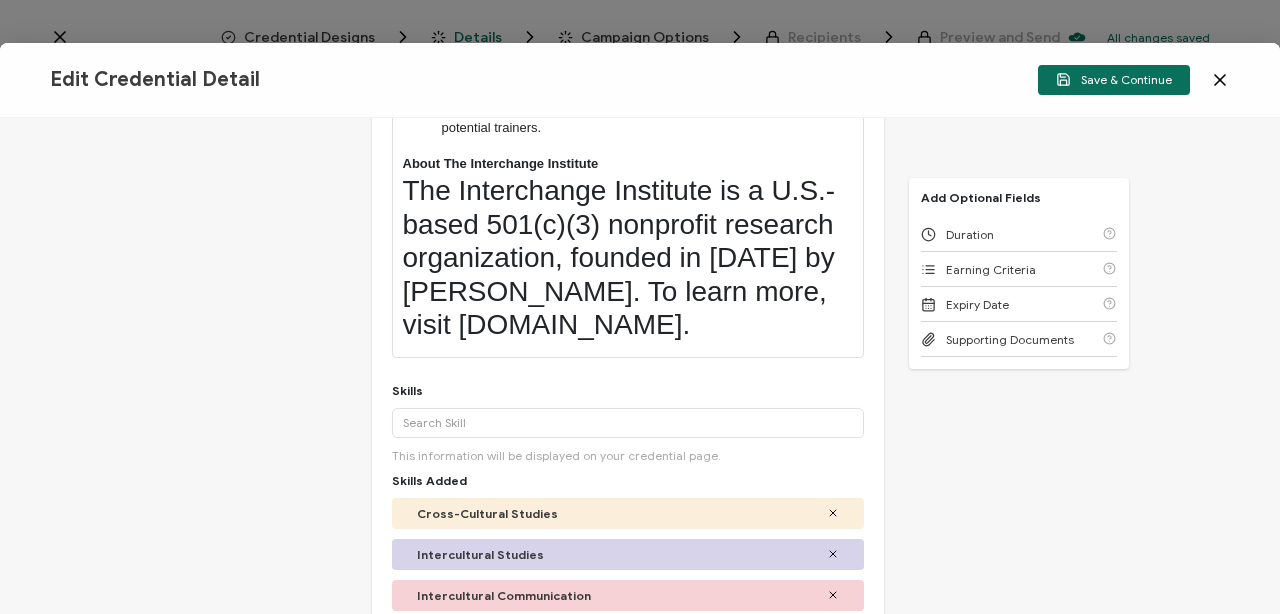 drag, startPoint x: 778, startPoint y: 356, endPoint x: 404, endPoint y: 192, distance: 408.3773 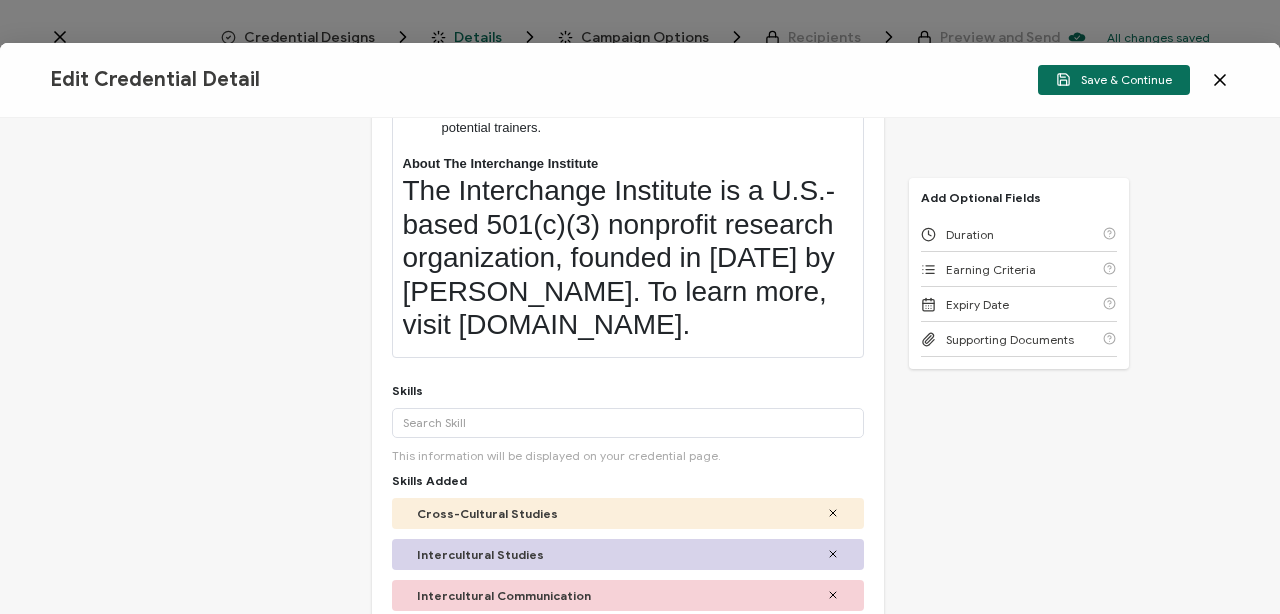 click on "The Interchange Institute is a U.S.-based 501(c)(3) nonprofit research organization, founded in [DATE] by [PERSON_NAME]. To learn more, visit [DOMAIN_NAME]." at bounding box center (628, 258) 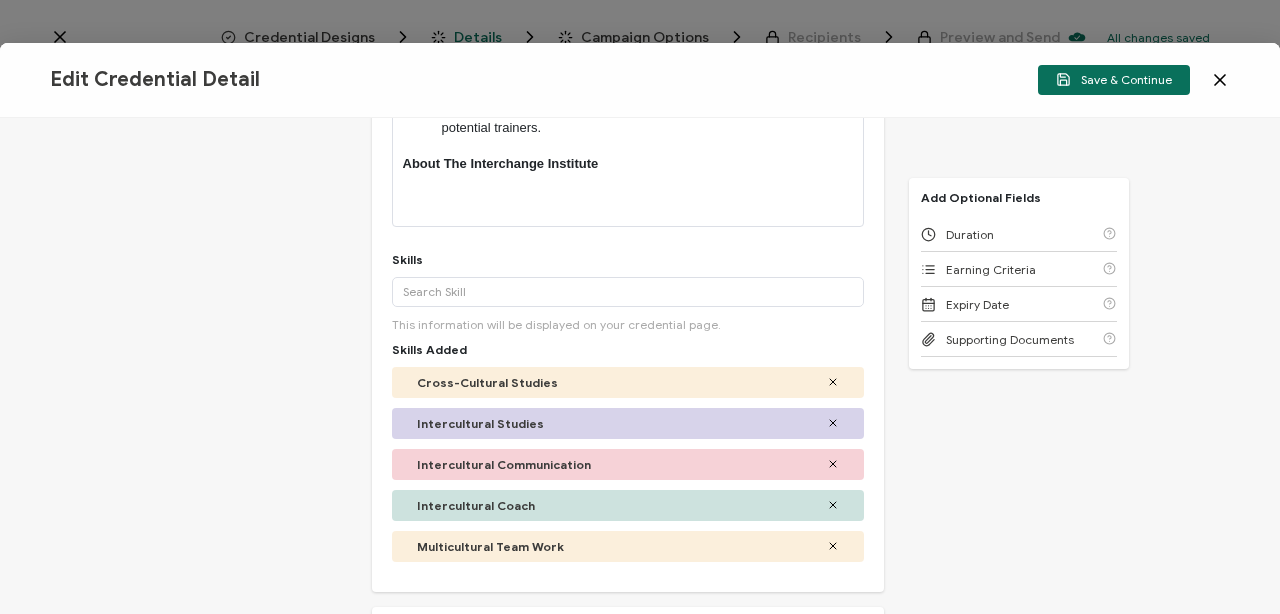 scroll, scrollTop: 50, scrollLeft: 0, axis: vertical 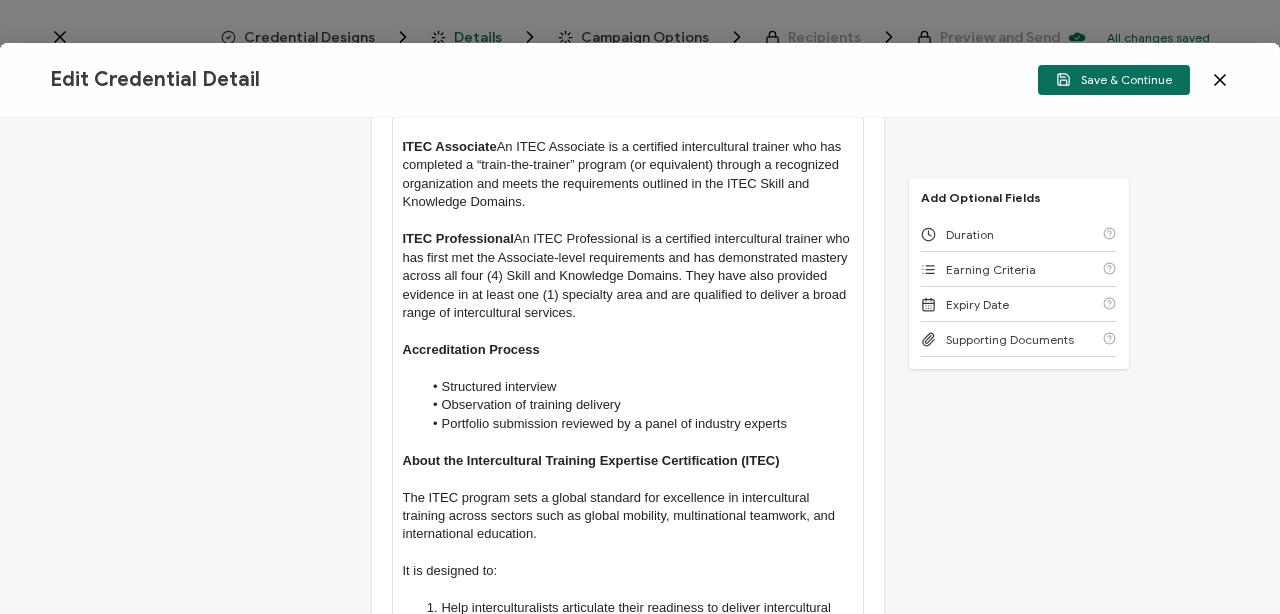 click on "ITEC Professional  An ITEC Professional is a certified intercultural trainer who has first met the Associate-level requirements and has demonstrated mastery across all four (4) Skill and Knowledge Domains. They have also provided evidence in at least one (1) specialty area and are qualified to deliver a broad range of intercultural services." at bounding box center (628, 276) 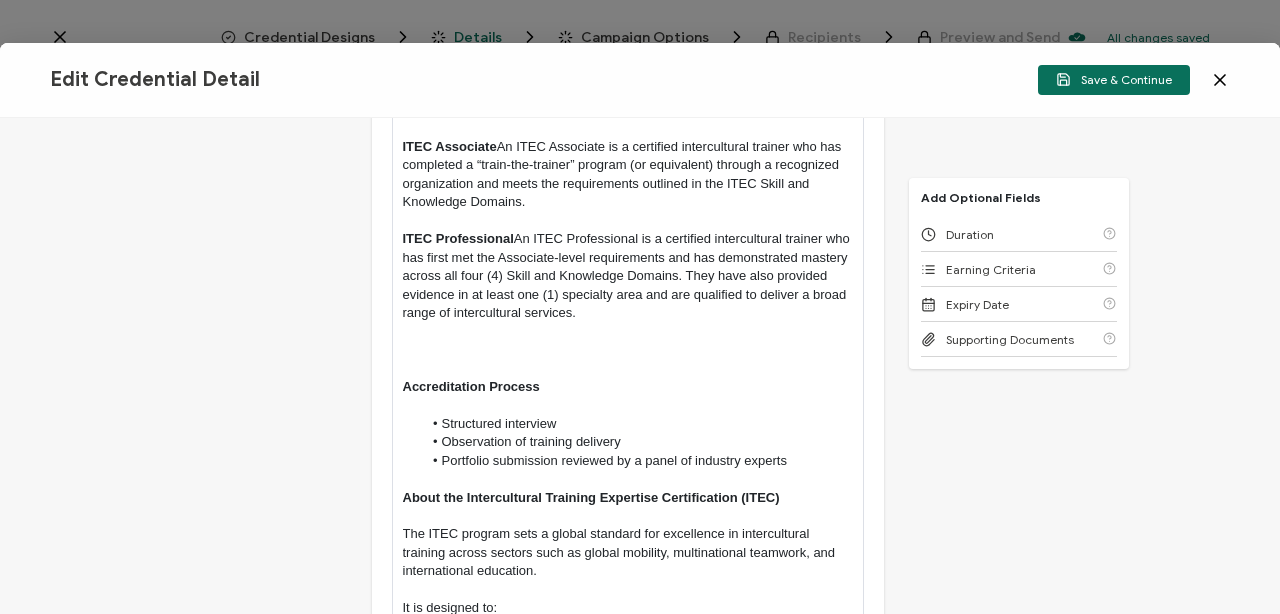 scroll, scrollTop: 0, scrollLeft: 0, axis: both 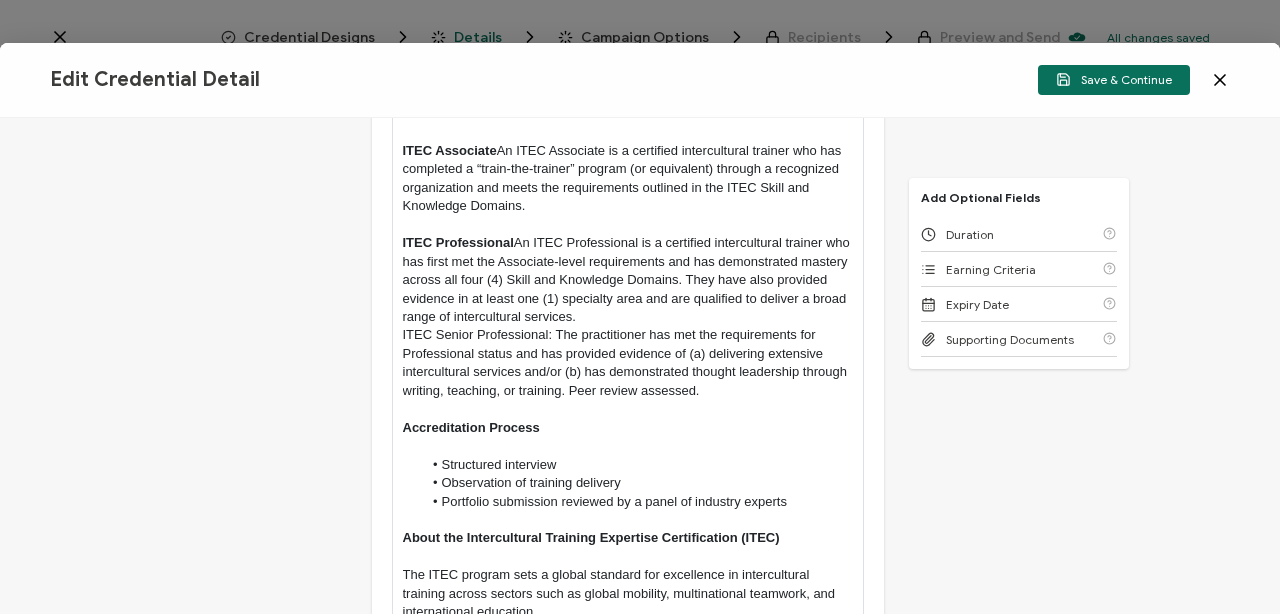 click on "ITEC Professional  An ITEC Professional is a certified intercultural trainer who has first met the Associate-level requirements and has demonstrated mastery across all four (4) Skill and Knowledge Domains. They have also provided evidence in at least one (1) specialty area and are qualified to deliver a broad range of intercultural services." at bounding box center (628, 280) 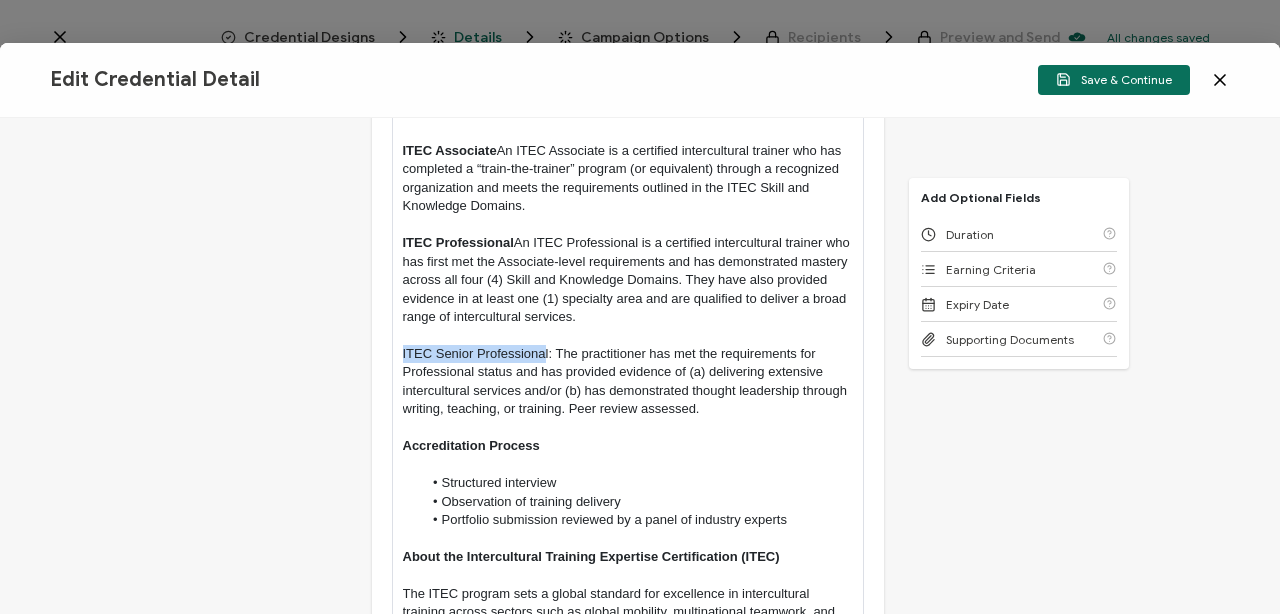 drag, startPoint x: 544, startPoint y: 353, endPoint x: 396, endPoint y: 347, distance: 148.12157 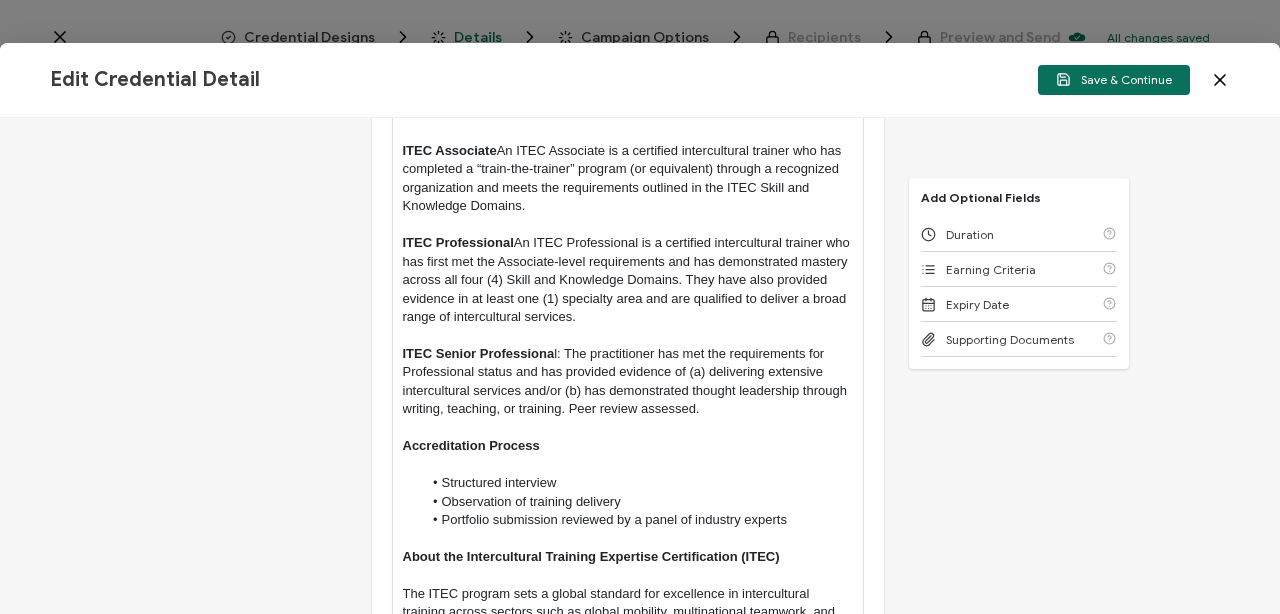 click on "ITEC Senior Professiona l: The practitioner has met the requirements for Professional status and has provided evidence of (a) delivering extensive intercultural services and/or (b) has demonstrated thought leadership through writing, teaching, or training. Peer review assessed." at bounding box center (628, 382) 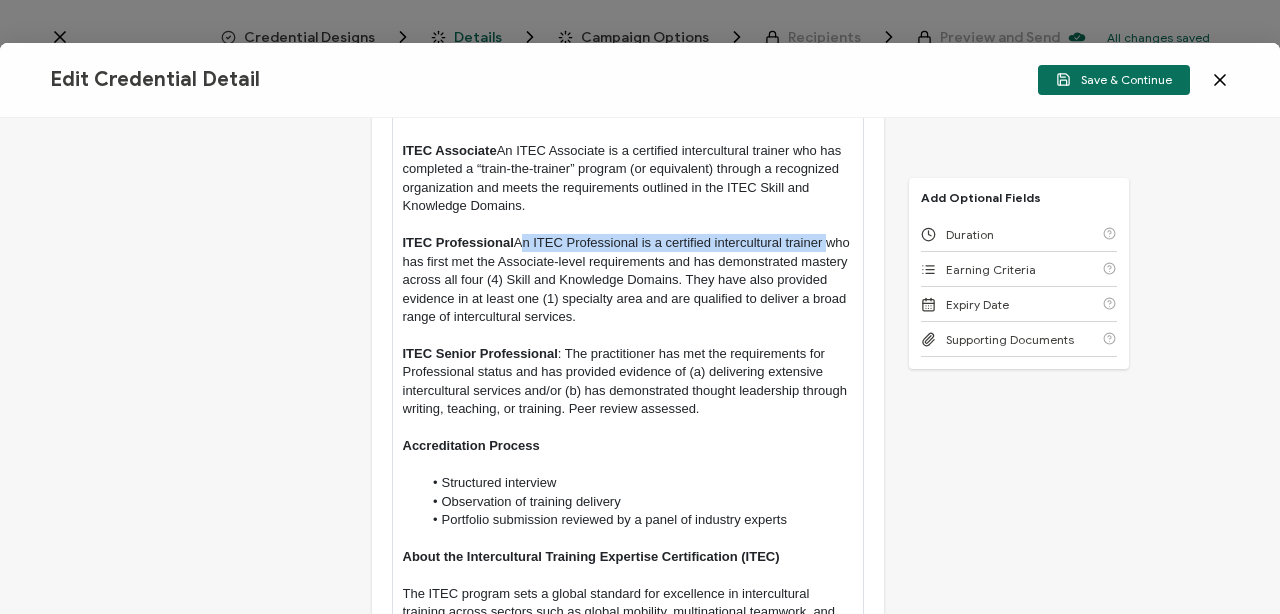drag, startPoint x: 517, startPoint y: 245, endPoint x: 822, endPoint y: 238, distance: 305.08032 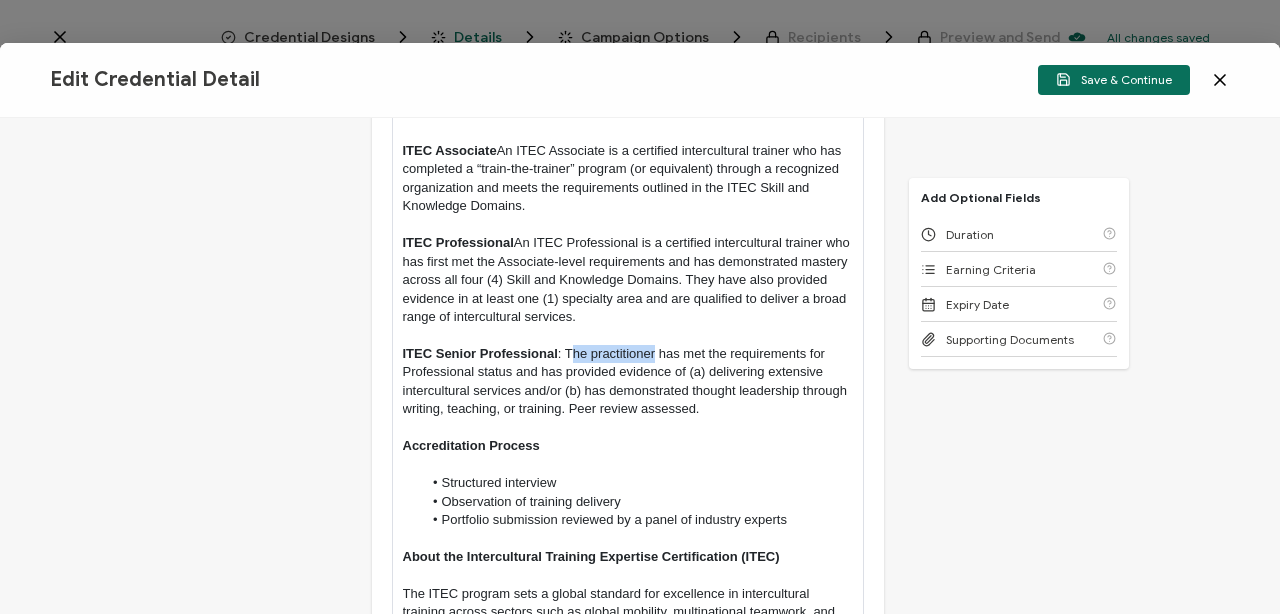drag, startPoint x: 567, startPoint y: 353, endPoint x: 651, endPoint y: 359, distance: 84.21401 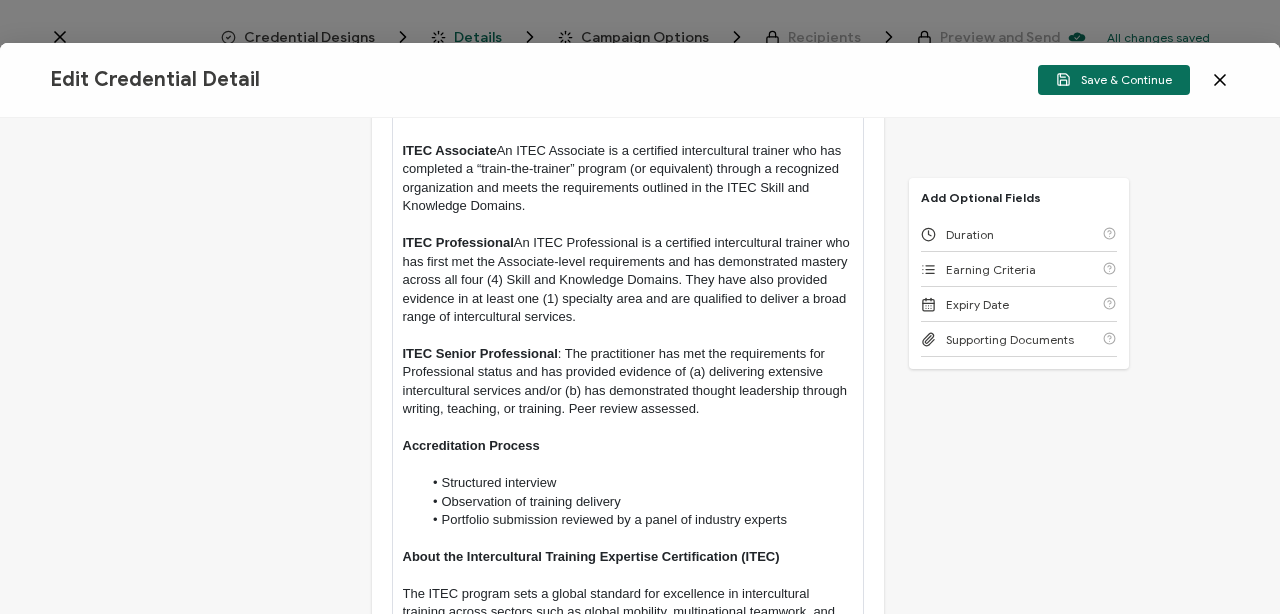 scroll, scrollTop: 0, scrollLeft: 0, axis: both 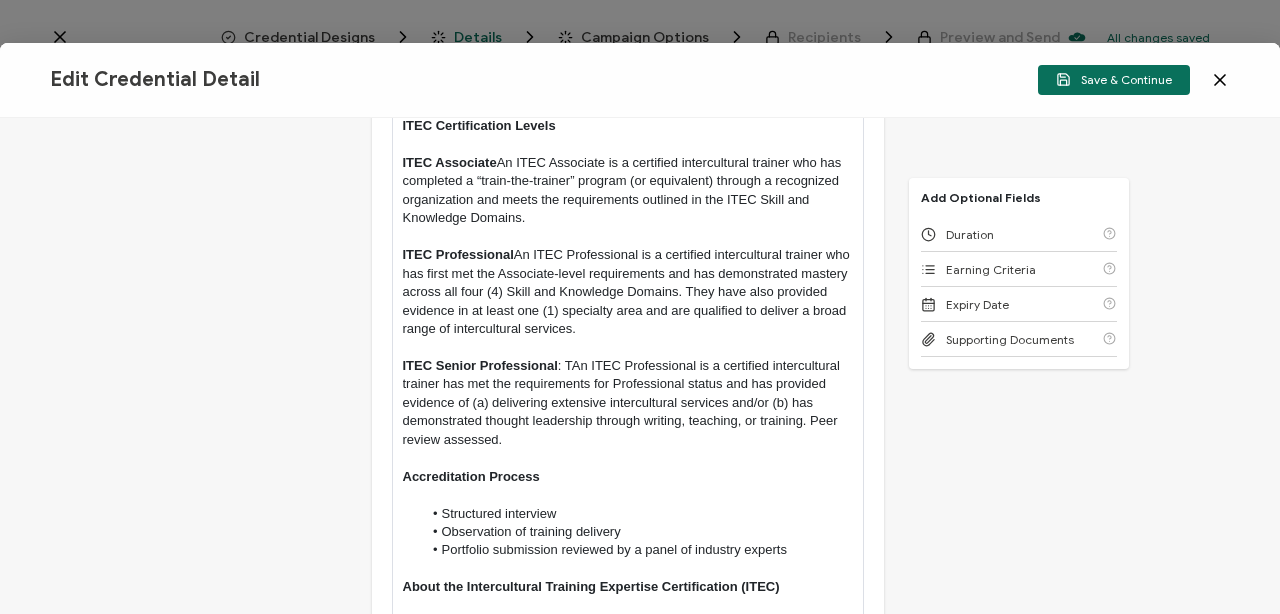 click on "ITEC Senior Professional : TAn ITEC Professional is a certified intercultural trainer has met the requirements for Professional status and has provided evidence of (a) delivering extensive intercultural services and/or (b) has demonstrated thought leadership through writing, teaching, or training. Peer review assessed." at bounding box center [628, 403] 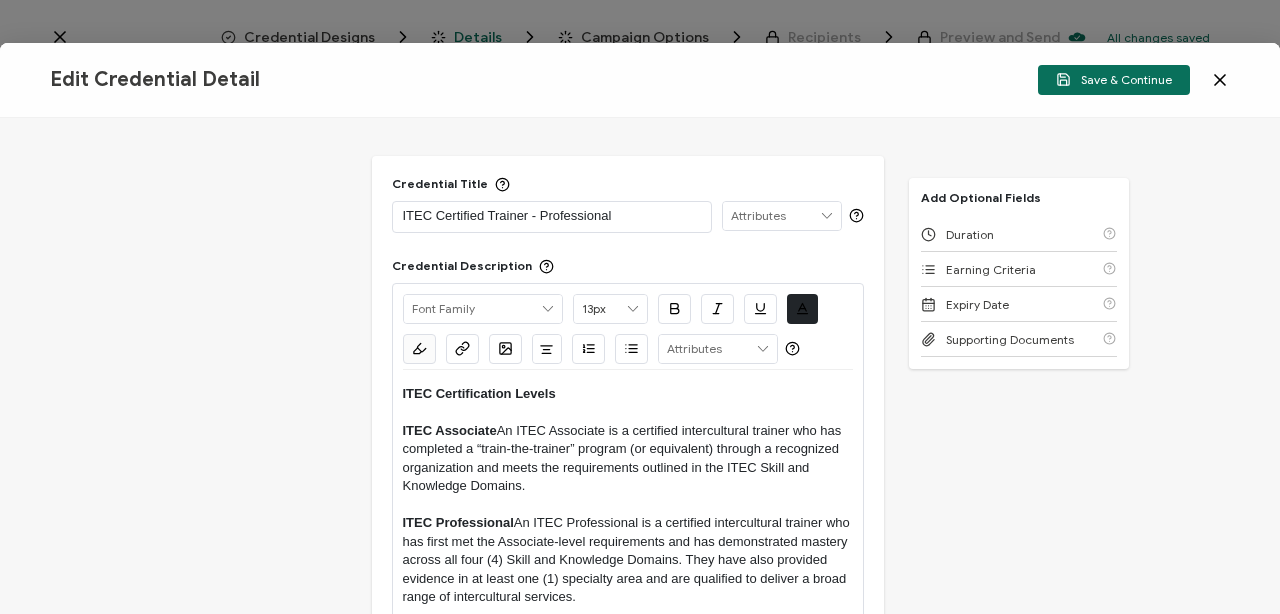 scroll, scrollTop: 0, scrollLeft: 0, axis: both 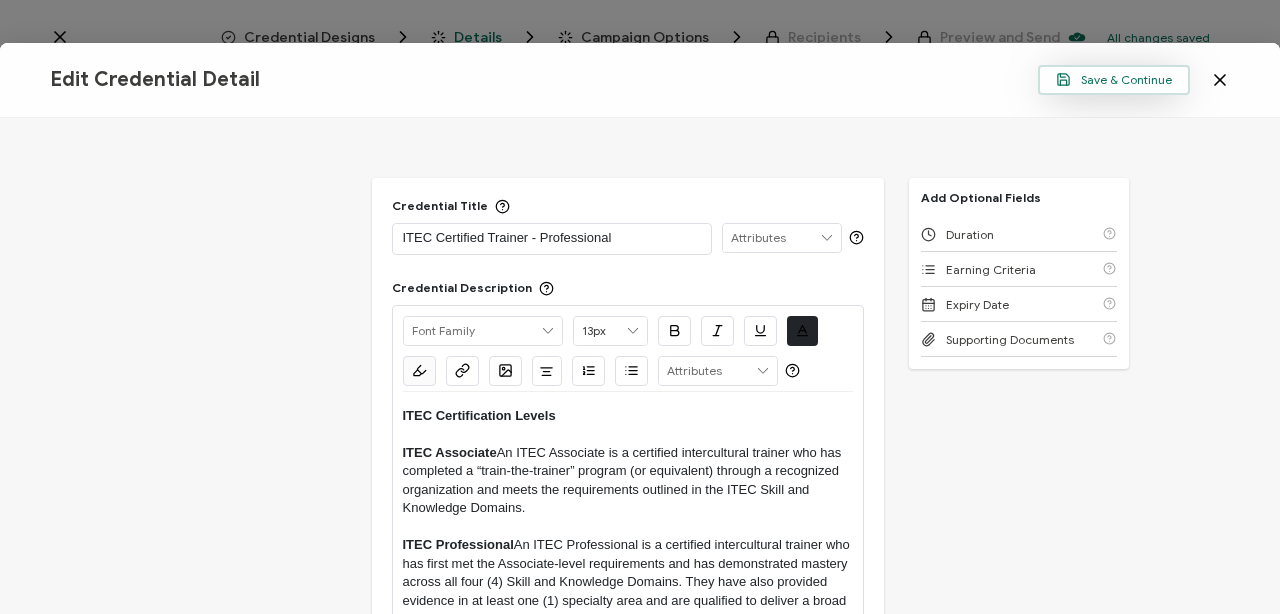 click on "Save & Continue" at bounding box center (1114, 79) 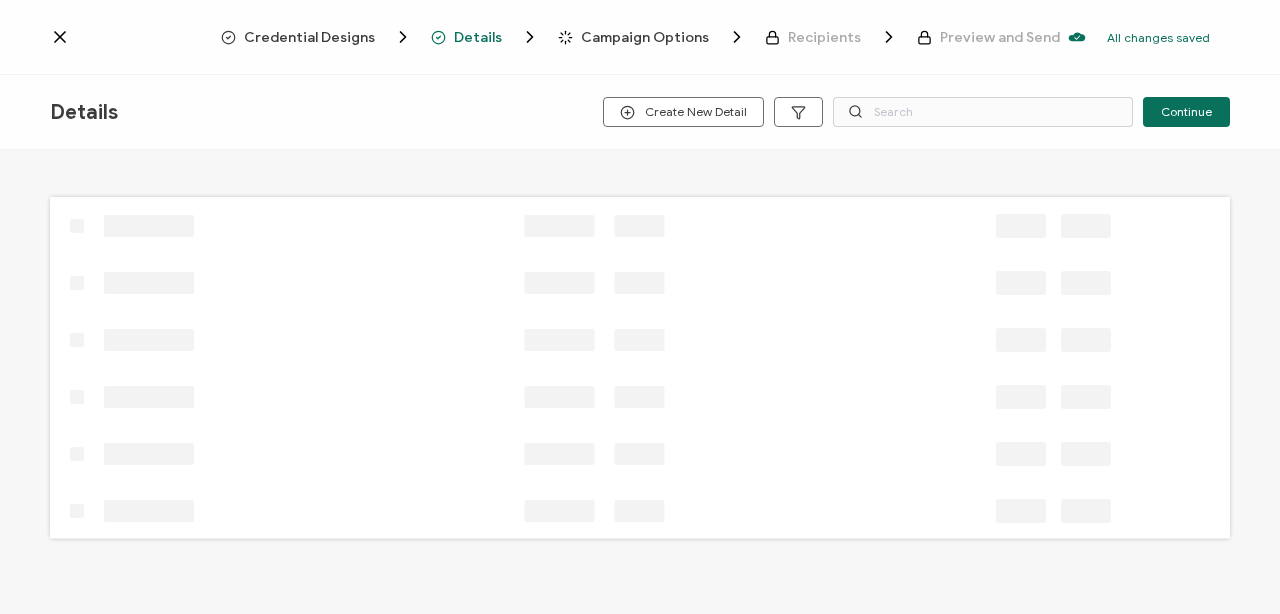 scroll, scrollTop: 3, scrollLeft: 0, axis: vertical 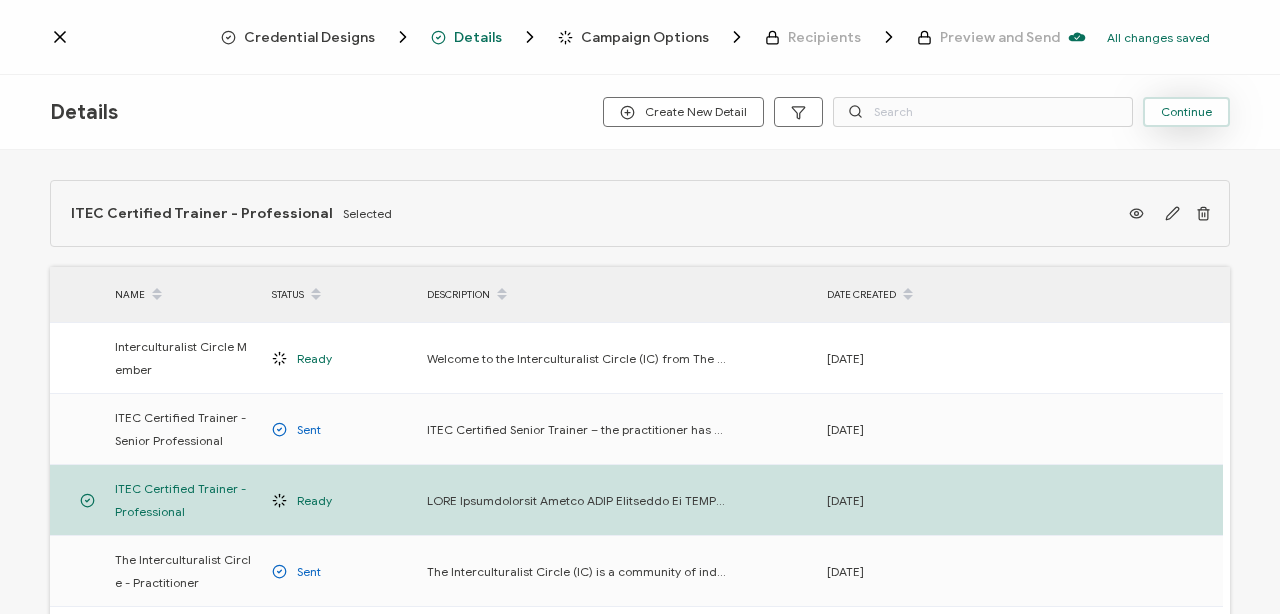 click on "Continue" at bounding box center [1186, 112] 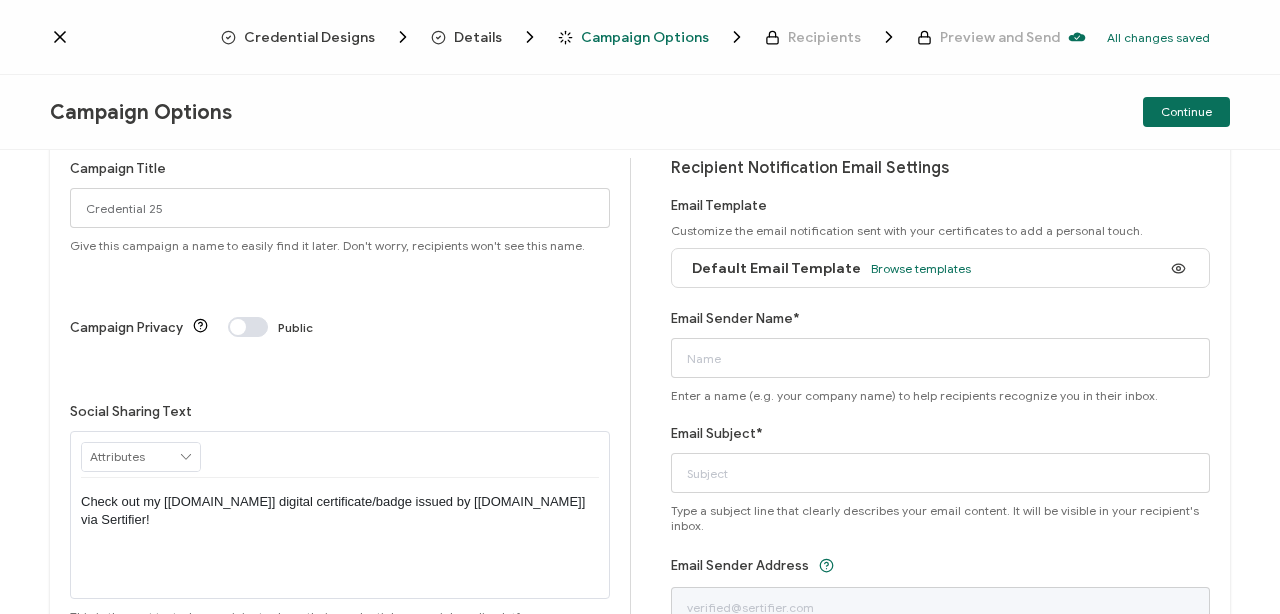 scroll, scrollTop: 0, scrollLeft: 0, axis: both 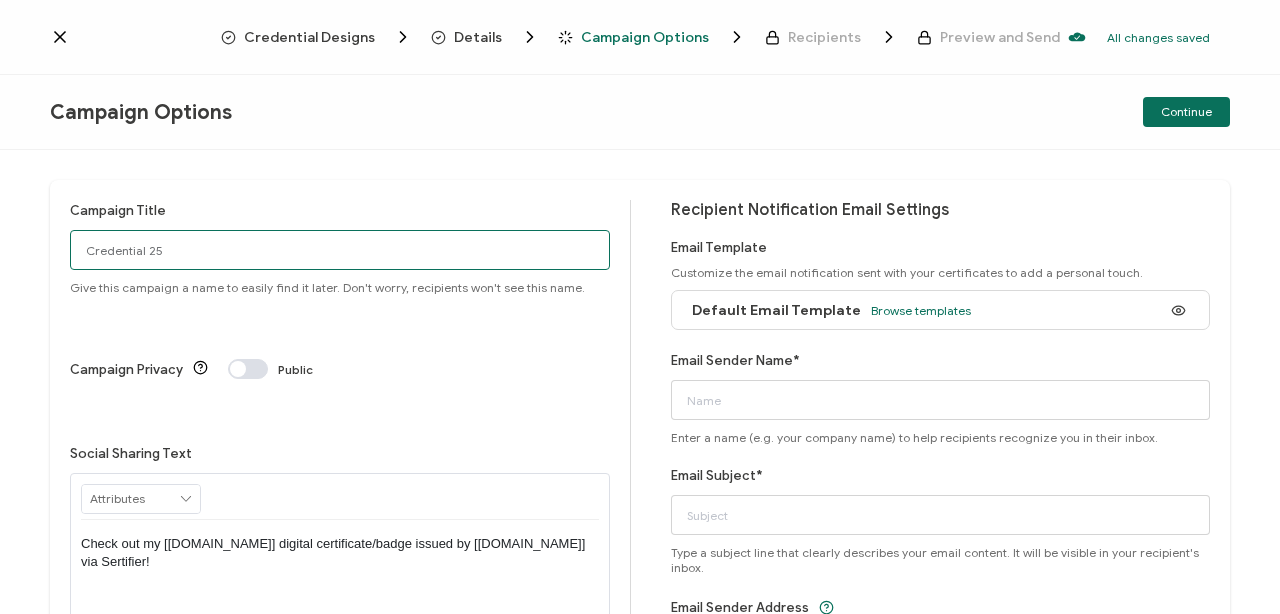 click on "Credential 25" at bounding box center [340, 250] 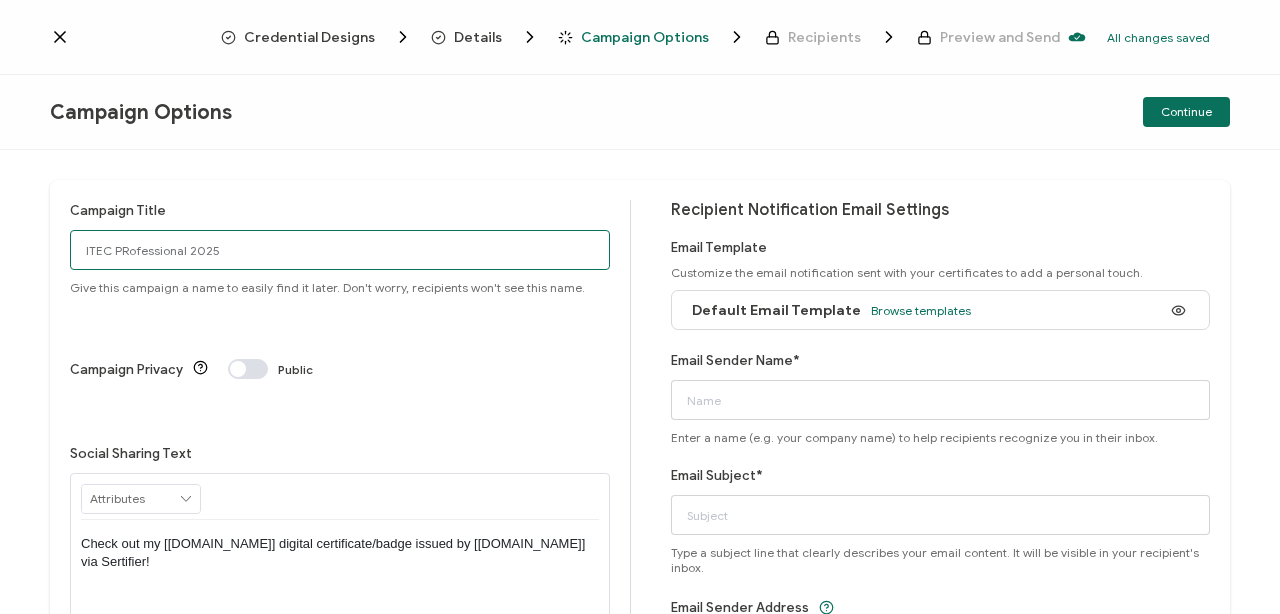 click on "ITEC PRofessional 2025" at bounding box center (340, 250) 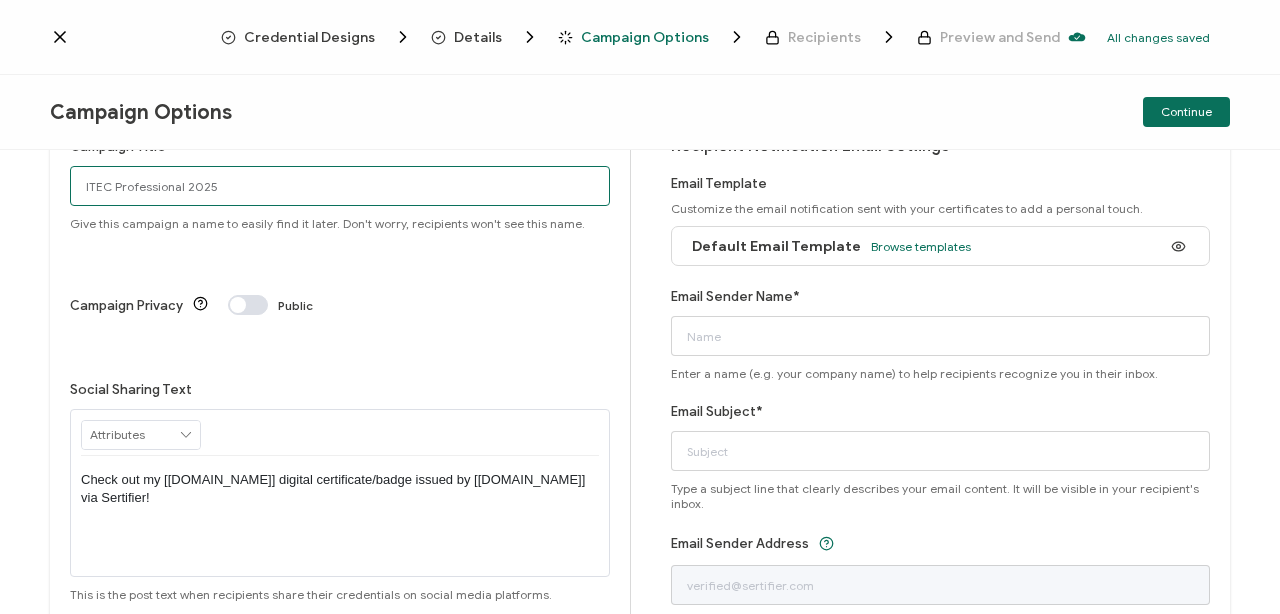 scroll, scrollTop: 77, scrollLeft: 0, axis: vertical 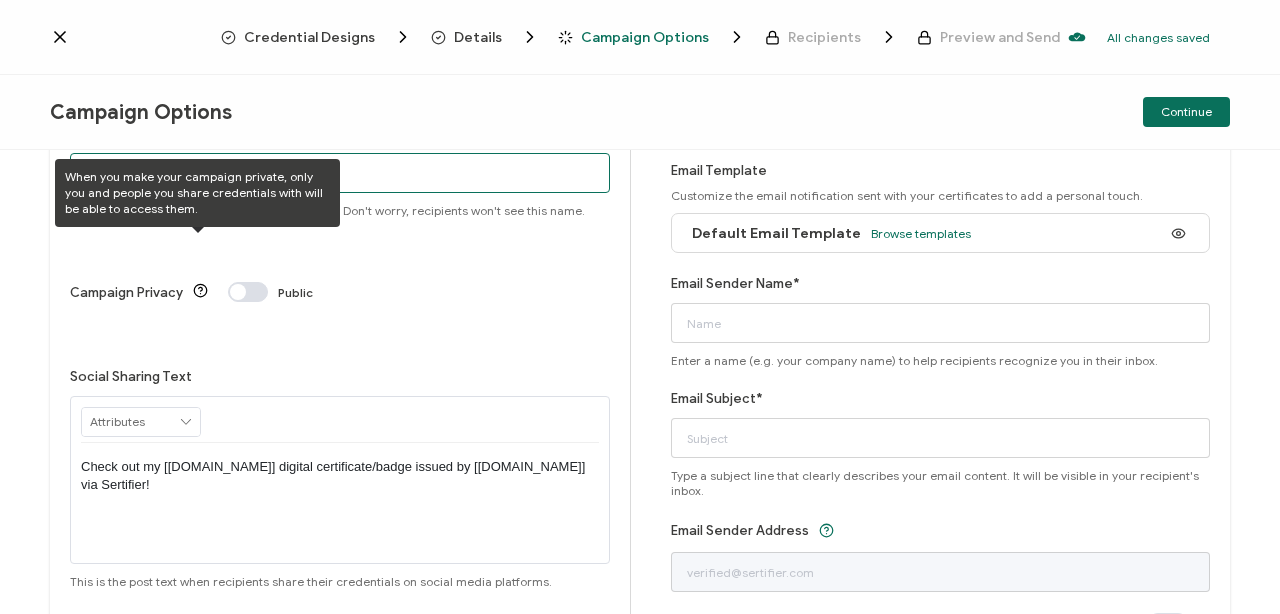 type on "ITEC Professional 2025" 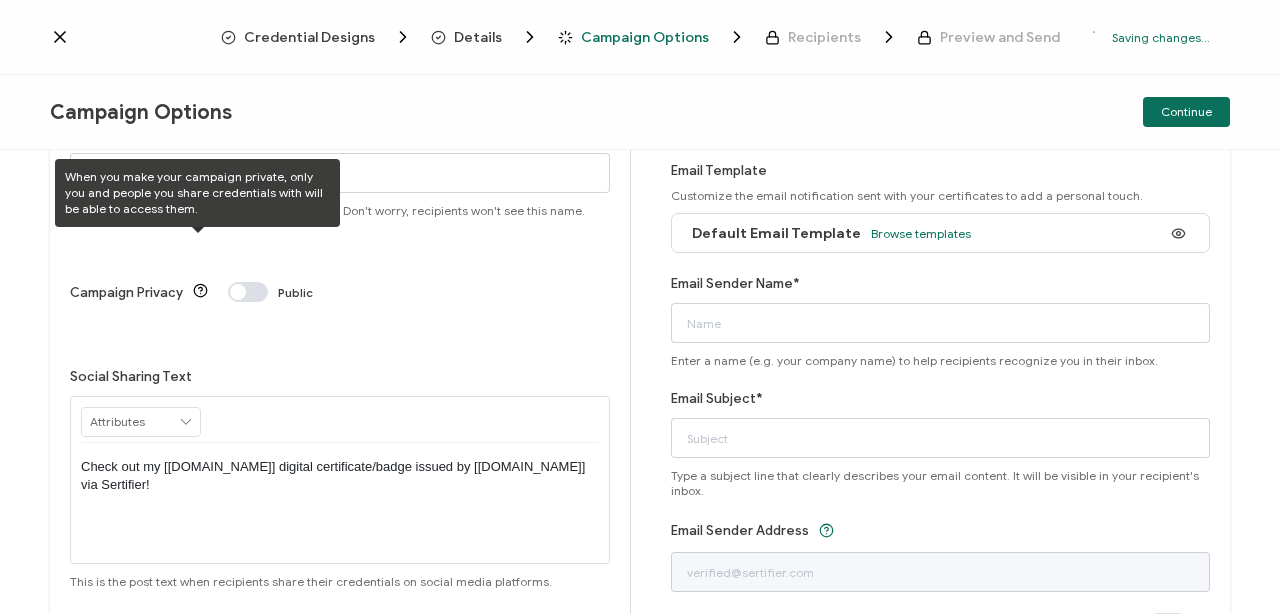 click 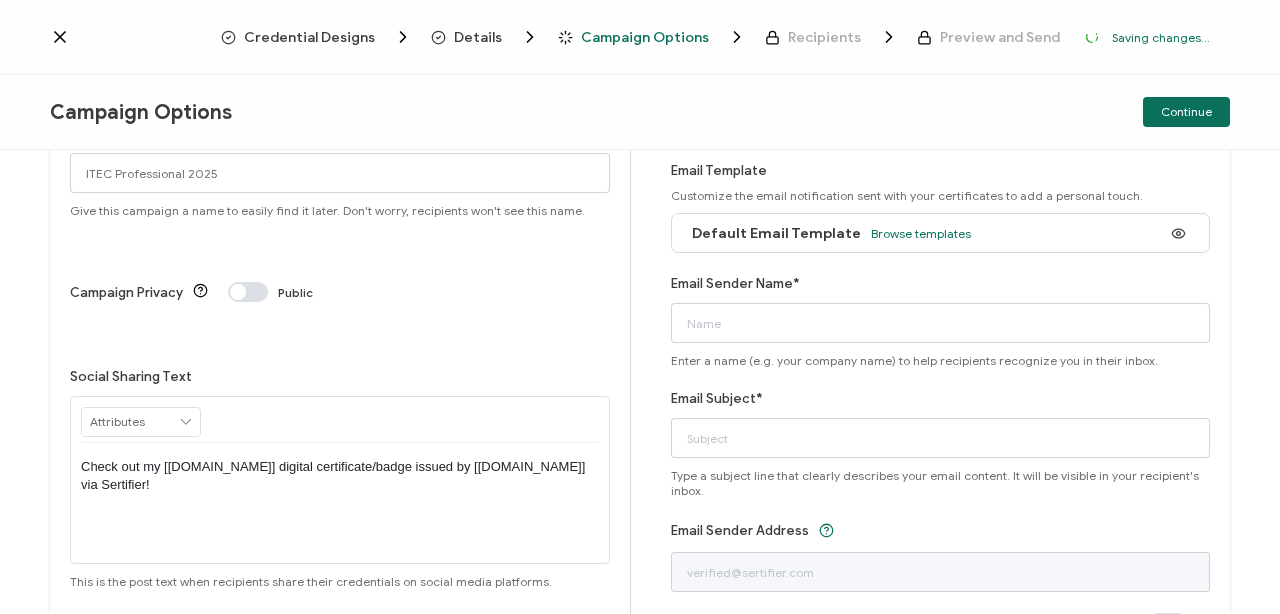 click at bounding box center (248, 292) 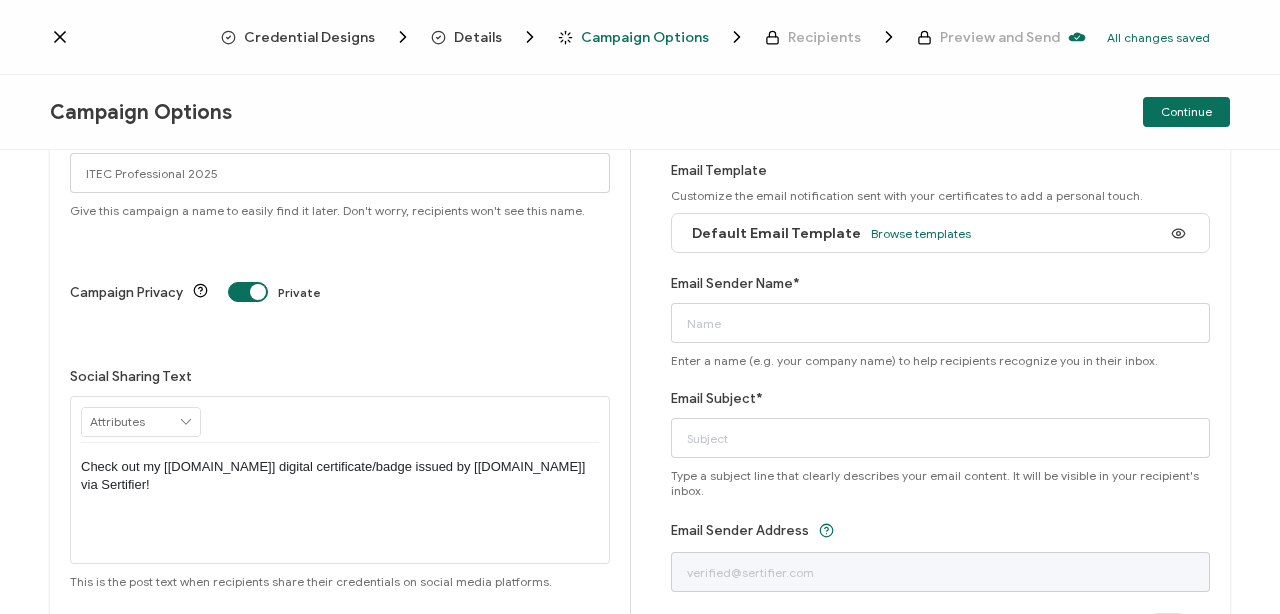 click at bounding box center [248, 292] 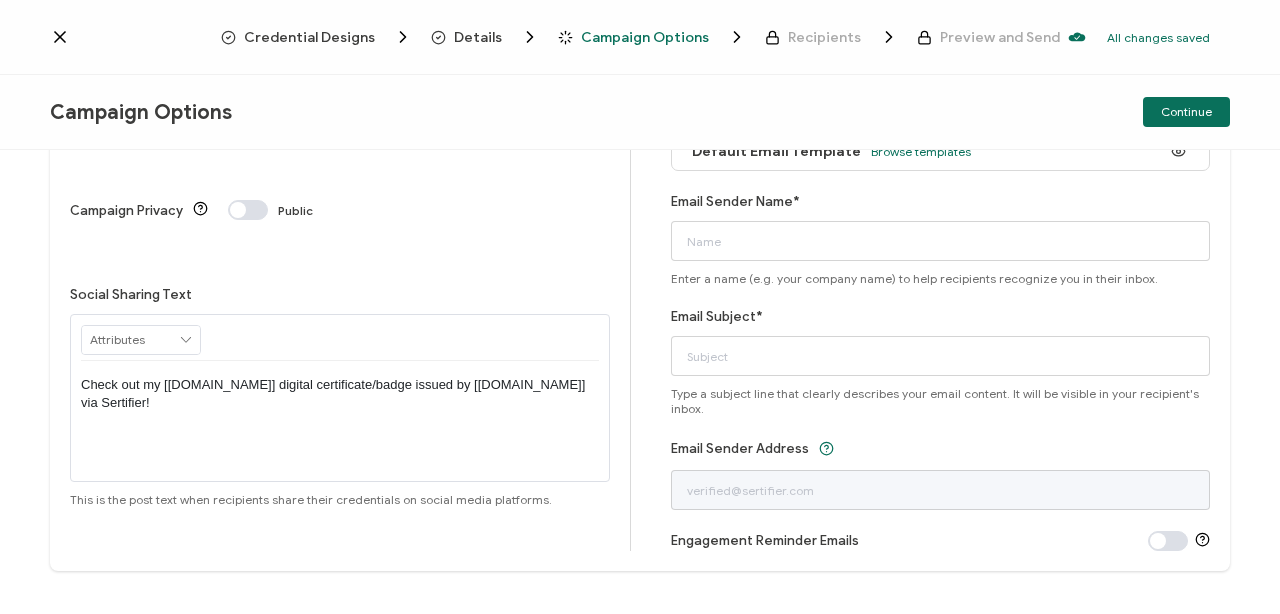scroll, scrollTop: 155, scrollLeft: 0, axis: vertical 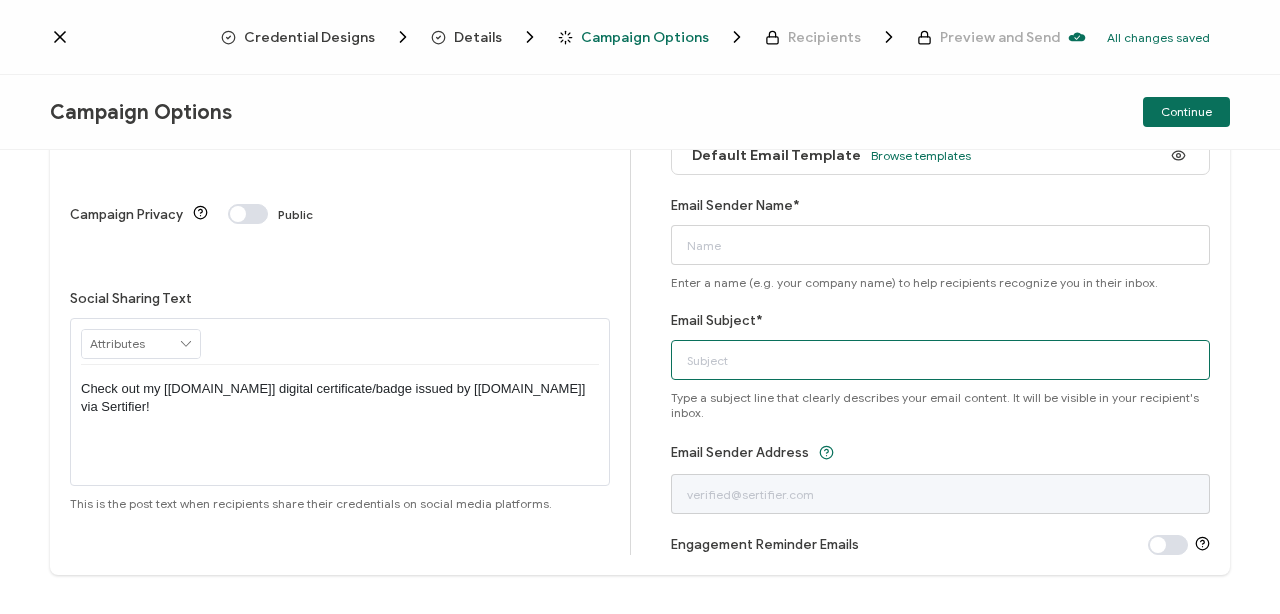 click on "Email Subject*" at bounding box center [941, 360] 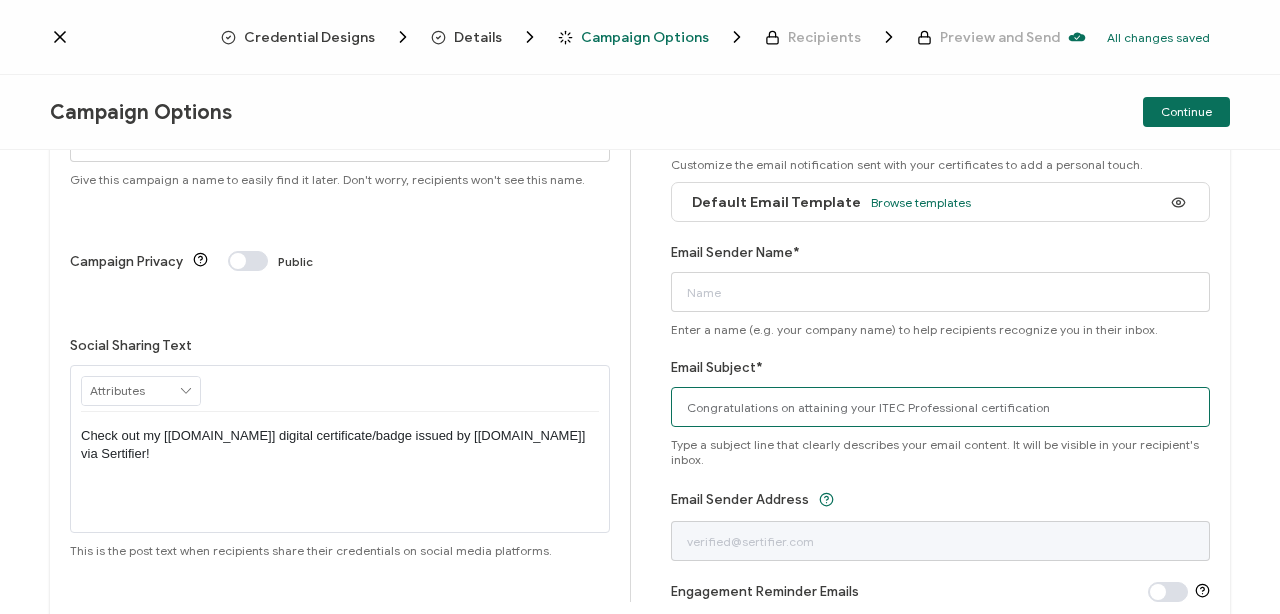 scroll, scrollTop: 67, scrollLeft: 0, axis: vertical 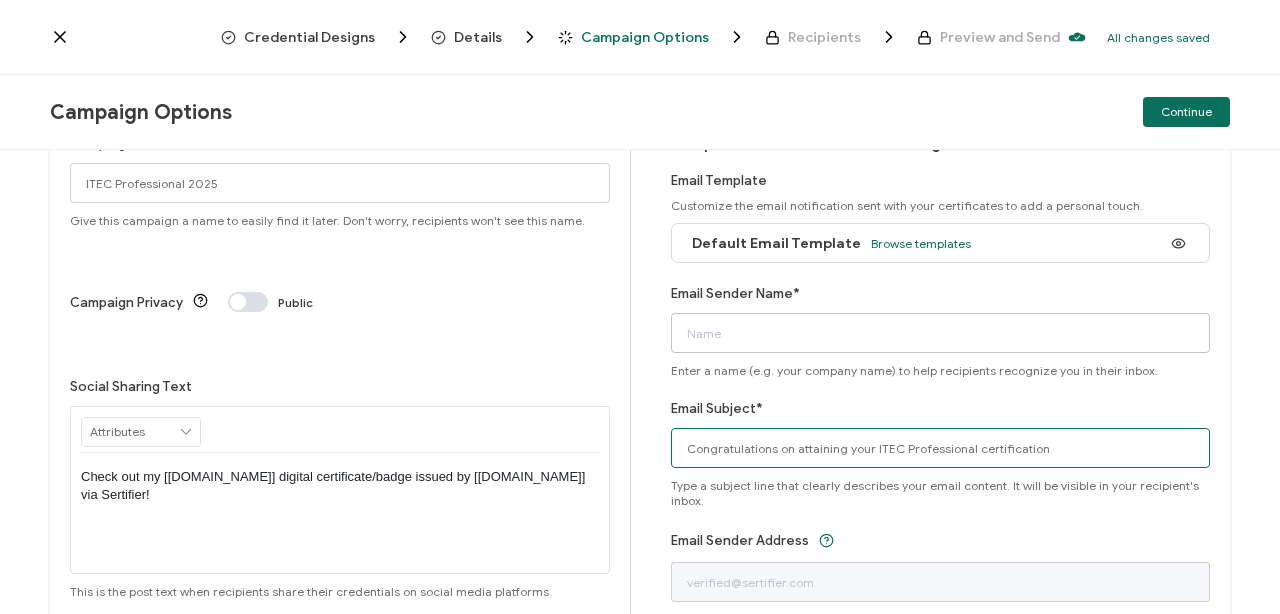 type on "Congratulations on attaining your ITEC Professional certification" 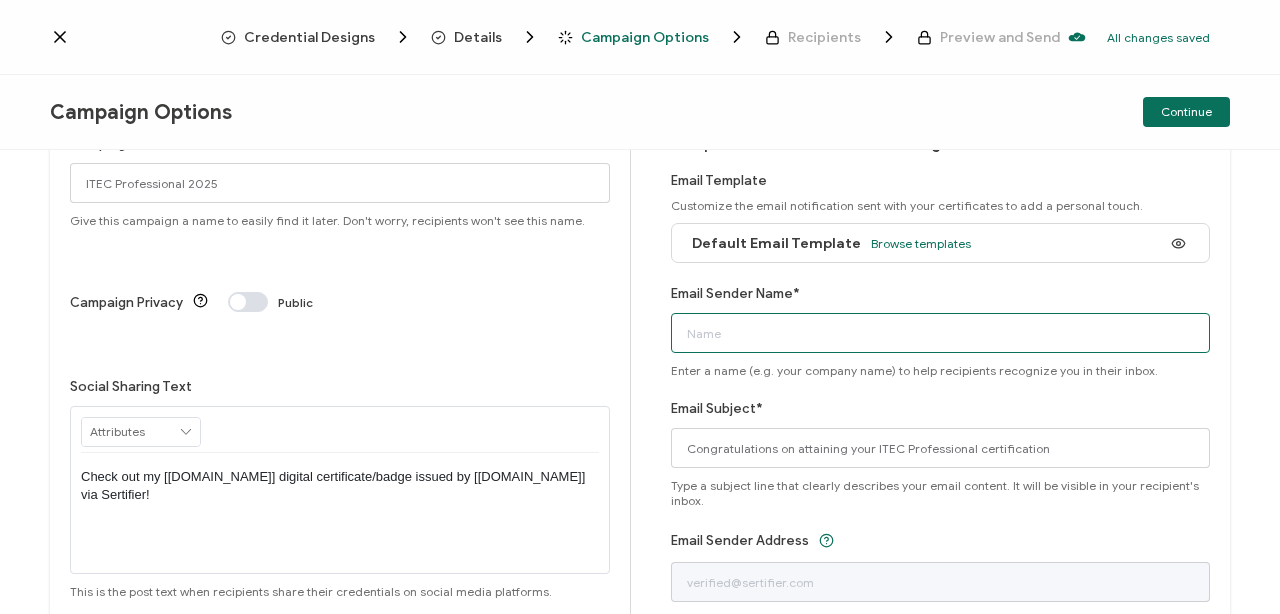 click on "Email Sender Name*" at bounding box center [941, 333] 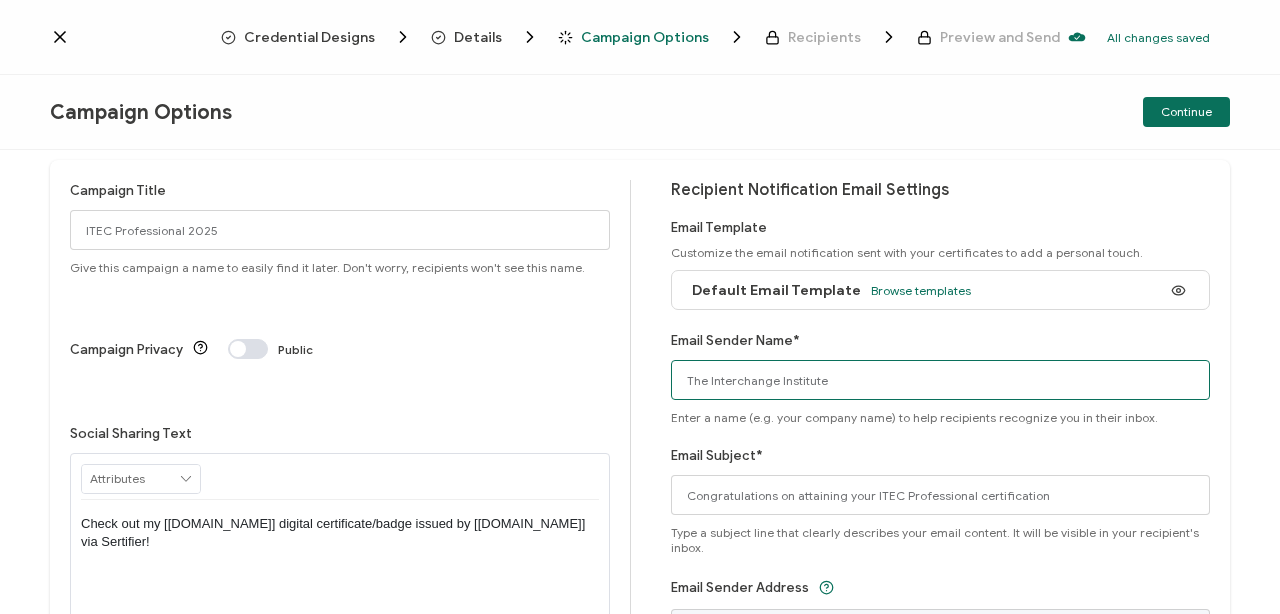 scroll, scrollTop: 0, scrollLeft: 0, axis: both 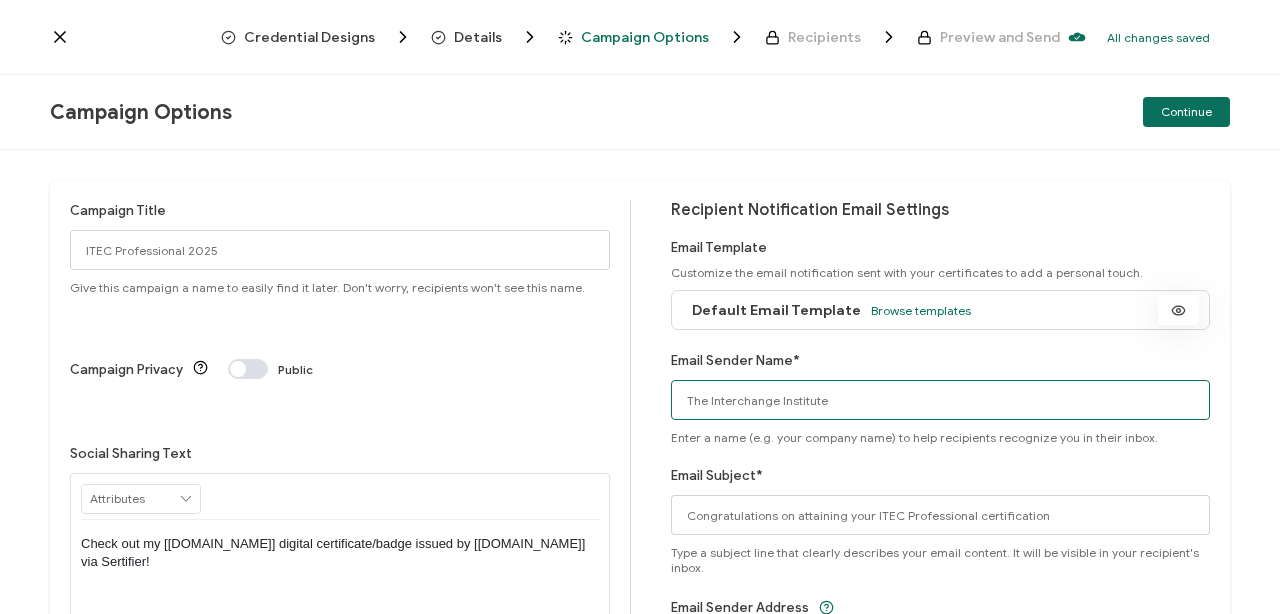 type on "The Interchange Institute" 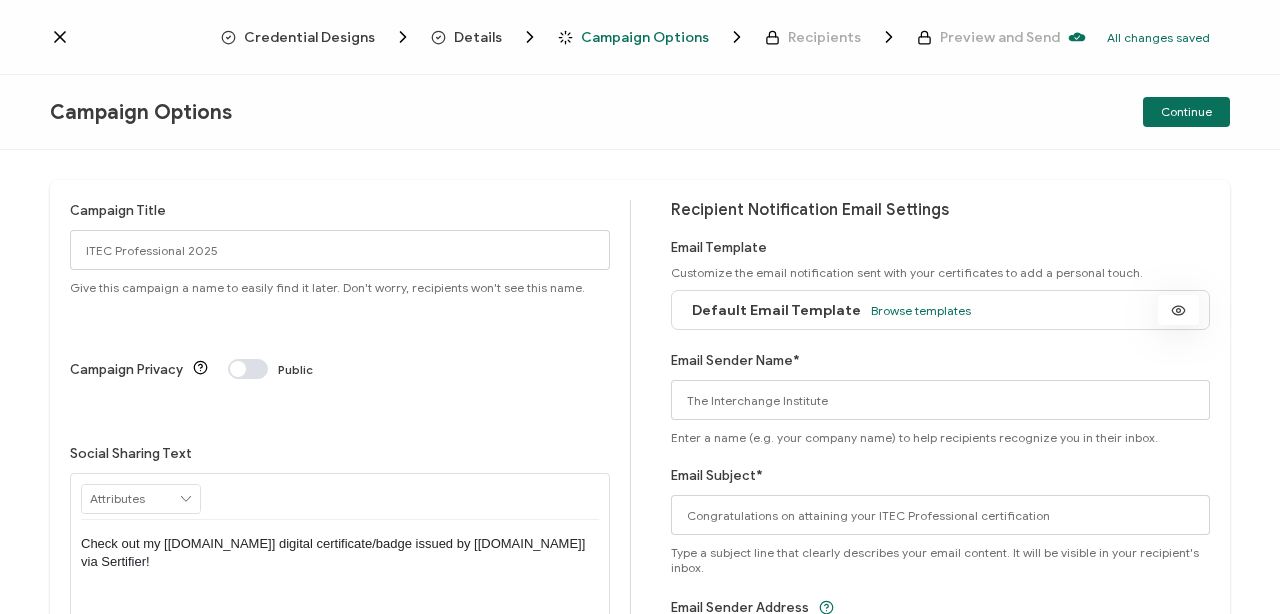 click 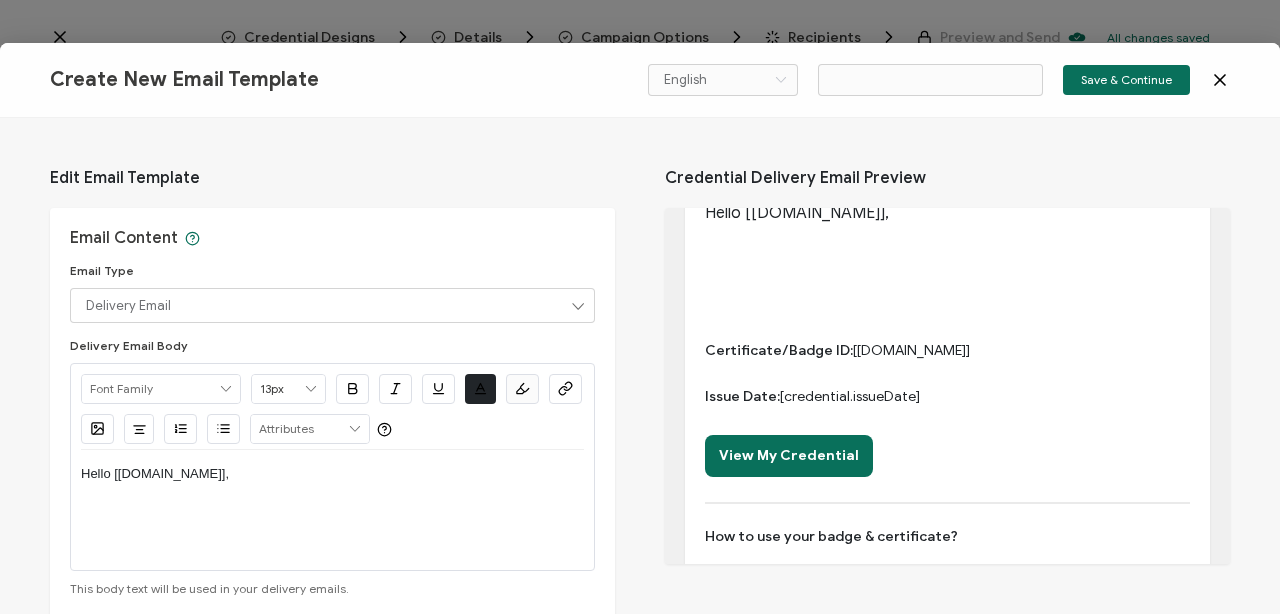 scroll, scrollTop: 13, scrollLeft: 0, axis: vertical 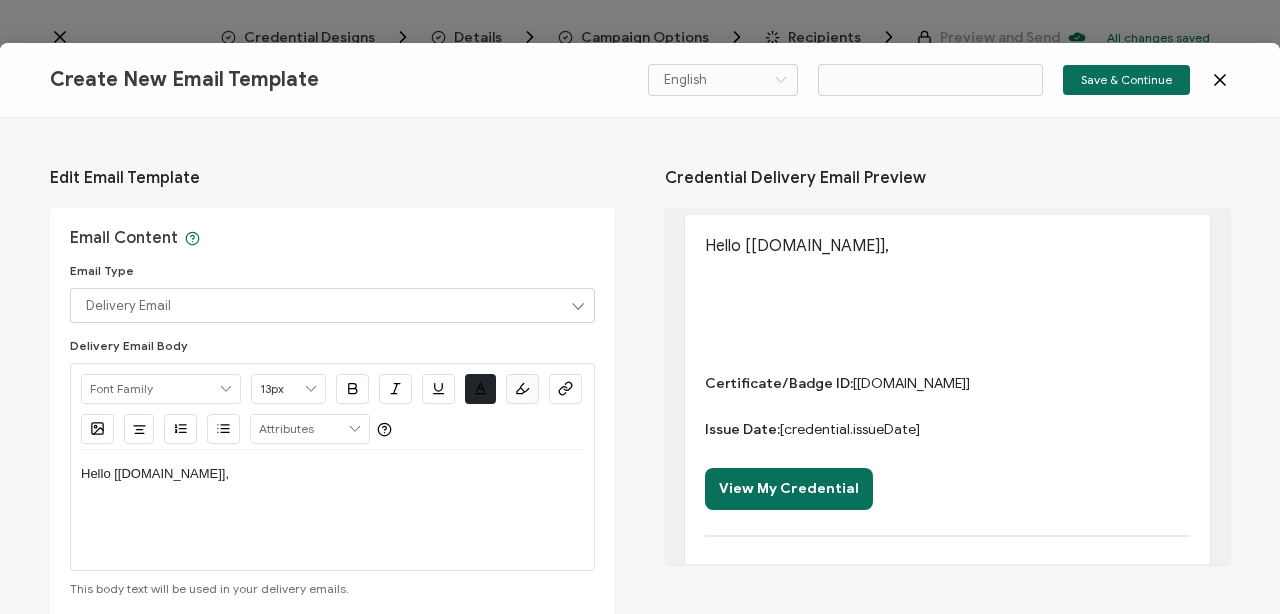 type on "Email Template 7" 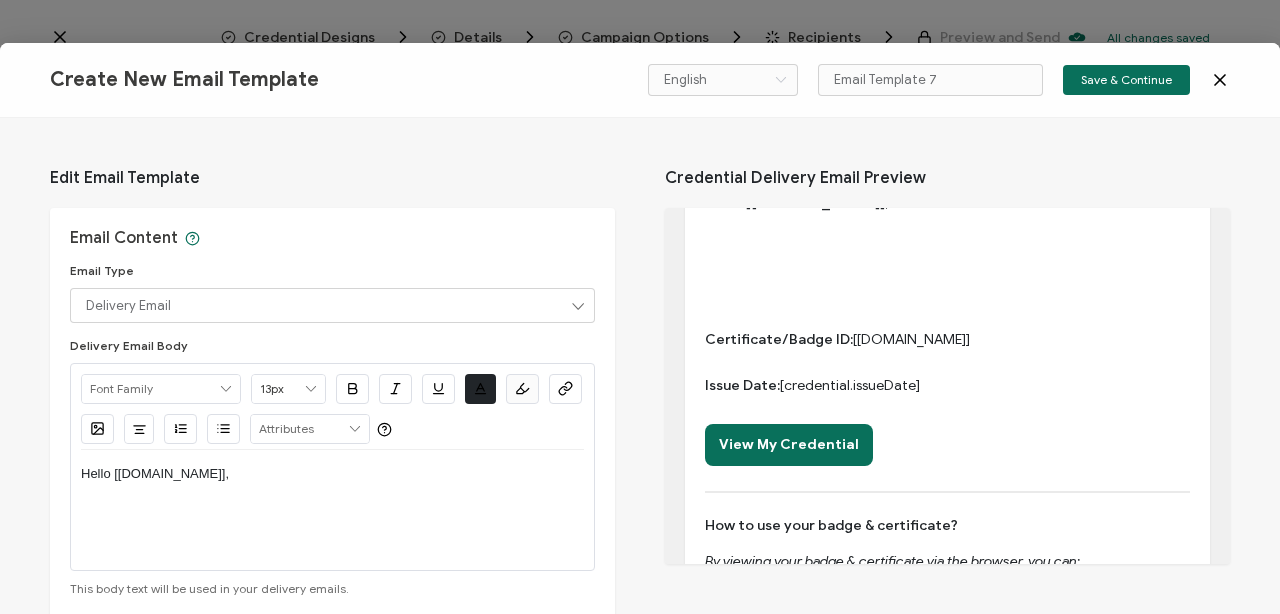 scroll, scrollTop: 0, scrollLeft: 0, axis: both 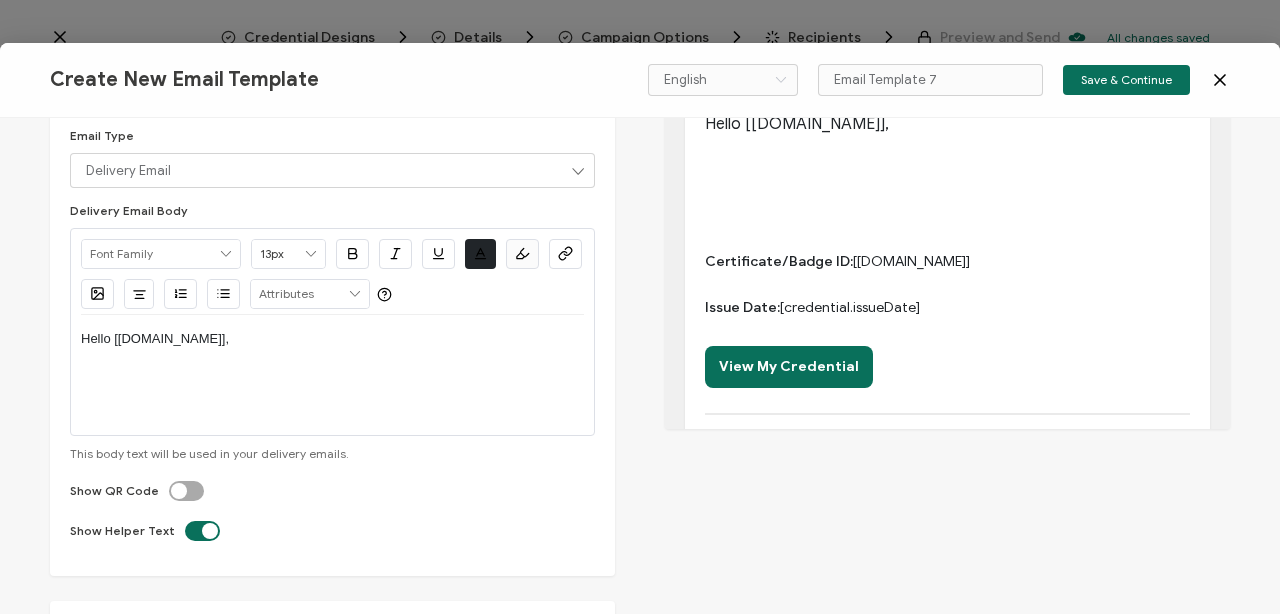 click at bounding box center (169, 481) 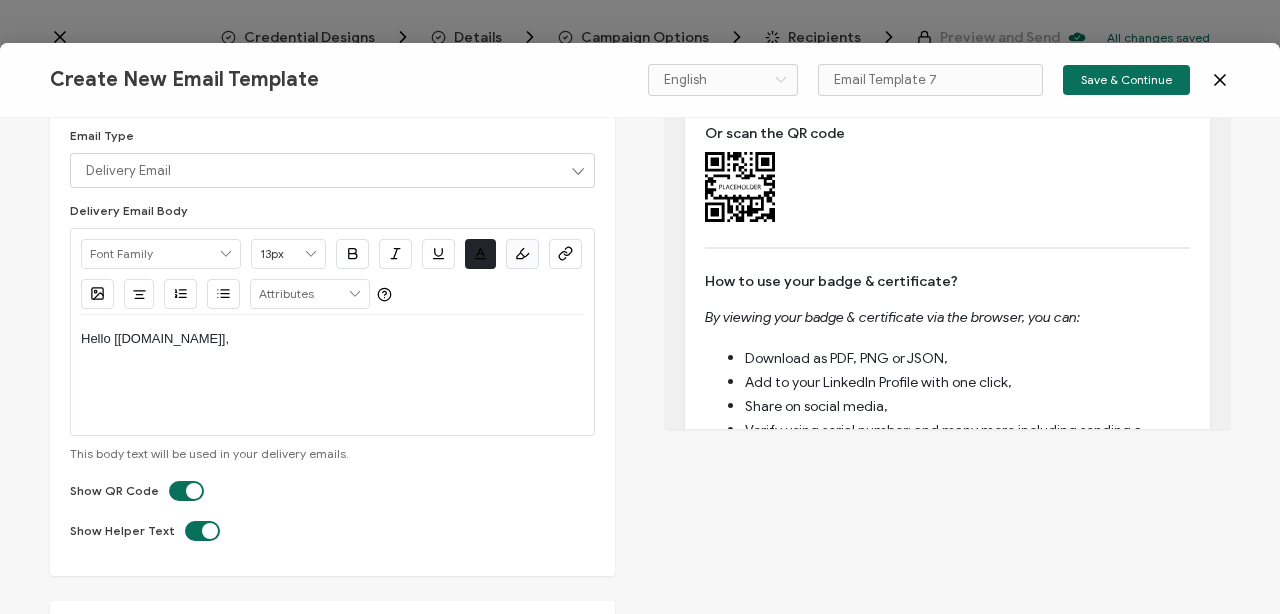 scroll, scrollTop: 298, scrollLeft: 0, axis: vertical 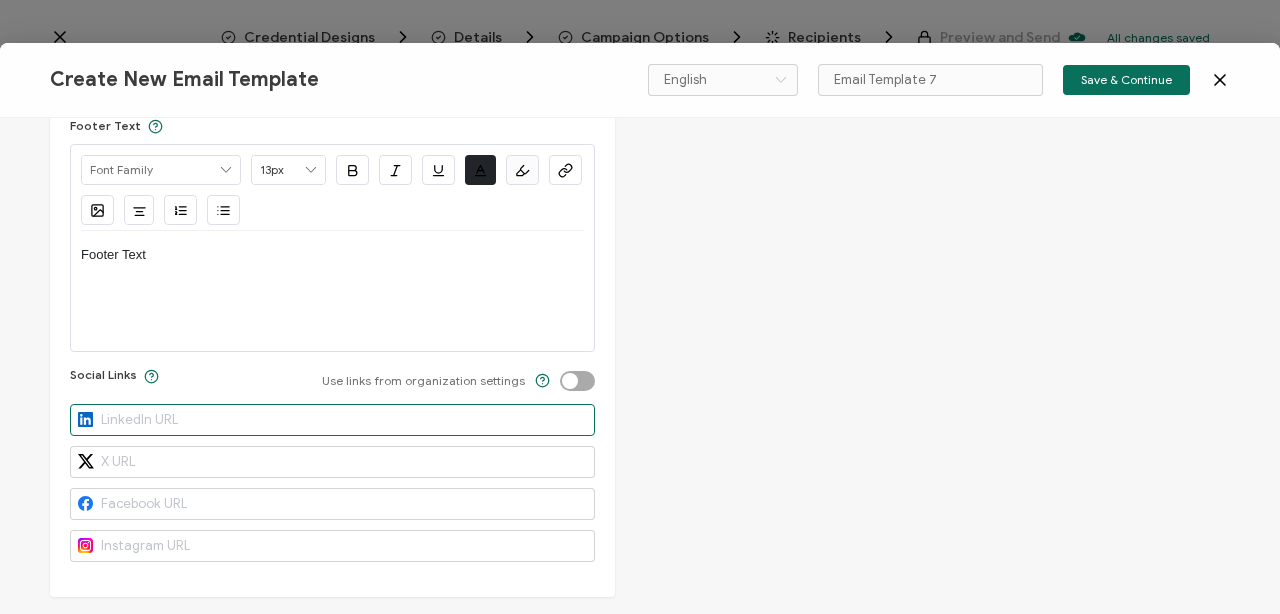 click at bounding box center (332, 420) 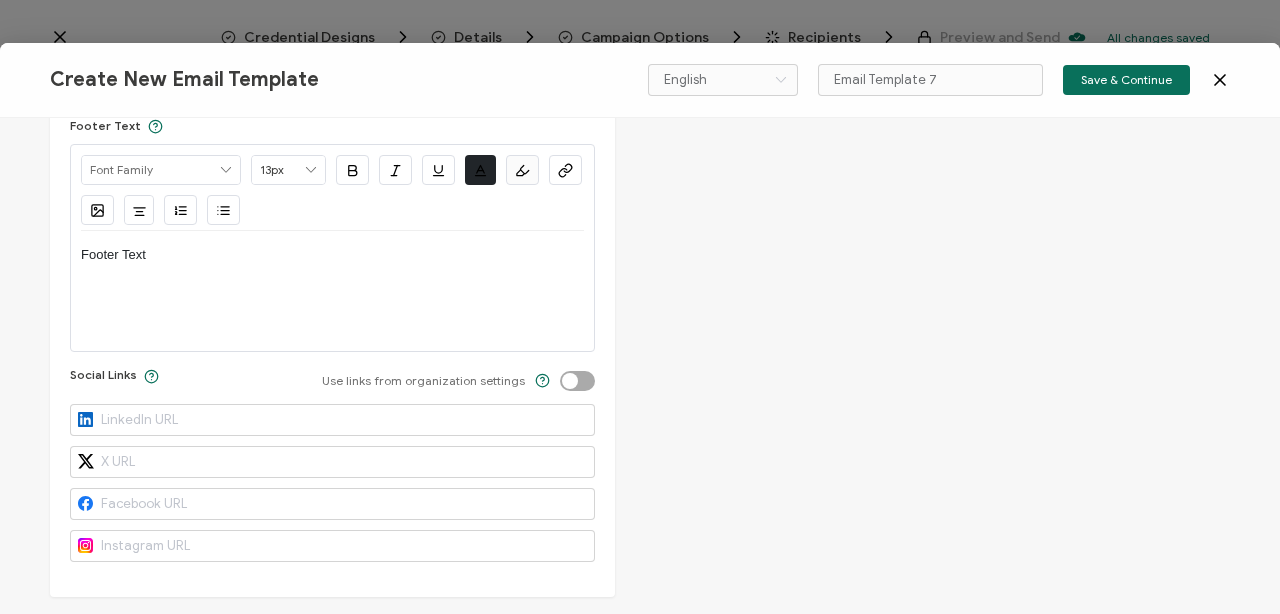 click at bounding box center (560, 371) 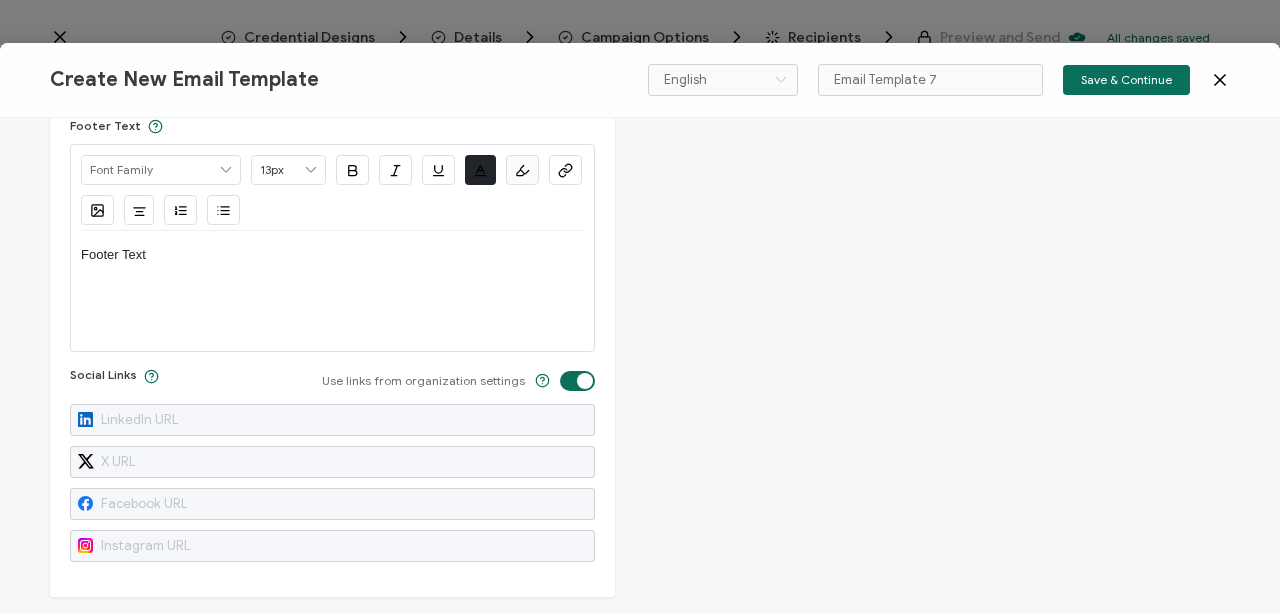 scroll, scrollTop: 363, scrollLeft: 0, axis: vertical 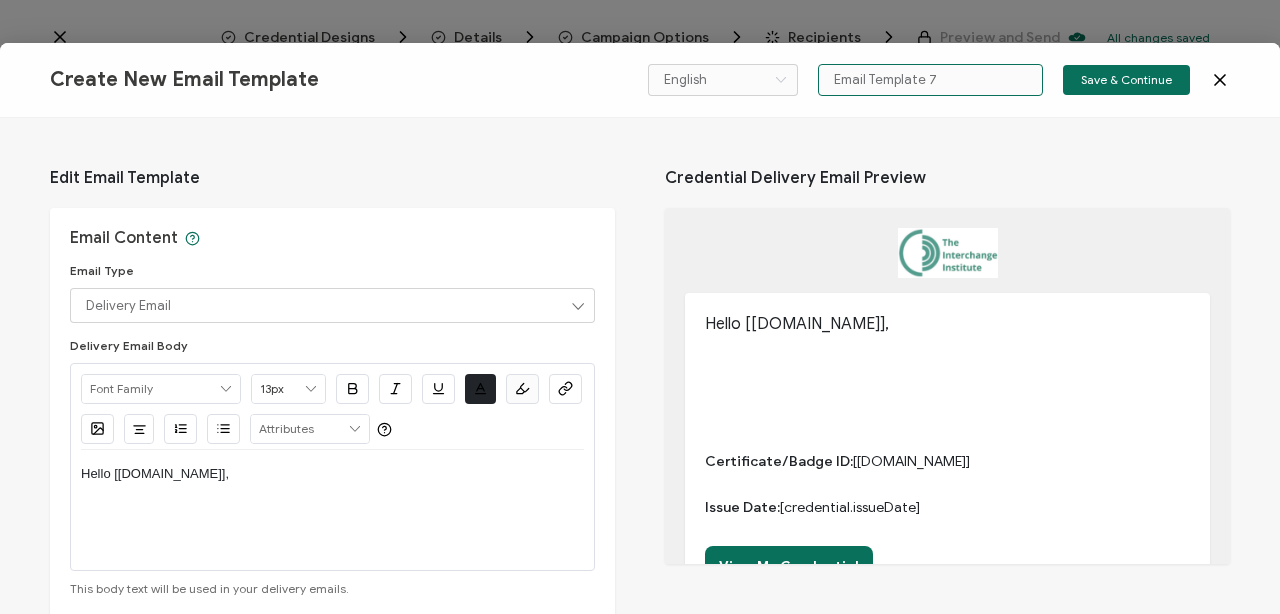 click on "Email Template 7" at bounding box center (930, 80) 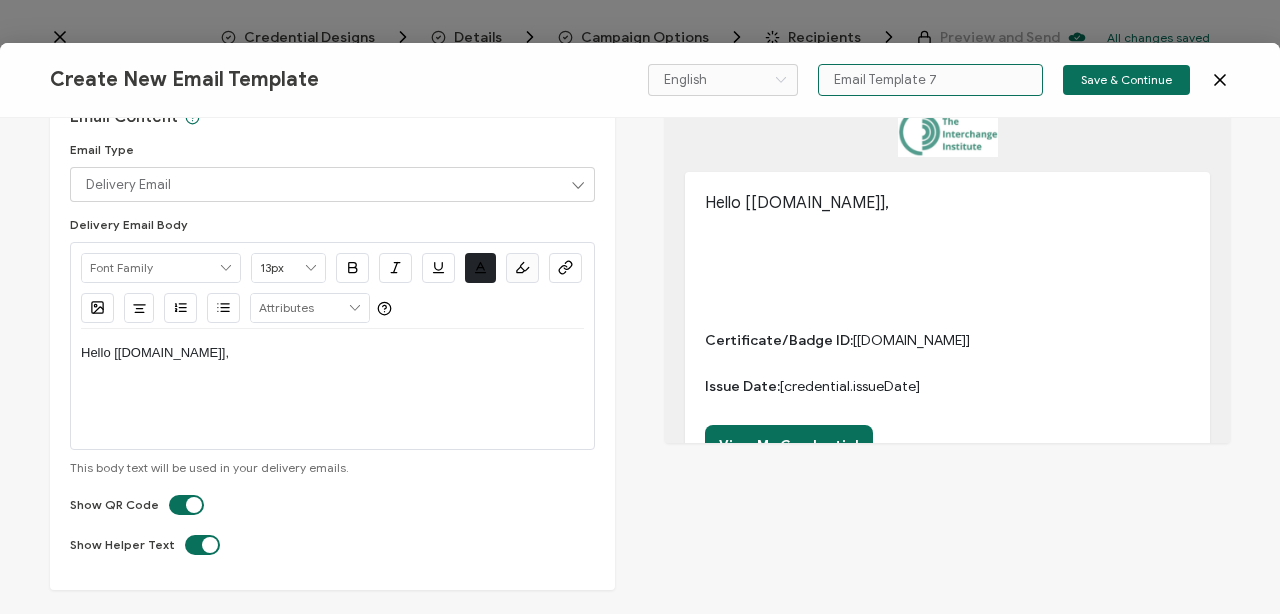 scroll, scrollTop: 127, scrollLeft: 0, axis: vertical 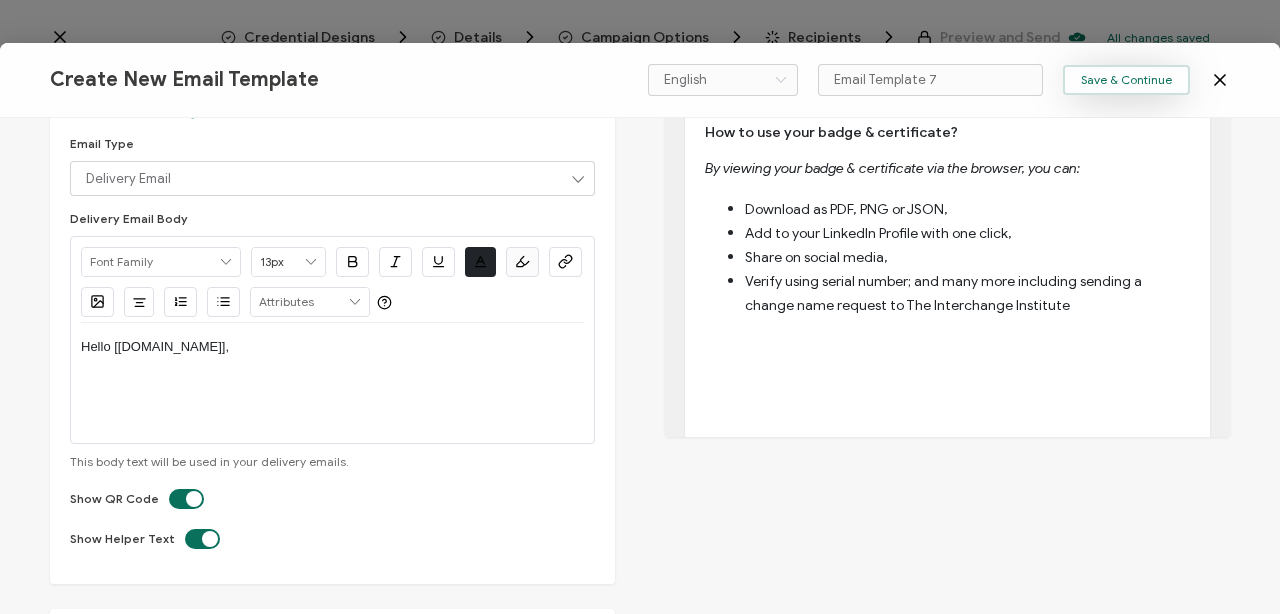 click on "Save & Continue" at bounding box center (1126, 80) 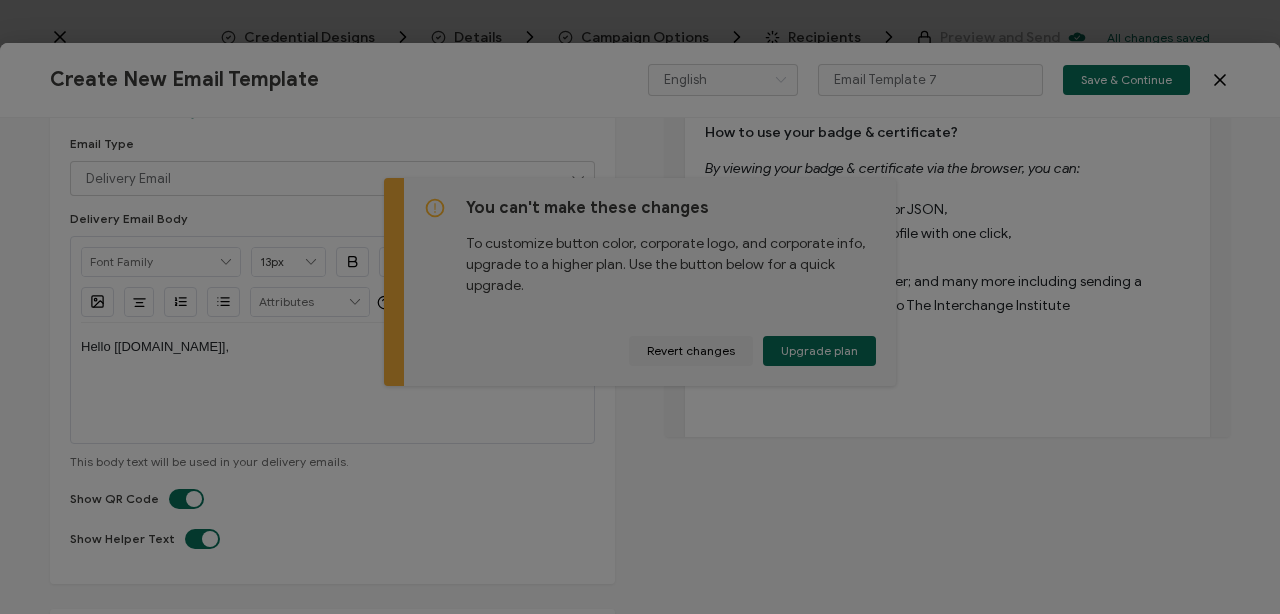 click at bounding box center [640, 307] 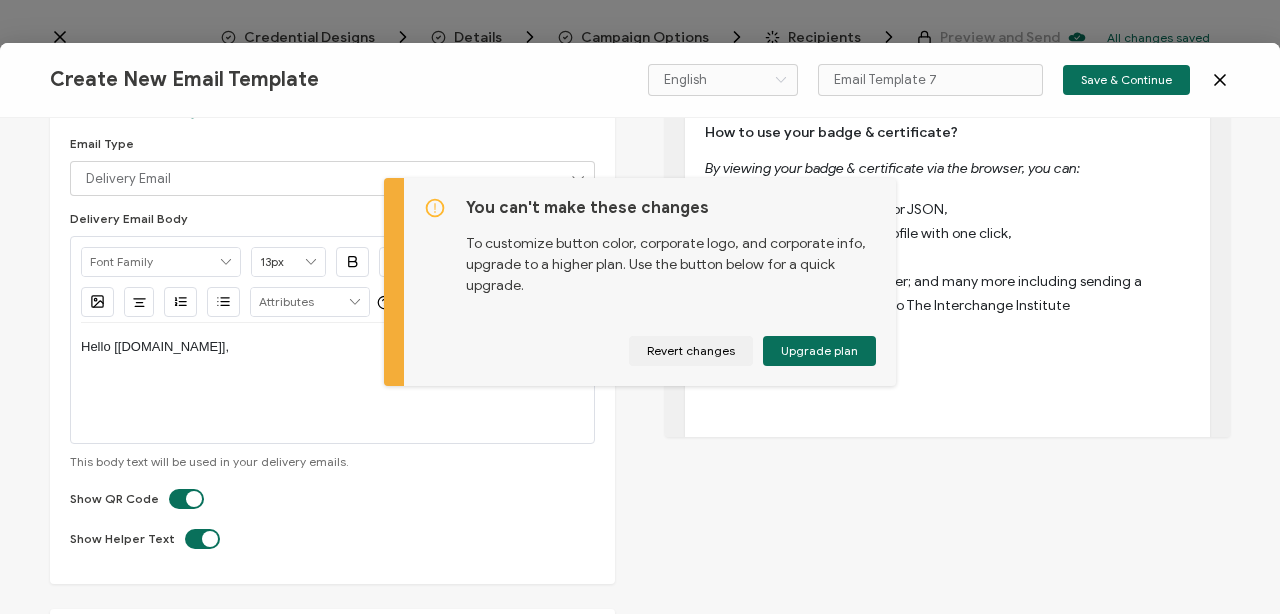 click on "You can't make these changes   To customize button color, corporate logo, and corporate info, upgrade to a higher plan. Use the button below for a quick upgrade.
Revert changes
Upgrade plan" at bounding box center [640, 307] 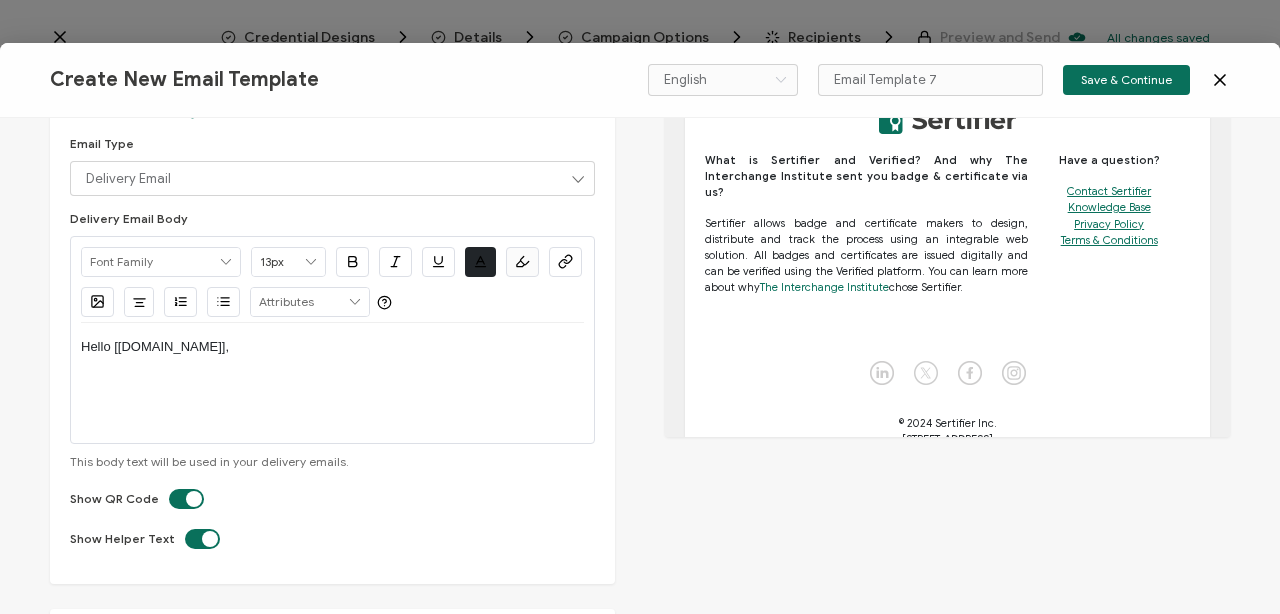 scroll, scrollTop: 1226, scrollLeft: 0, axis: vertical 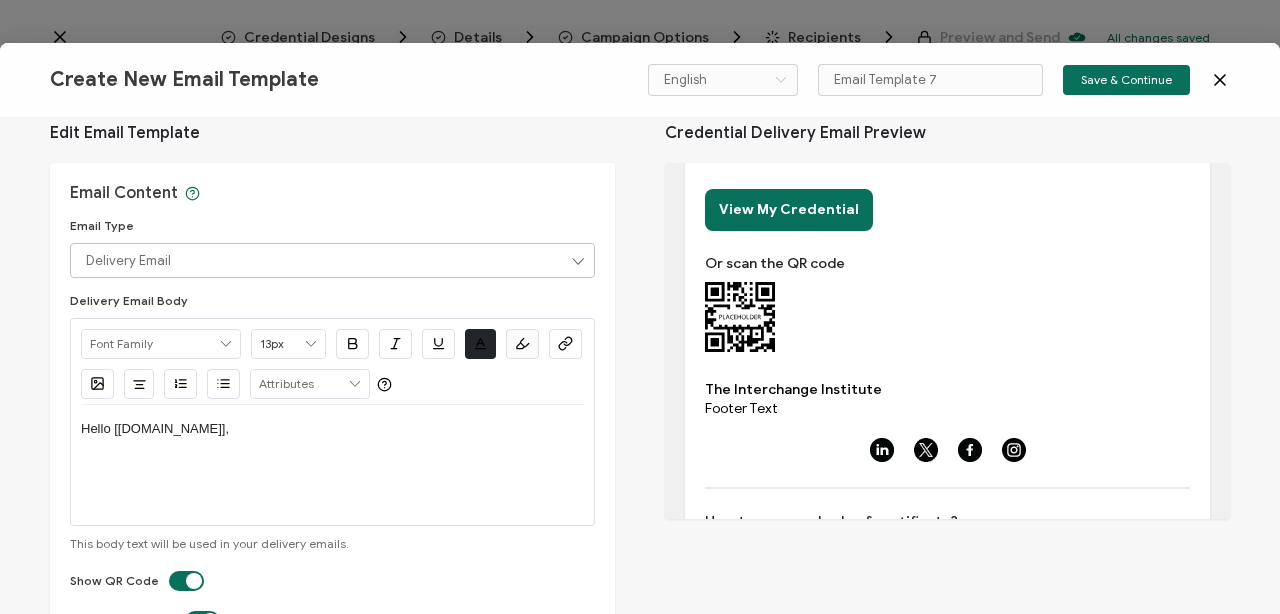 click at bounding box center [577, 260] 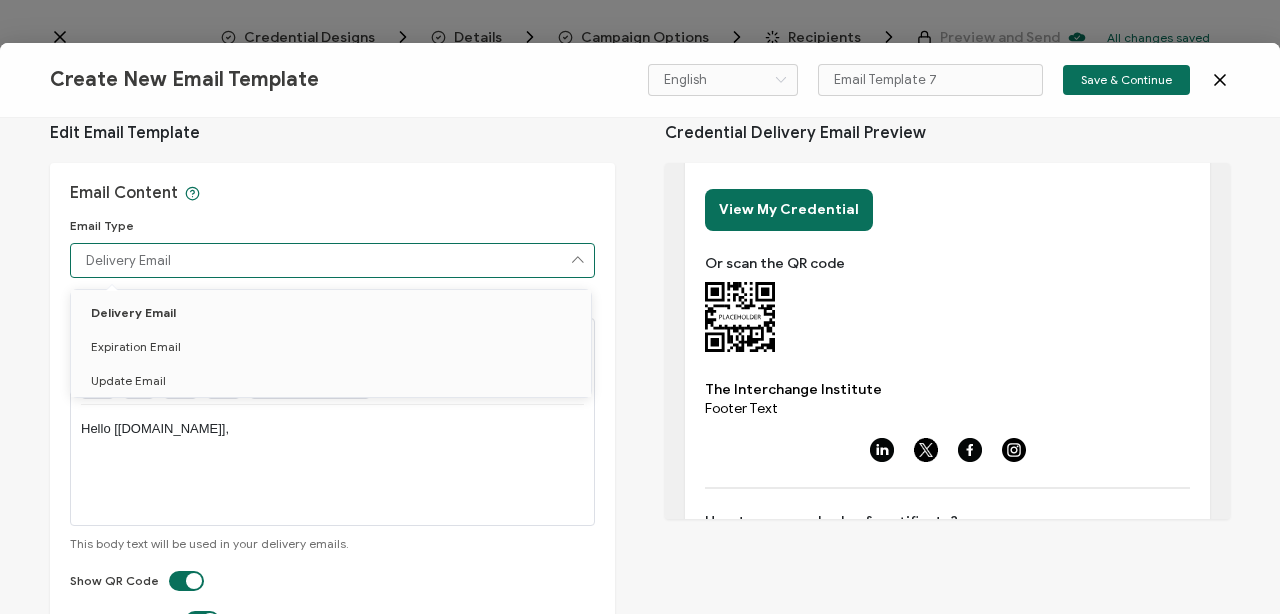 click at bounding box center [577, 260] 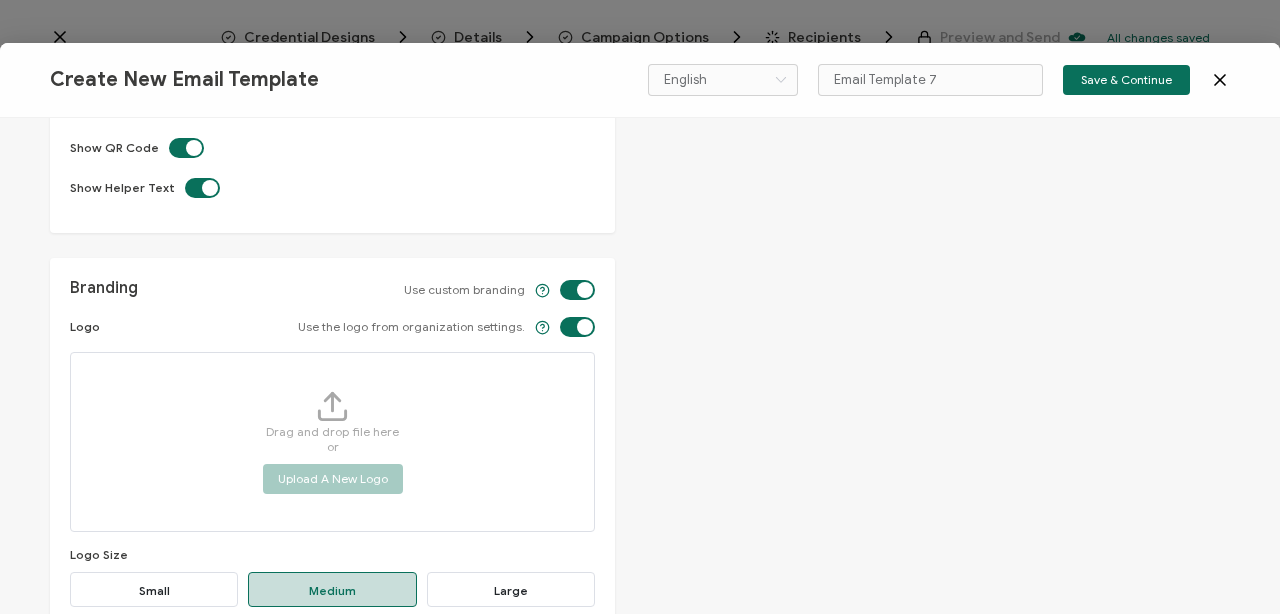 scroll, scrollTop: 491, scrollLeft: 0, axis: vertical 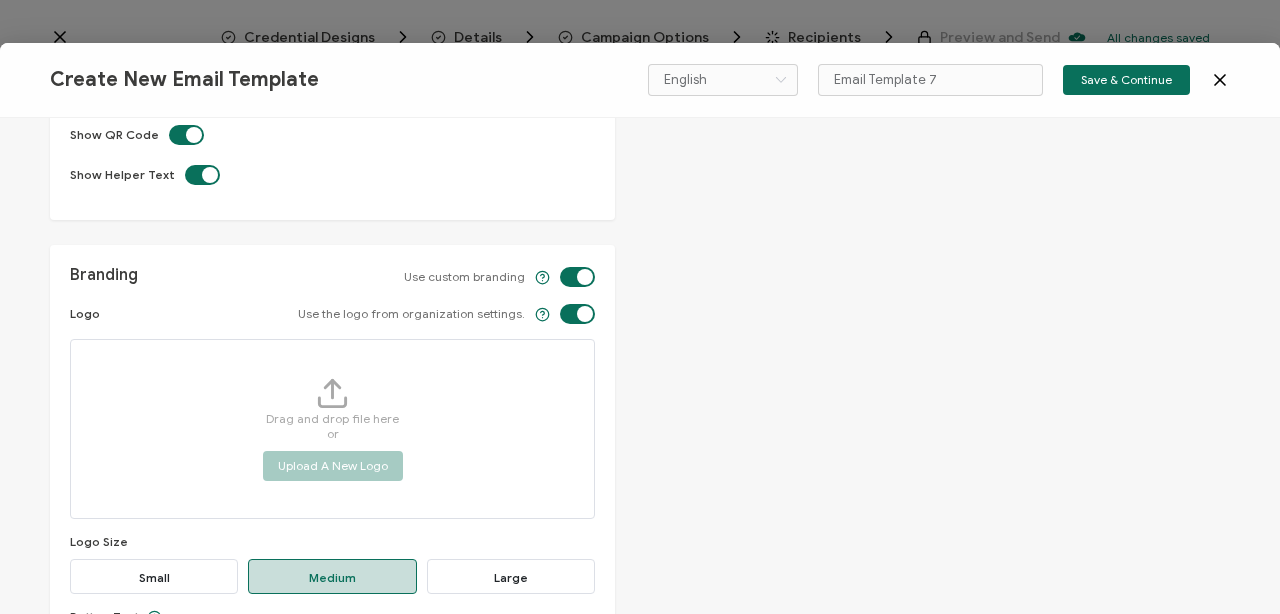 click at bounding box center (560, 267) 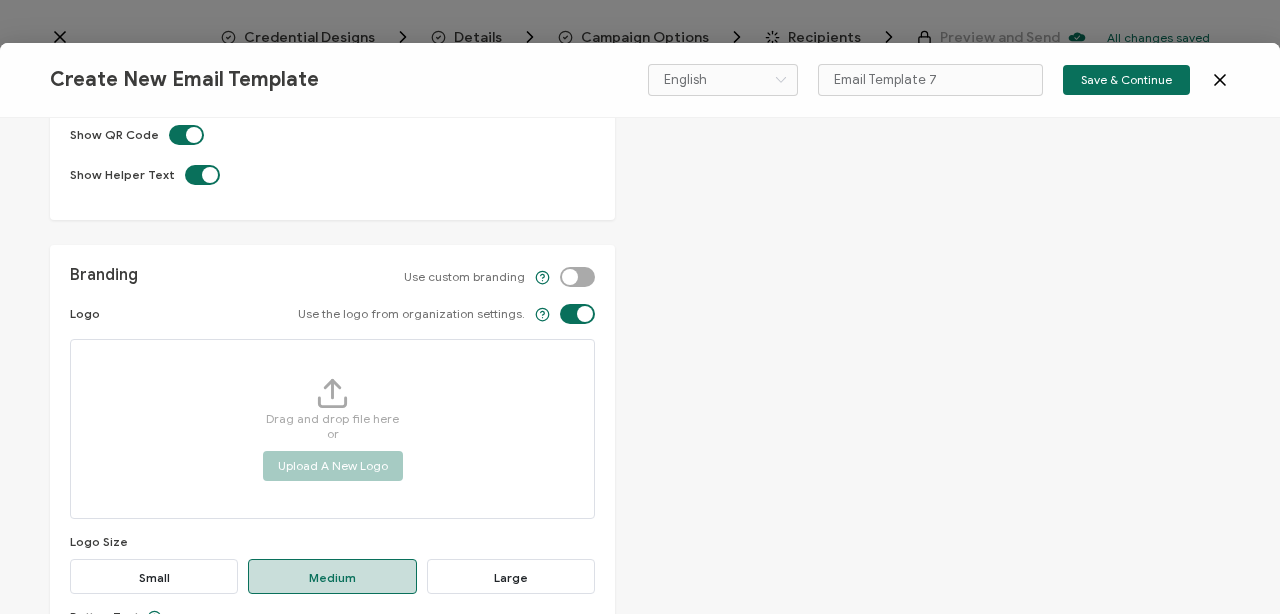 scroll, scrollTop: 247, scrollLeft: 0, axis: vertical 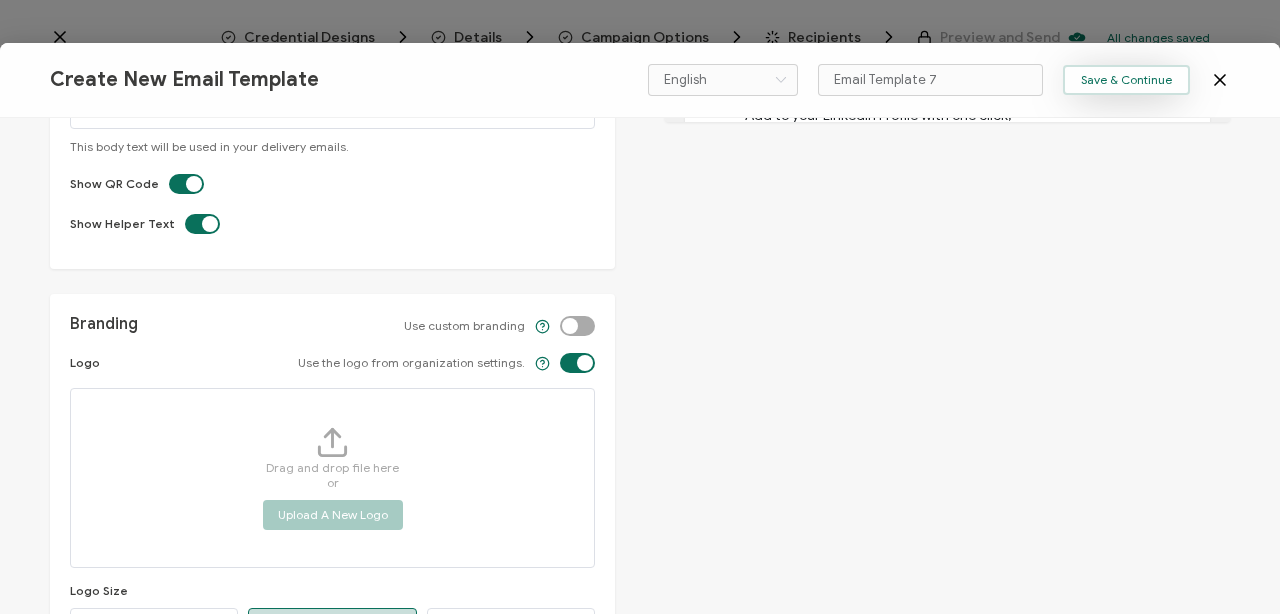 click on "Save & Continue" at bounding box center (1126, 80) 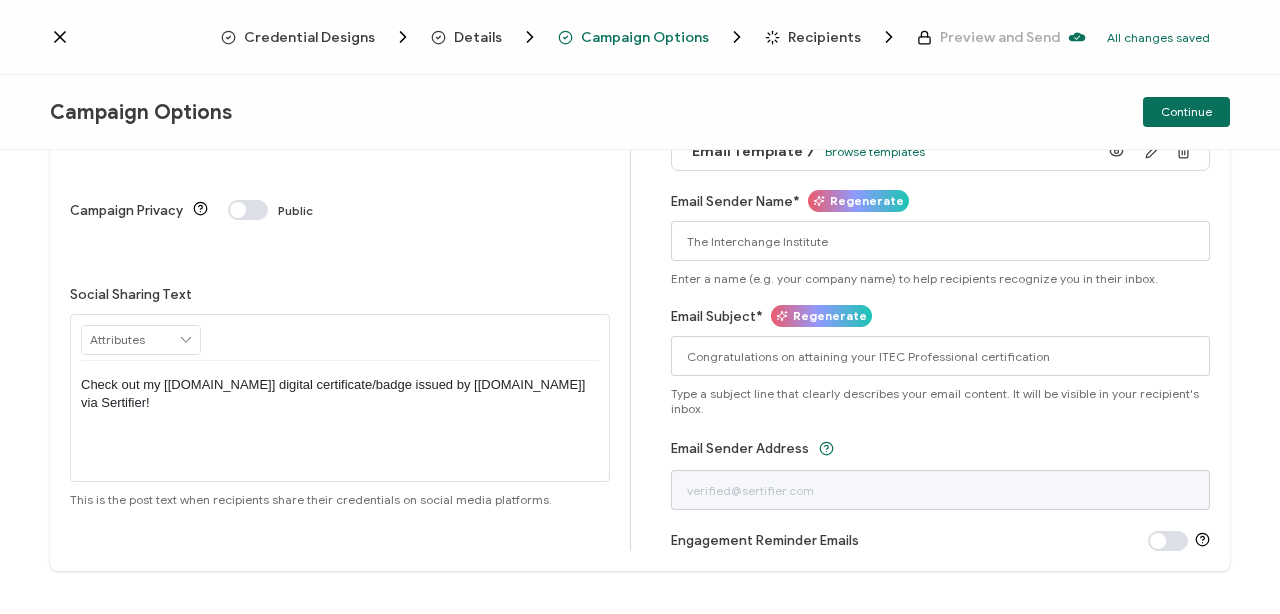 scroll, scrollTop: 158, scrollLeft: 0, axis: vertical 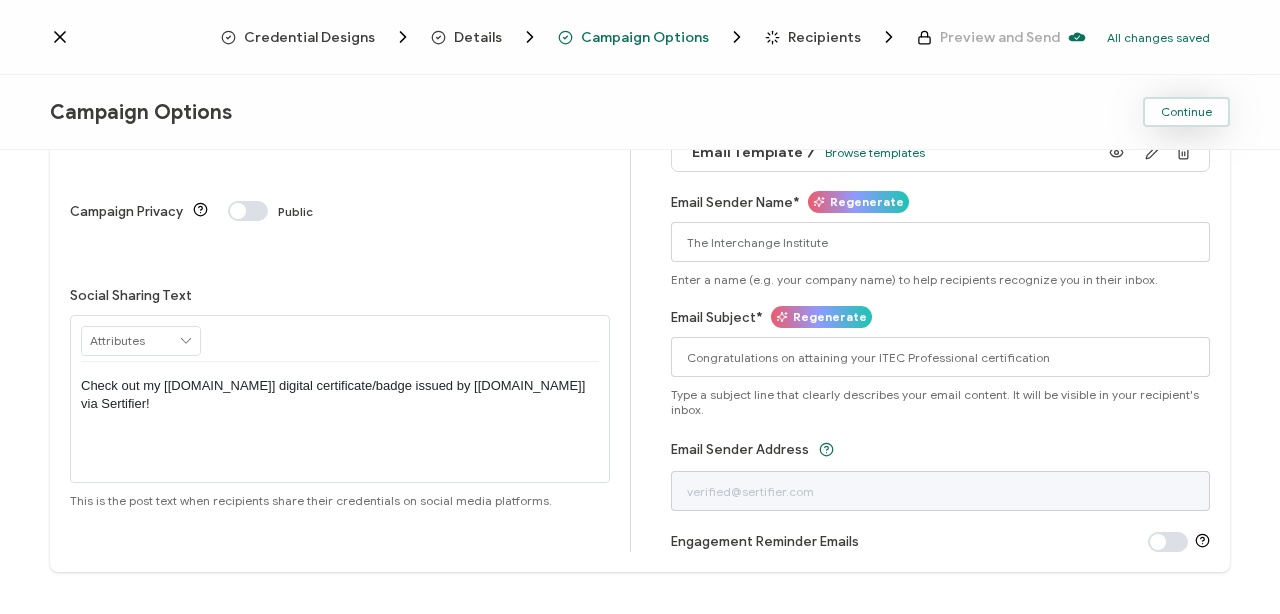 click on "Continue" at bounding box center [1186, 112] 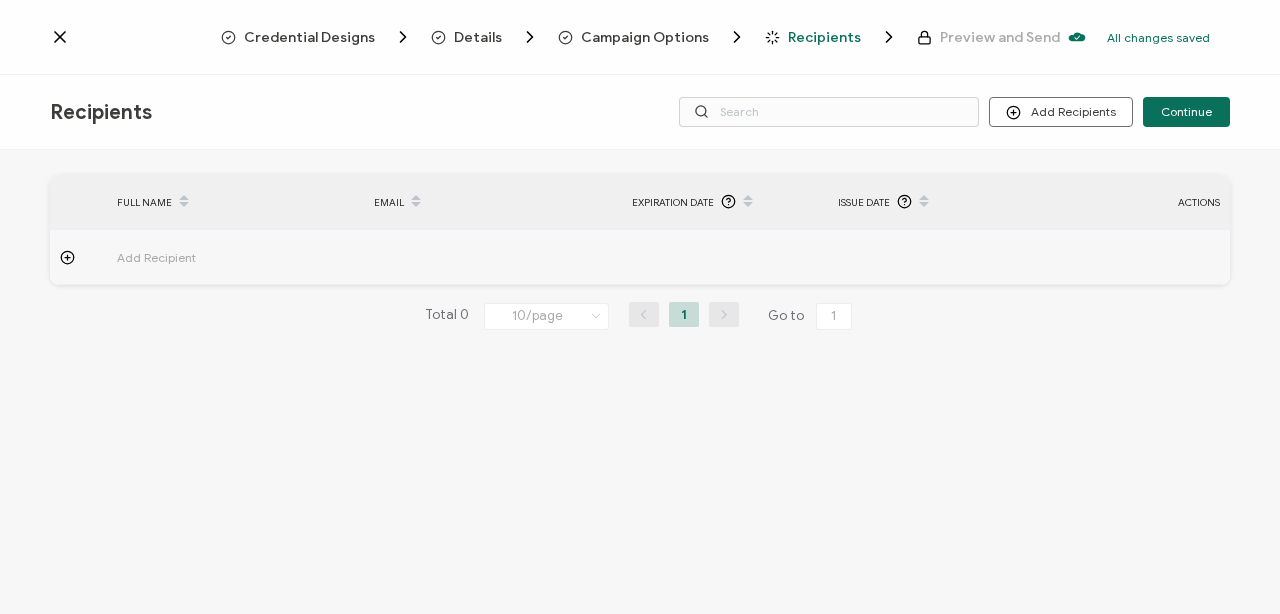 click 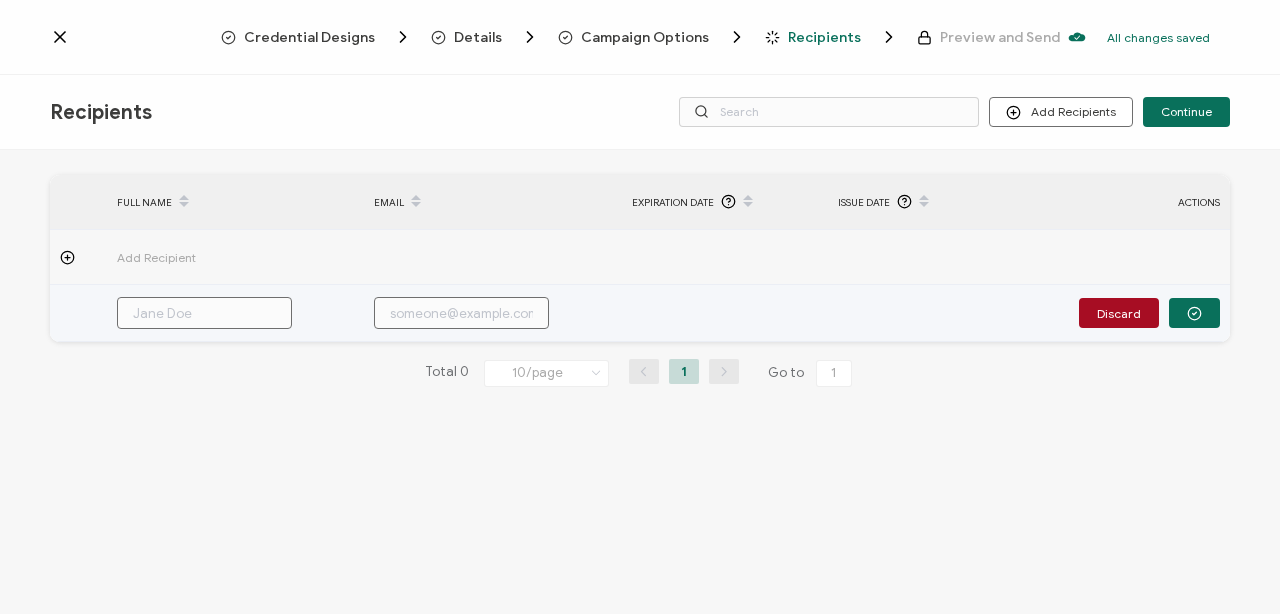 click at bounding box center [461, 313] 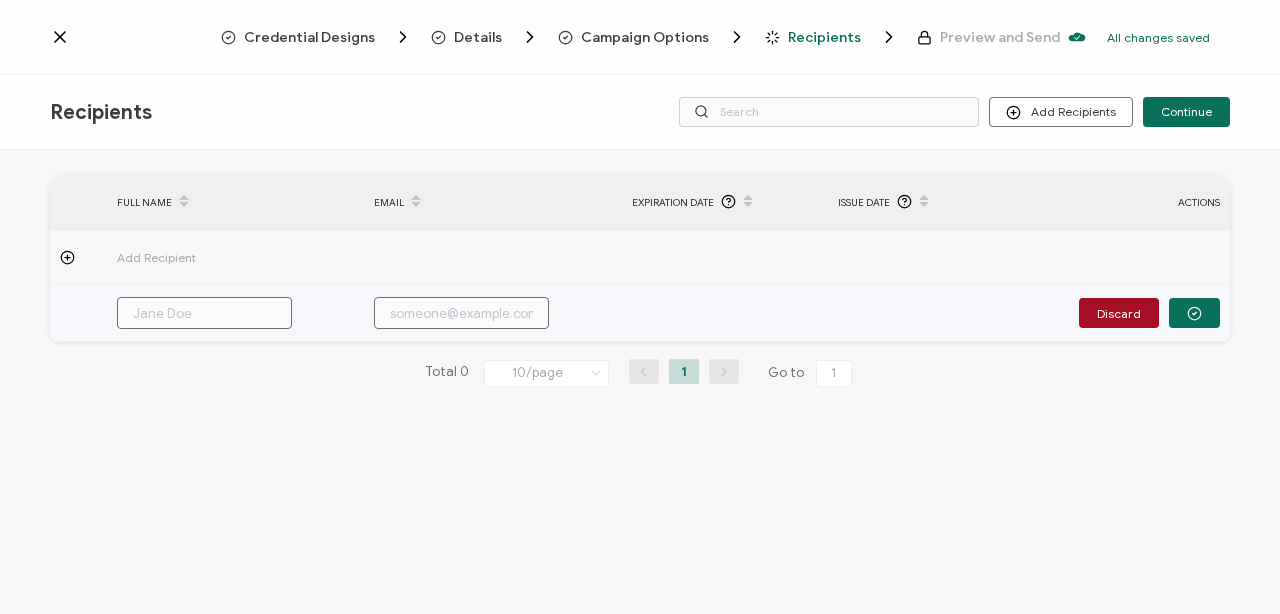 paste on "tanja" 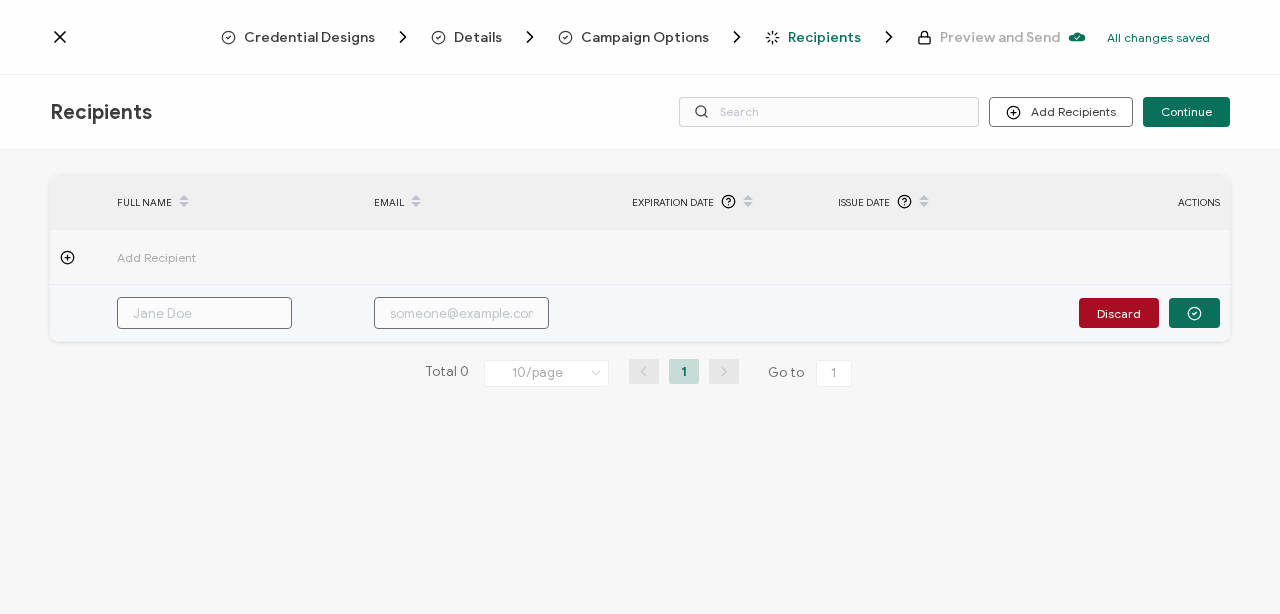 type on "tanja" 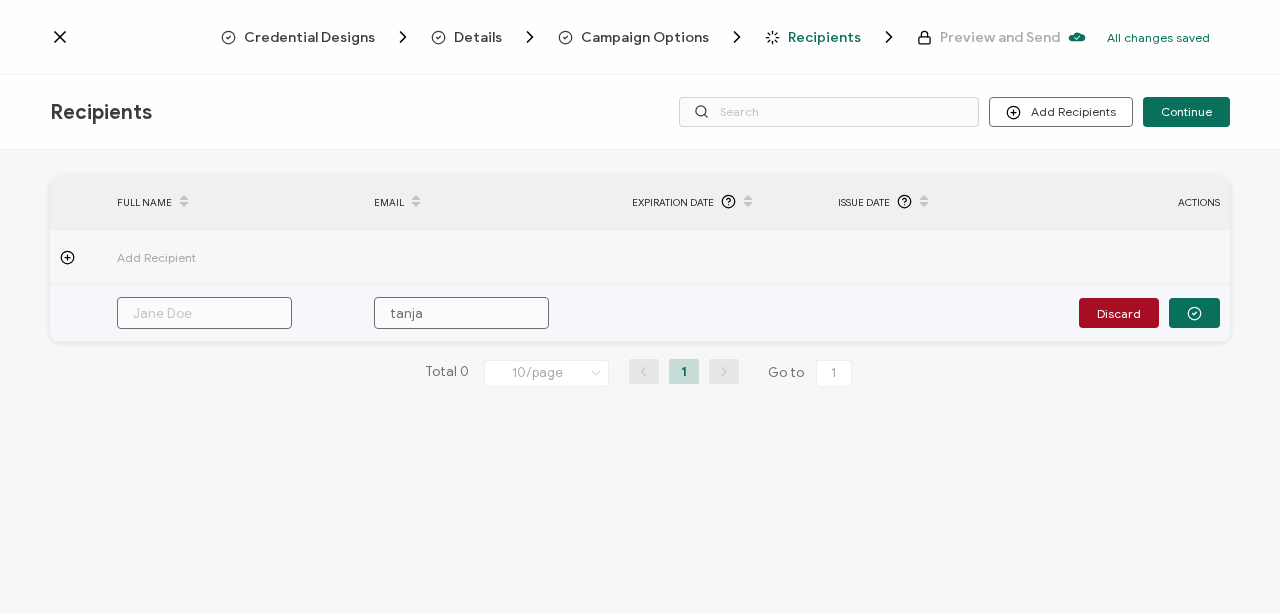 type on "tanj" 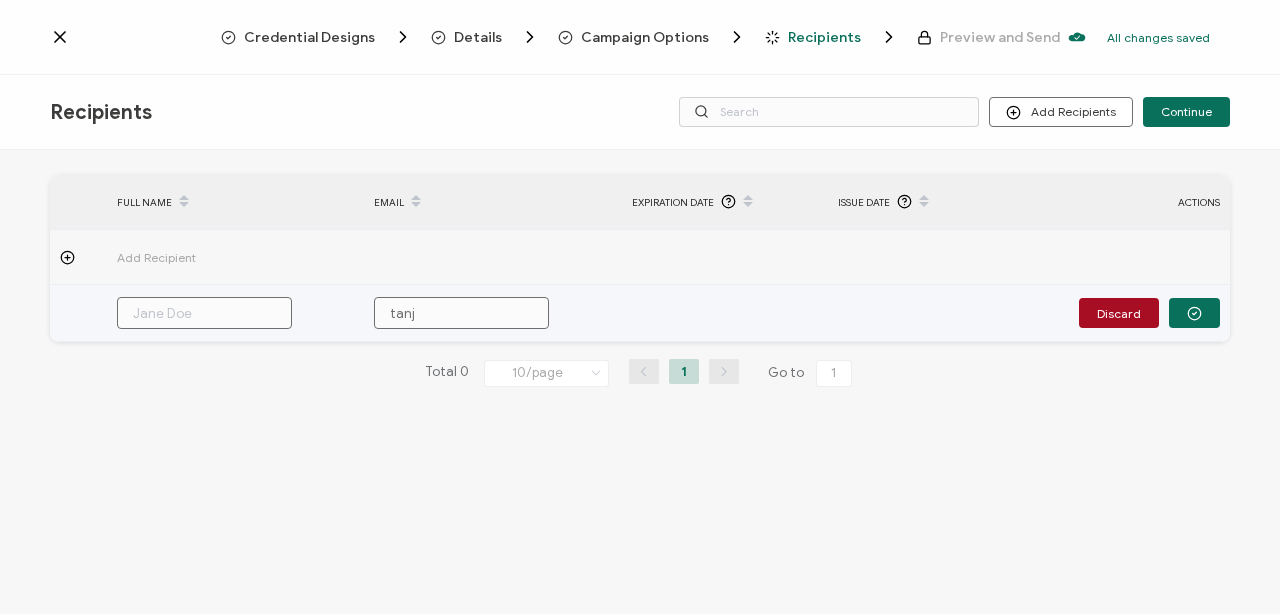 type on "tan" 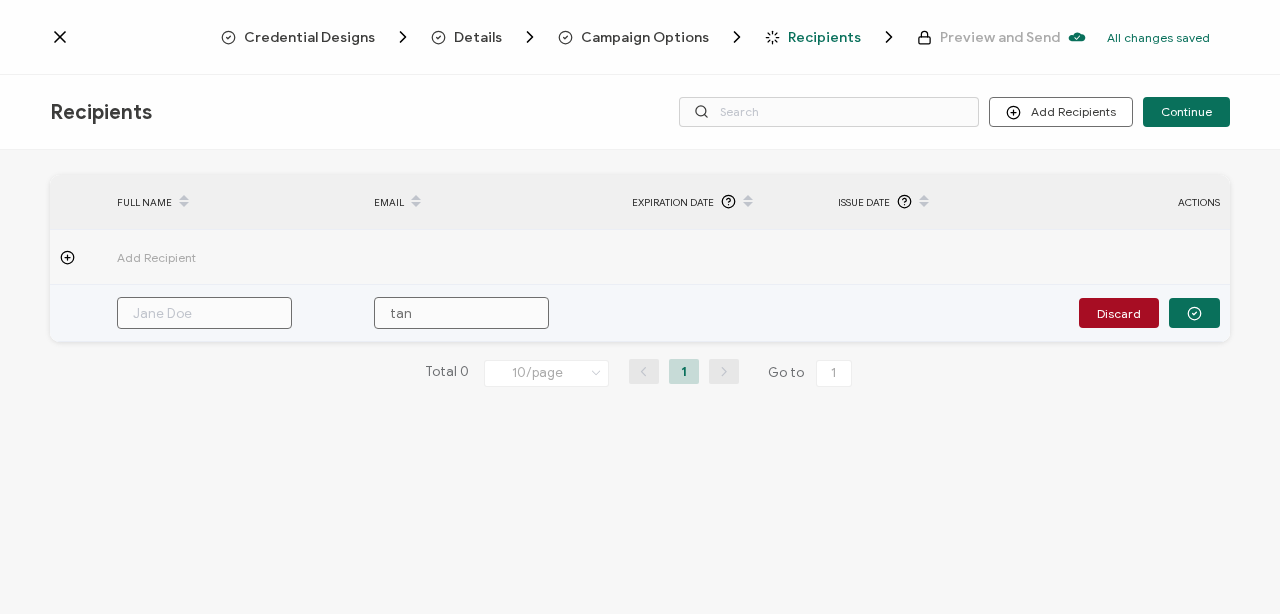 type on "ta" 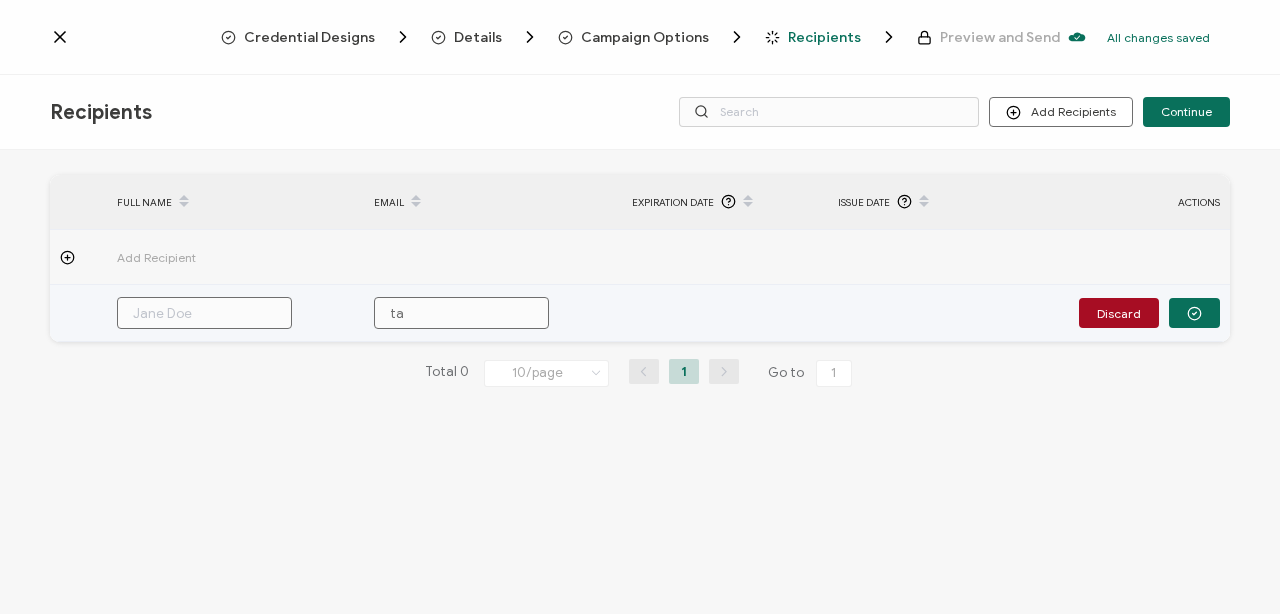 type on "t" 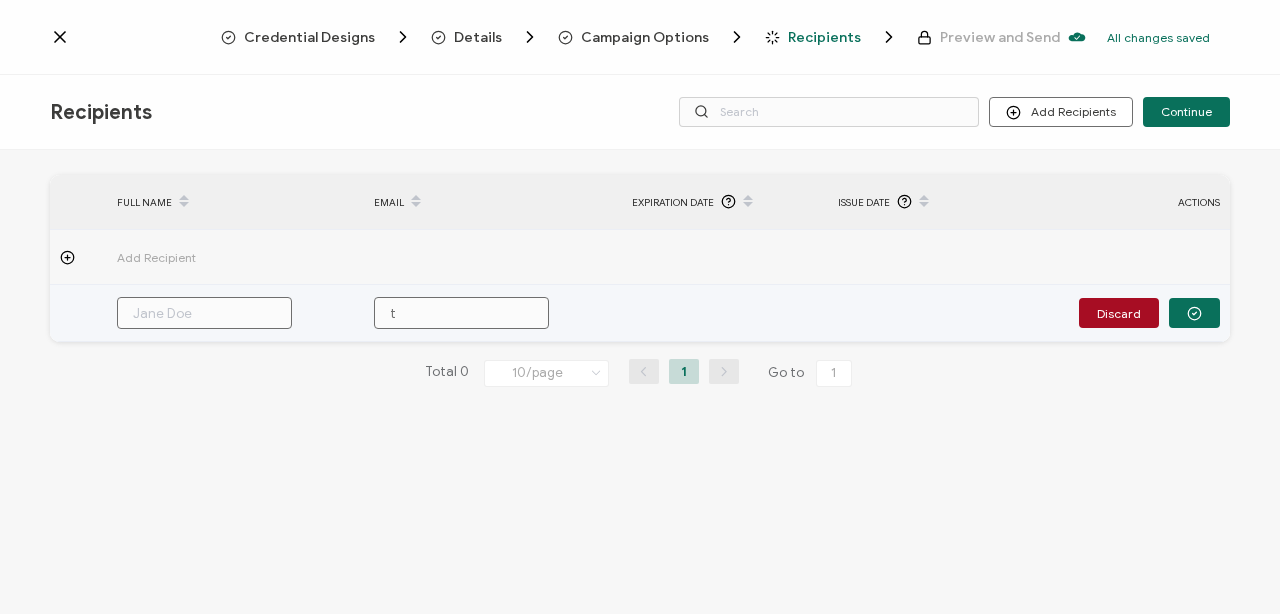 type 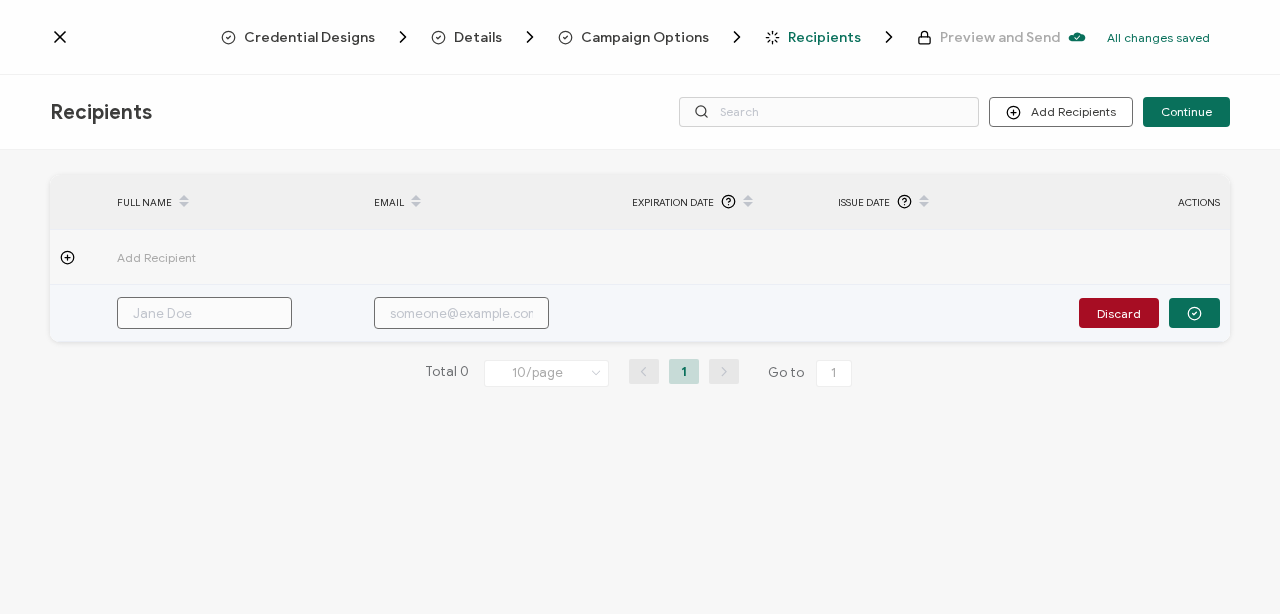 click at bounding box center (204, 313) 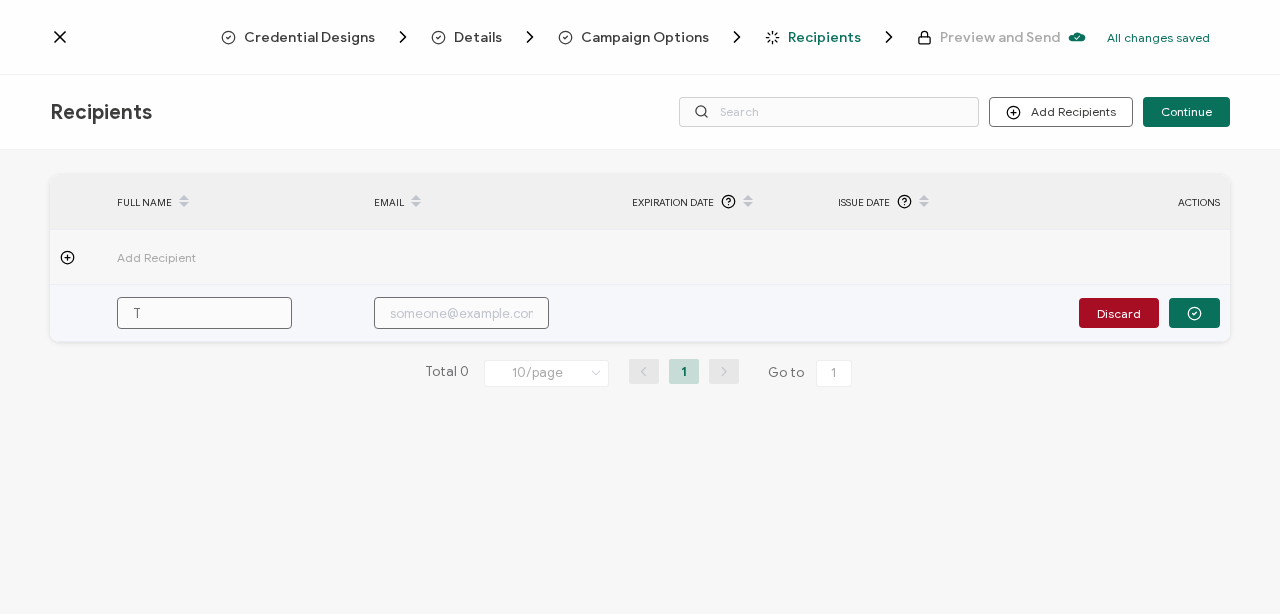 type on "Ta" 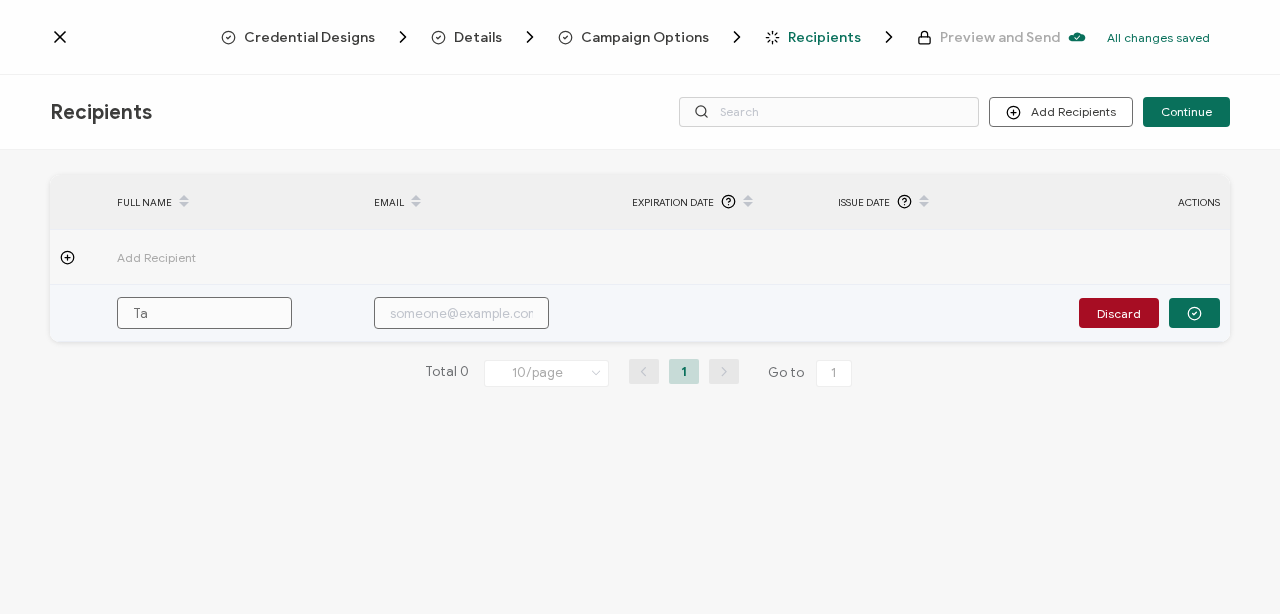 type on "Tan" 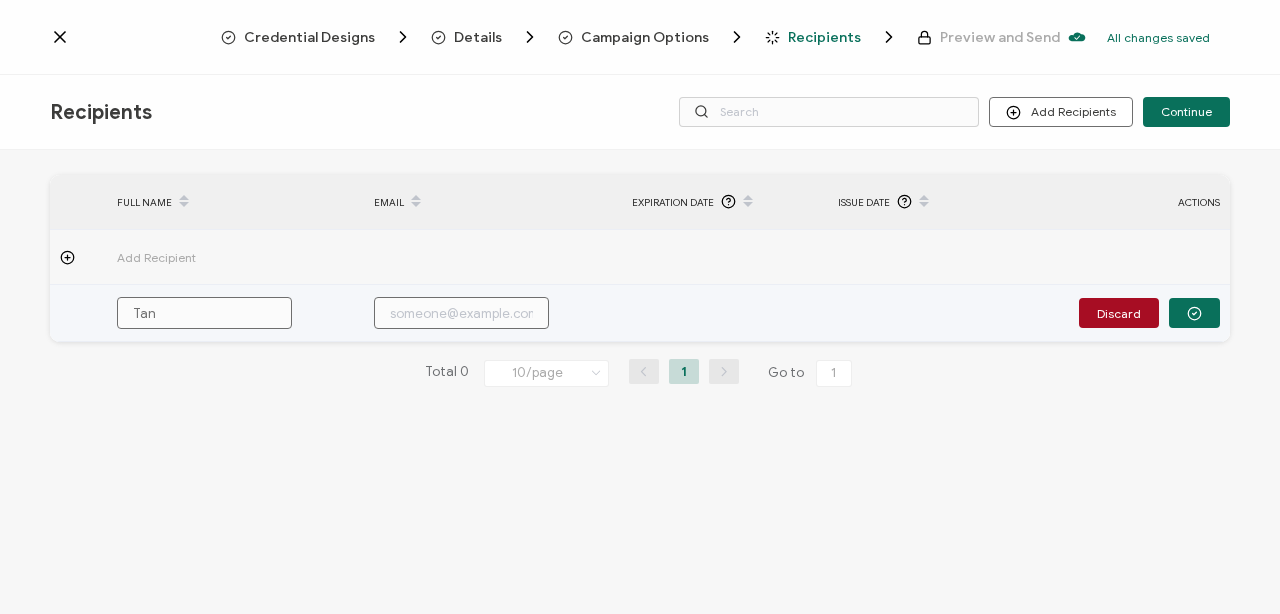 type on "Tanj" 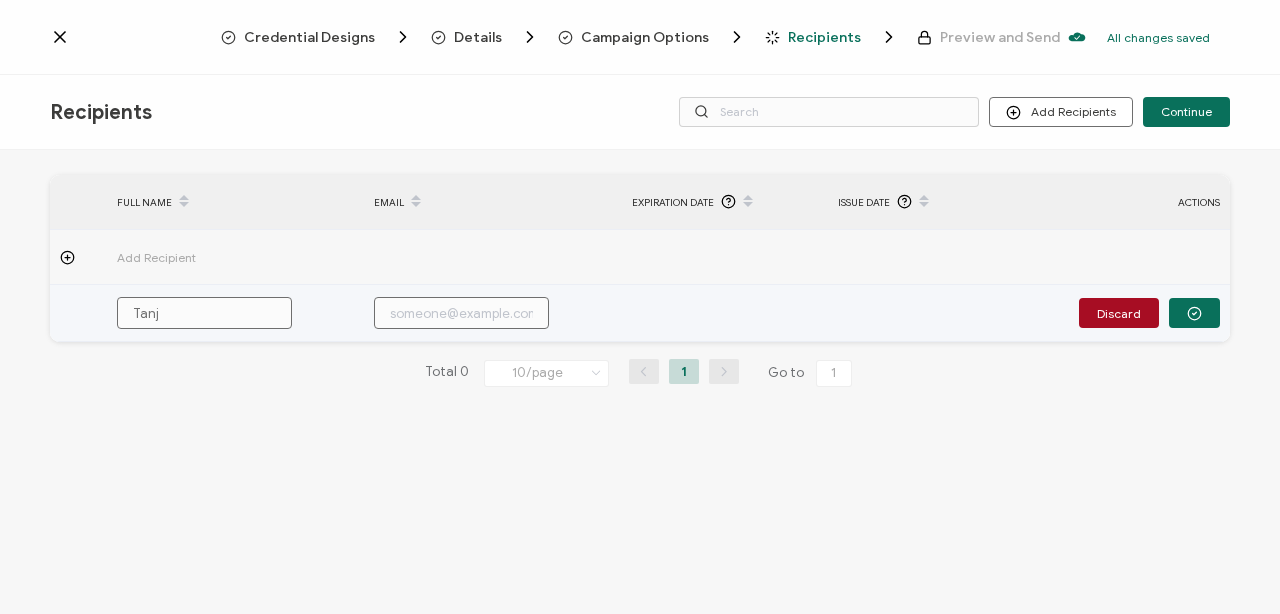 type on "Tanja" 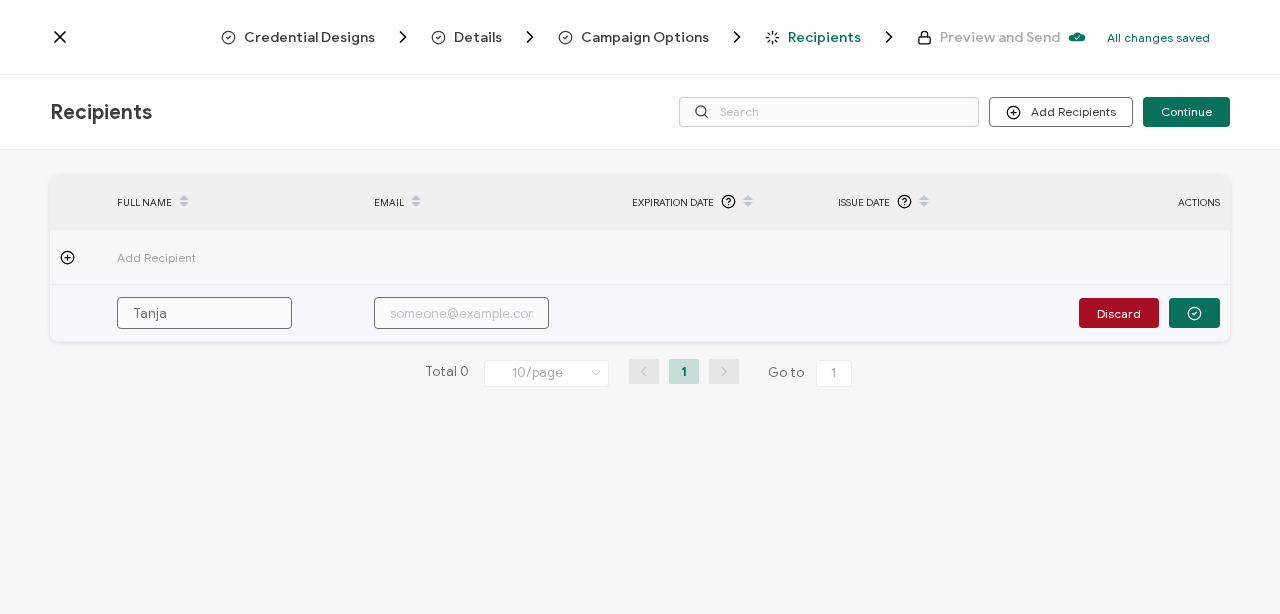type on "Tanja" 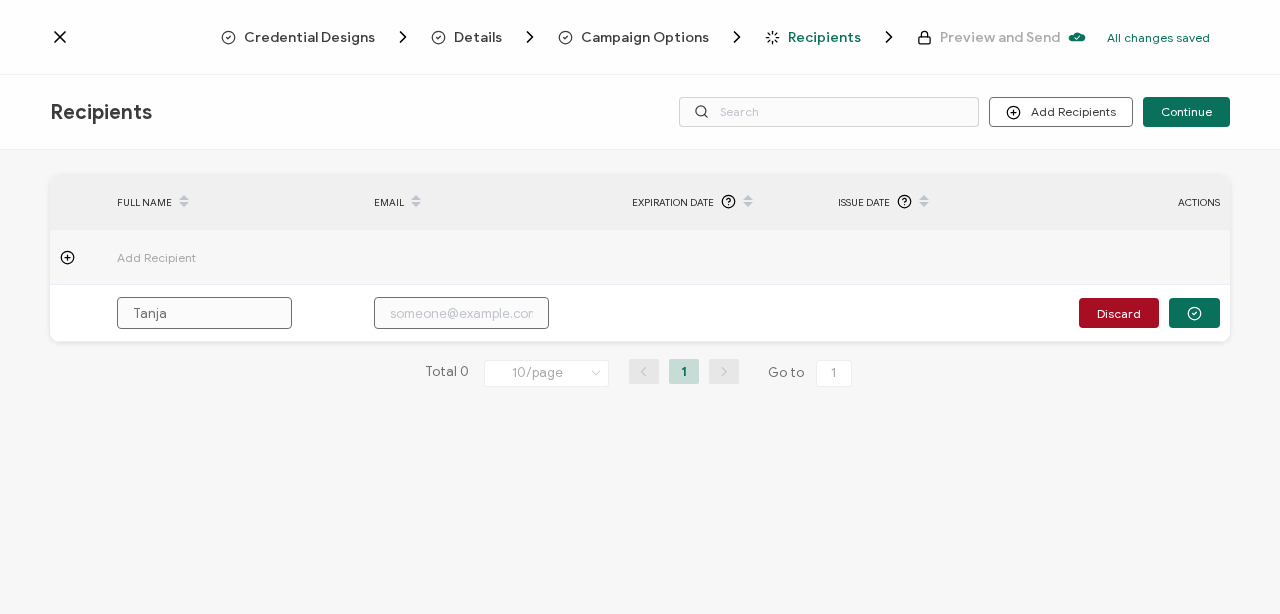 type on "Tanja" 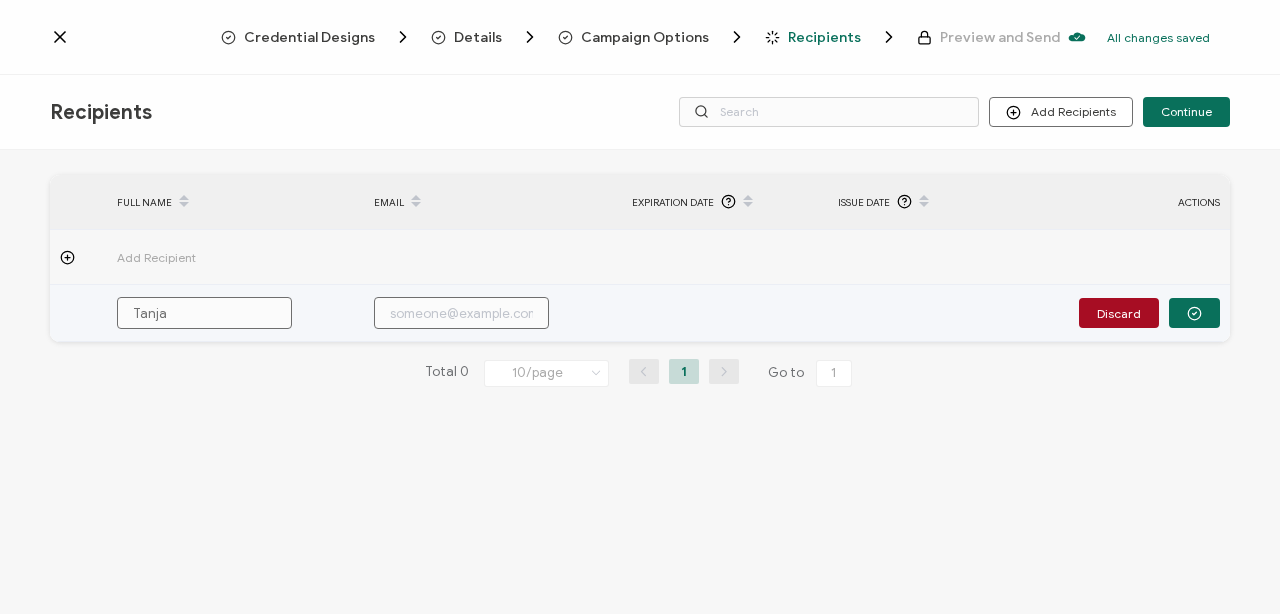 click at bounding box center (461, 313) 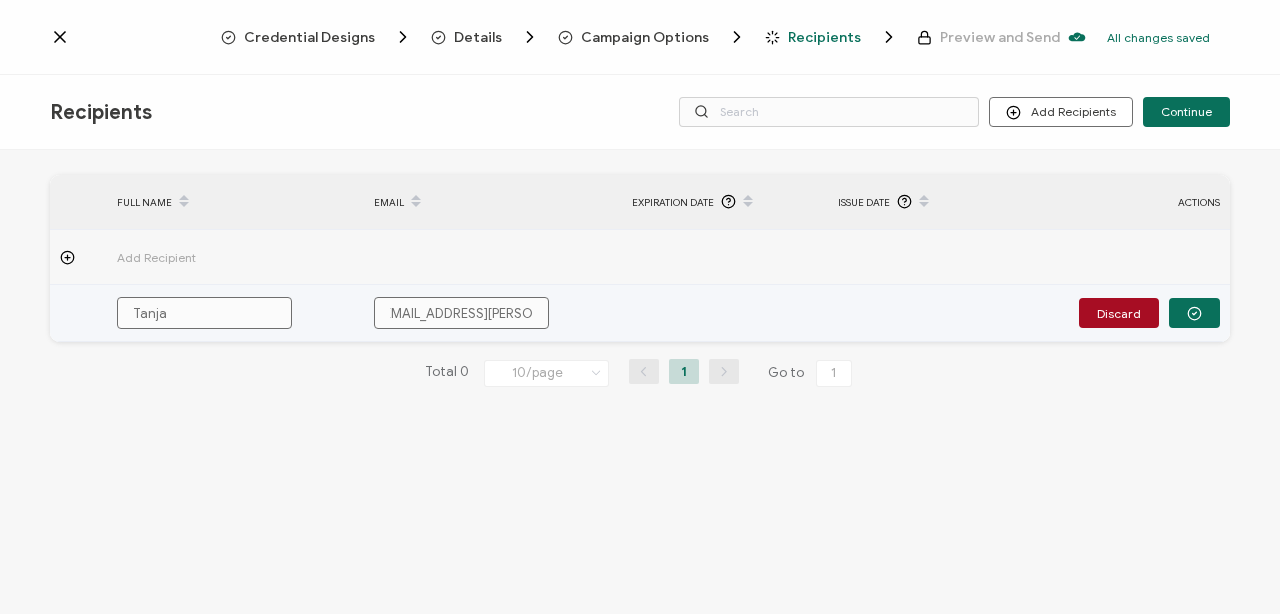 scroll, scrollTop: 0, scrollLeft: 0, axis: both 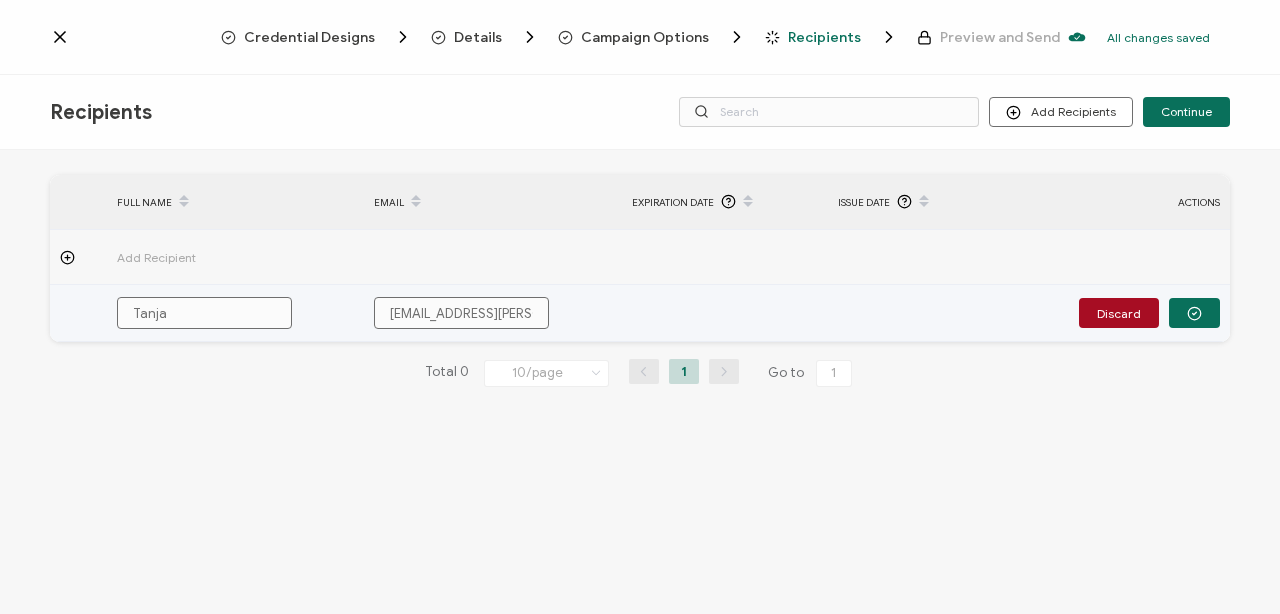 type on "[EMAIL_ADDRESS][PERSON_NAME][DOMAIN_NAME]" 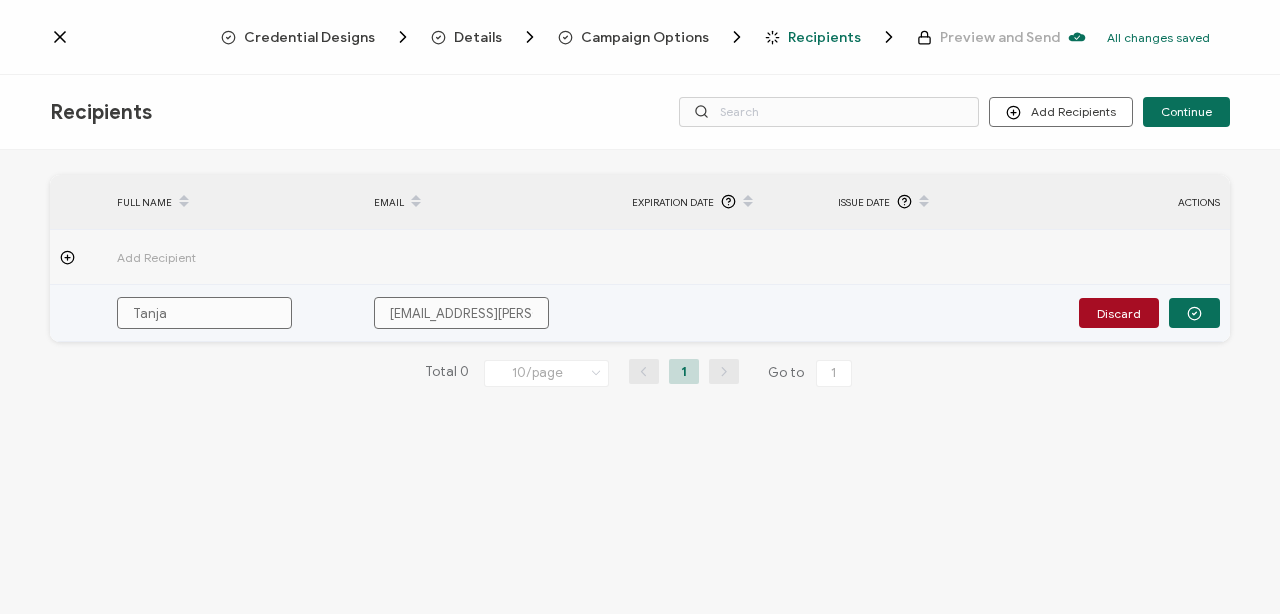 type on "[PERSON_NAME]" 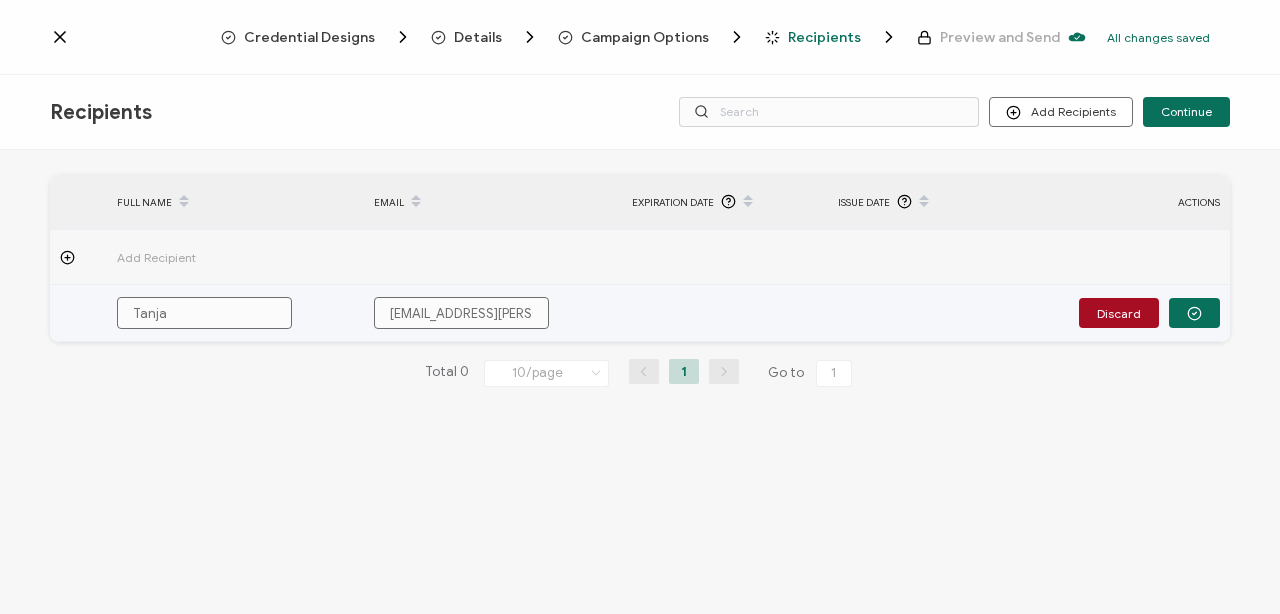 type on "[PERSON_NAME]" 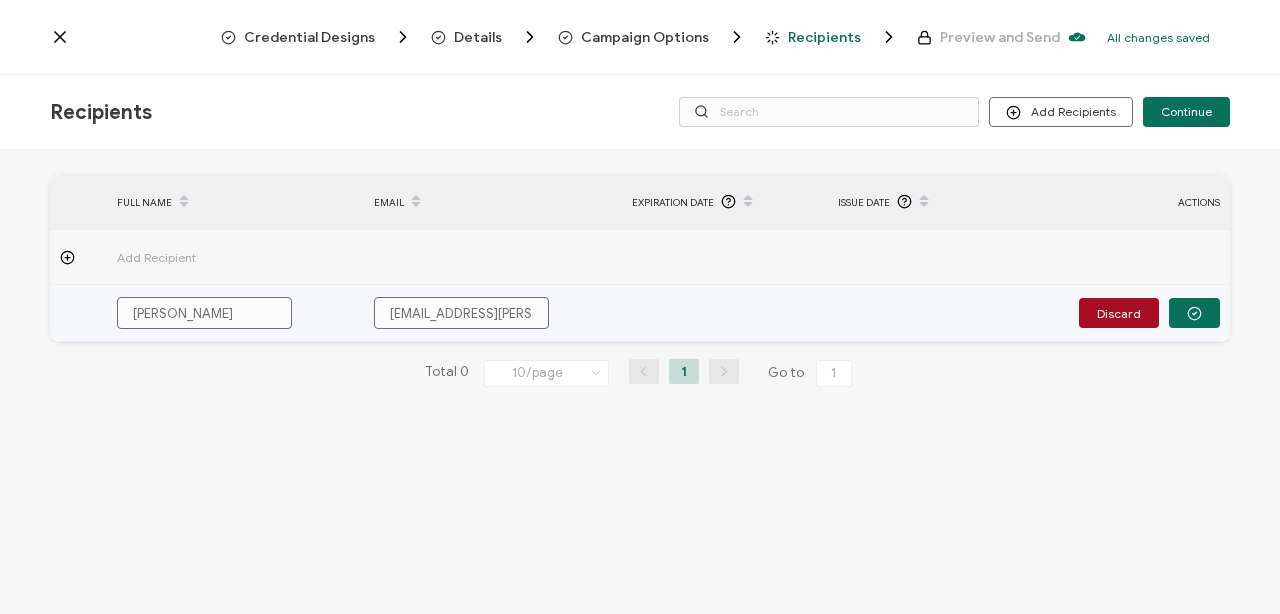 type on "Tanja Sp" 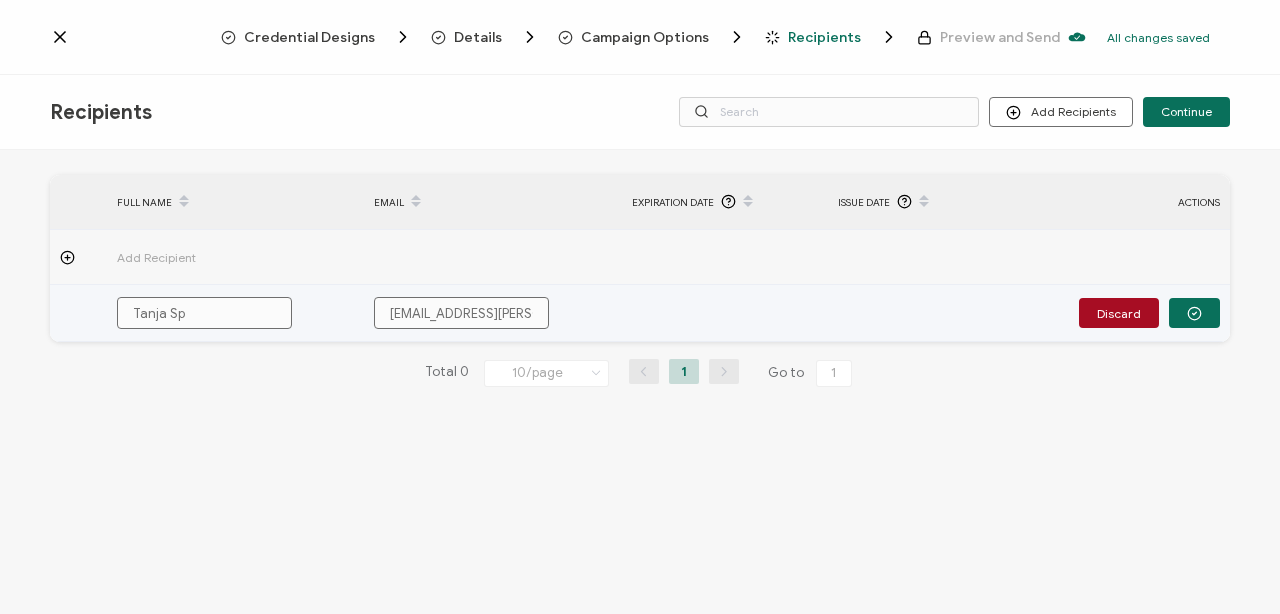 type on "[PERSON_NAME]" 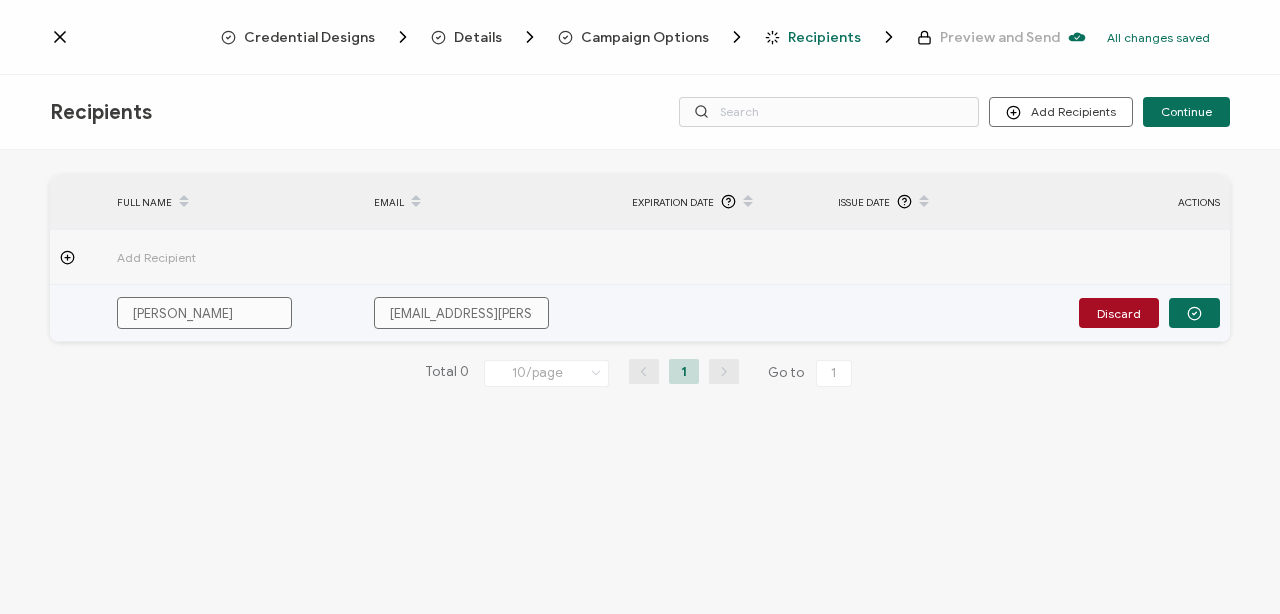 type on "Tanja Spit" 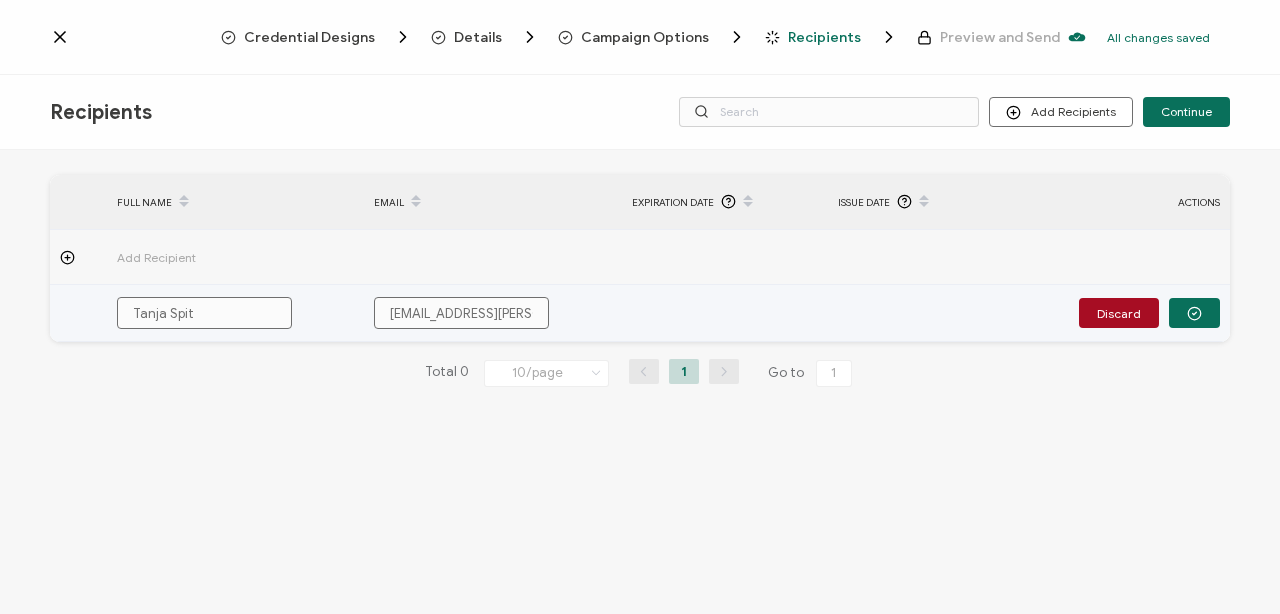 type on "[PERSON_NAME]" 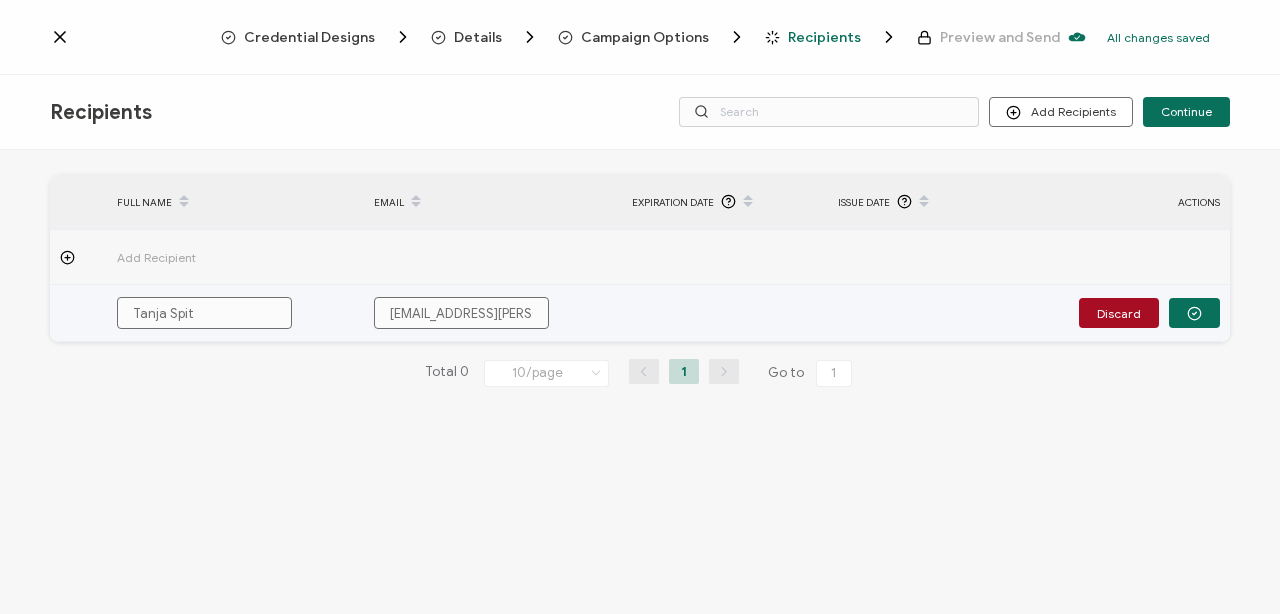 type on "[PERSON_NAME]" 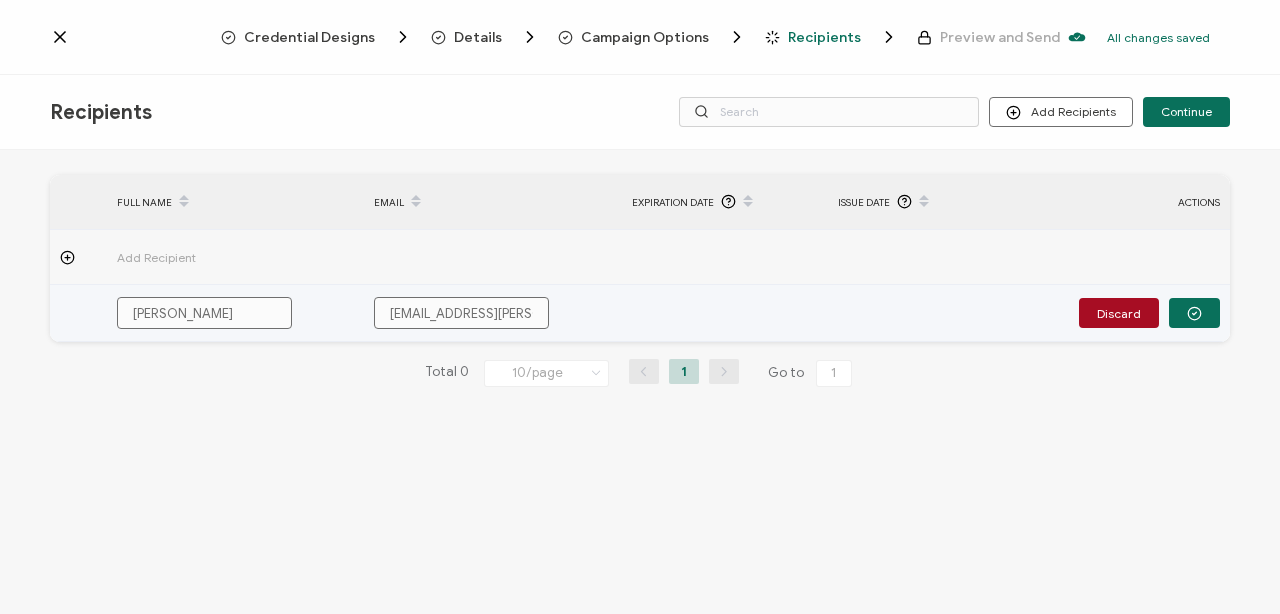 type on "[PERSON_NAME]" 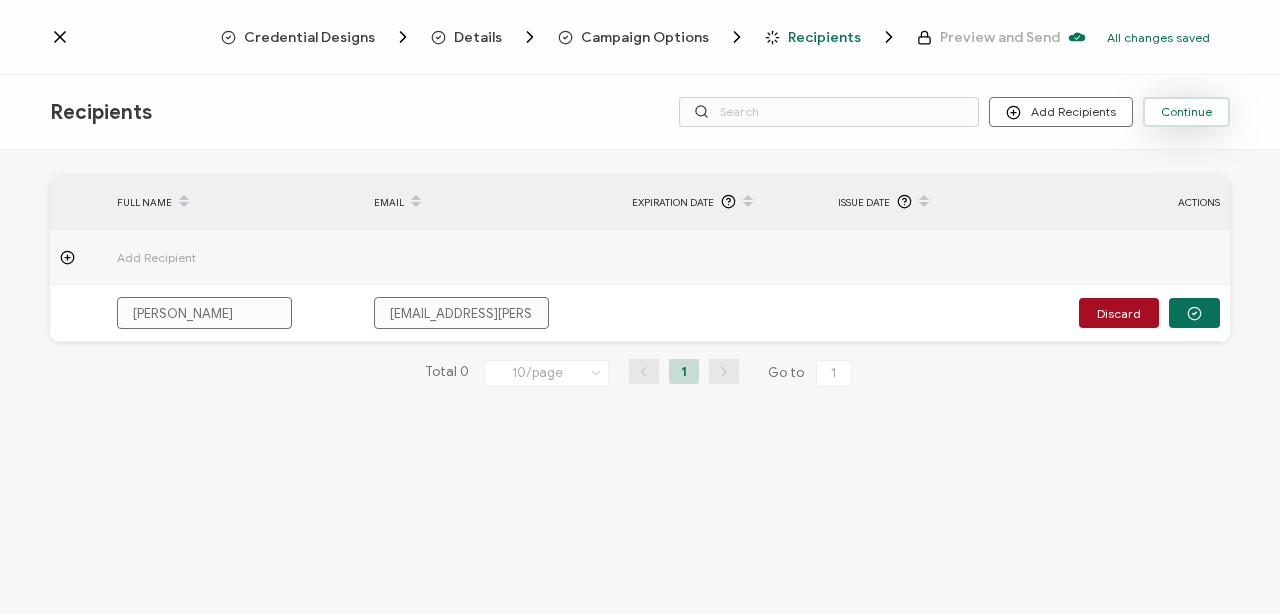 type on "[PERSON_NAME]" 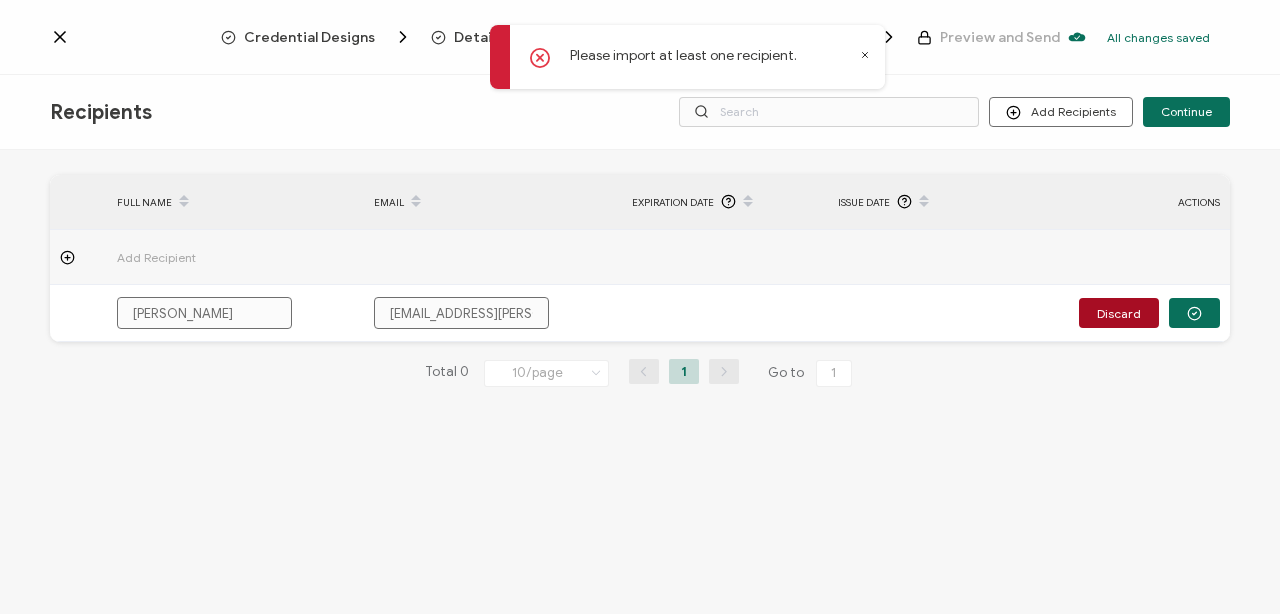 click at bounding box center [725, 257] 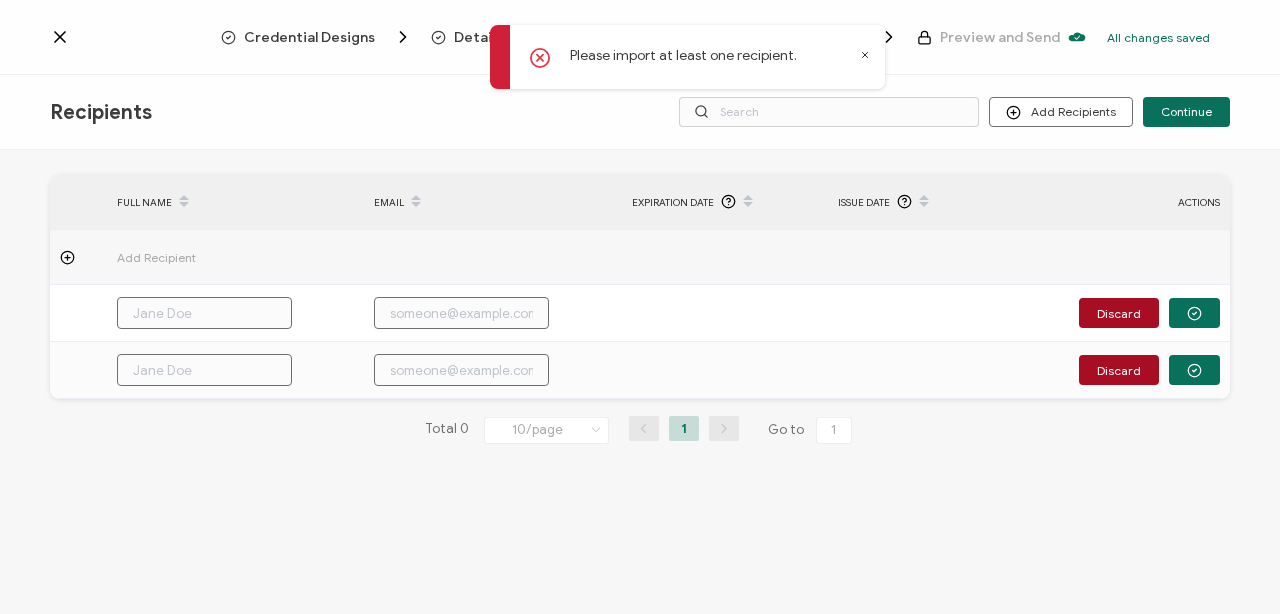 click at bounding box center (493, 257) 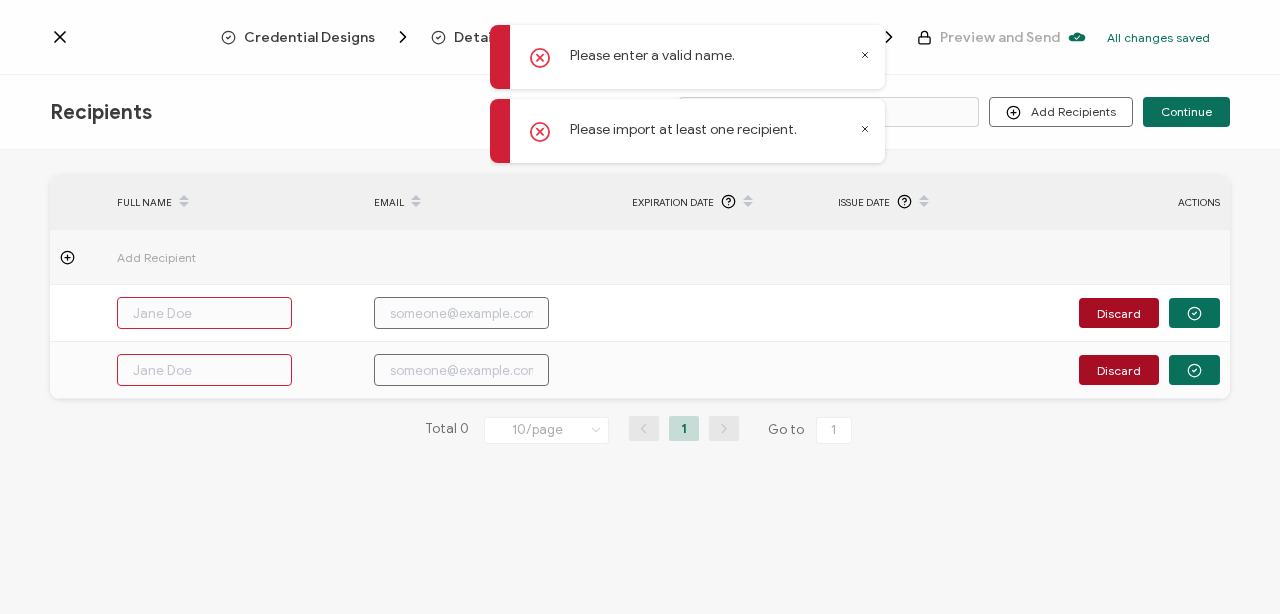 click 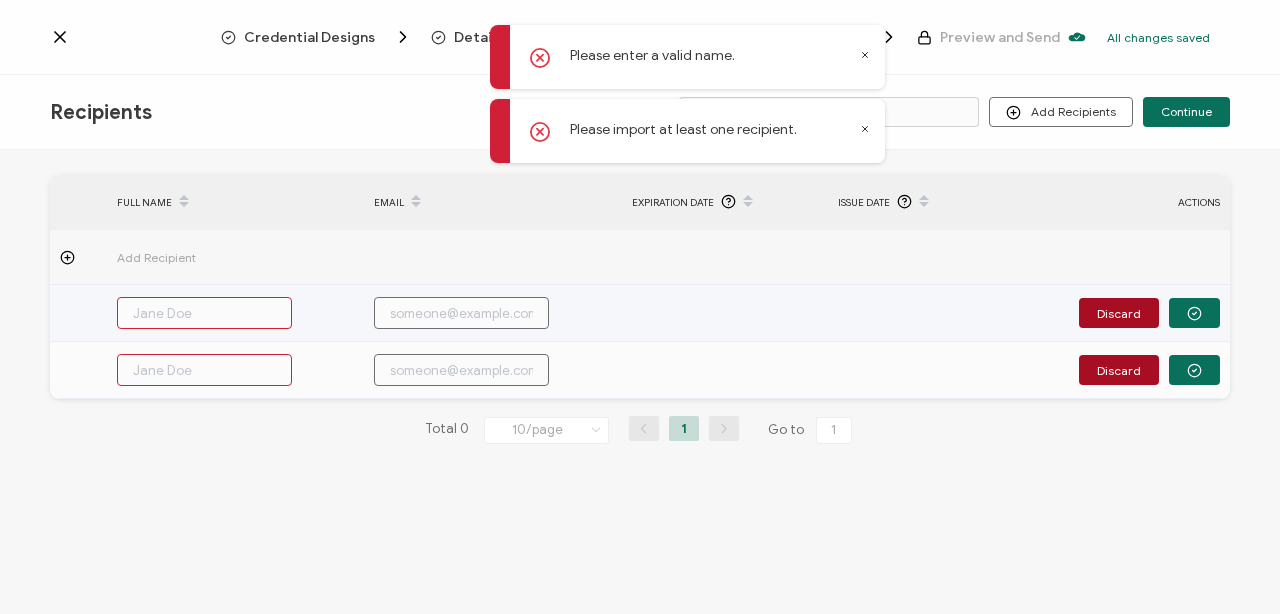 click at bounding box center (204, 313) 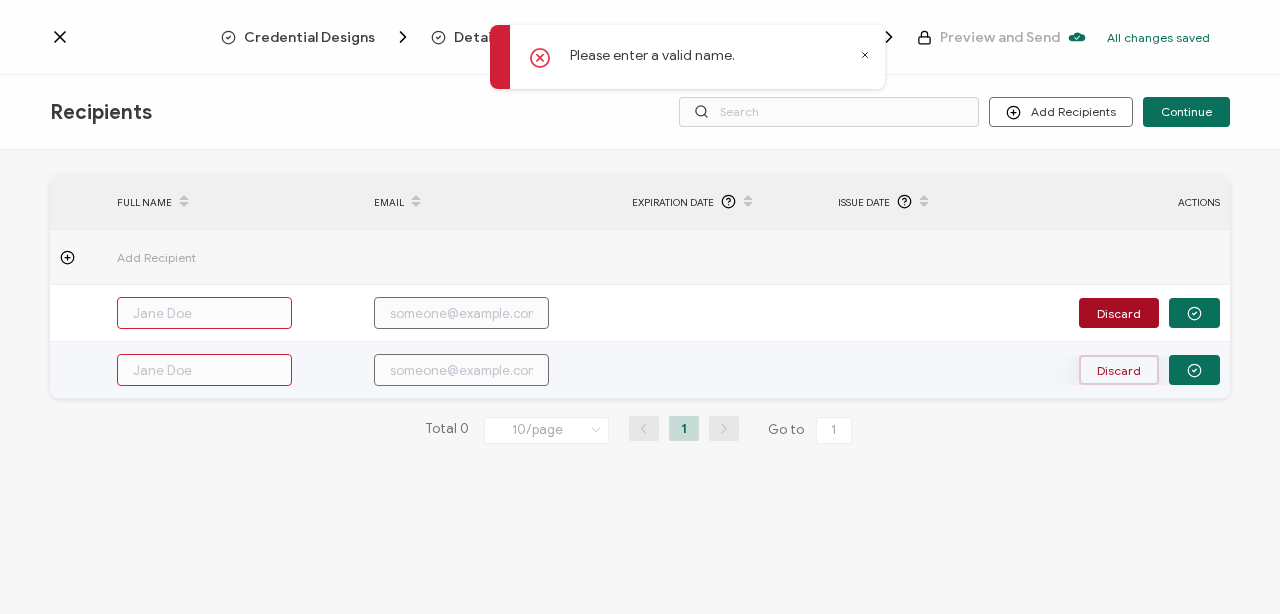 click on "Discard" at bounding box center (1119, 370) 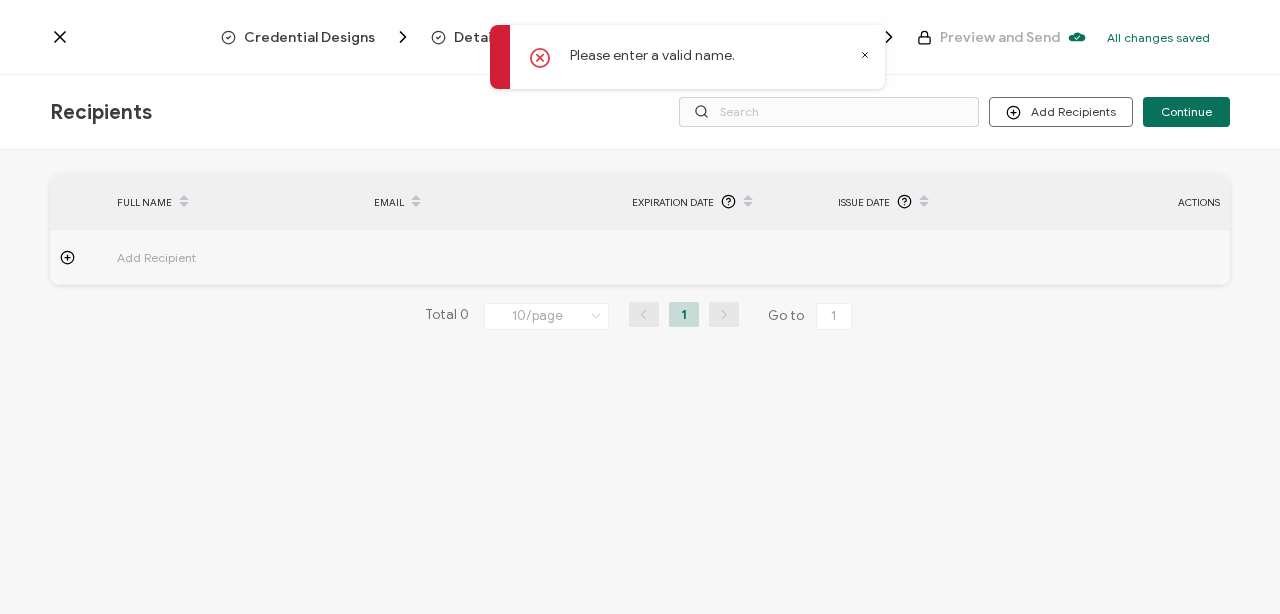 click at bounding box center (78, 257) 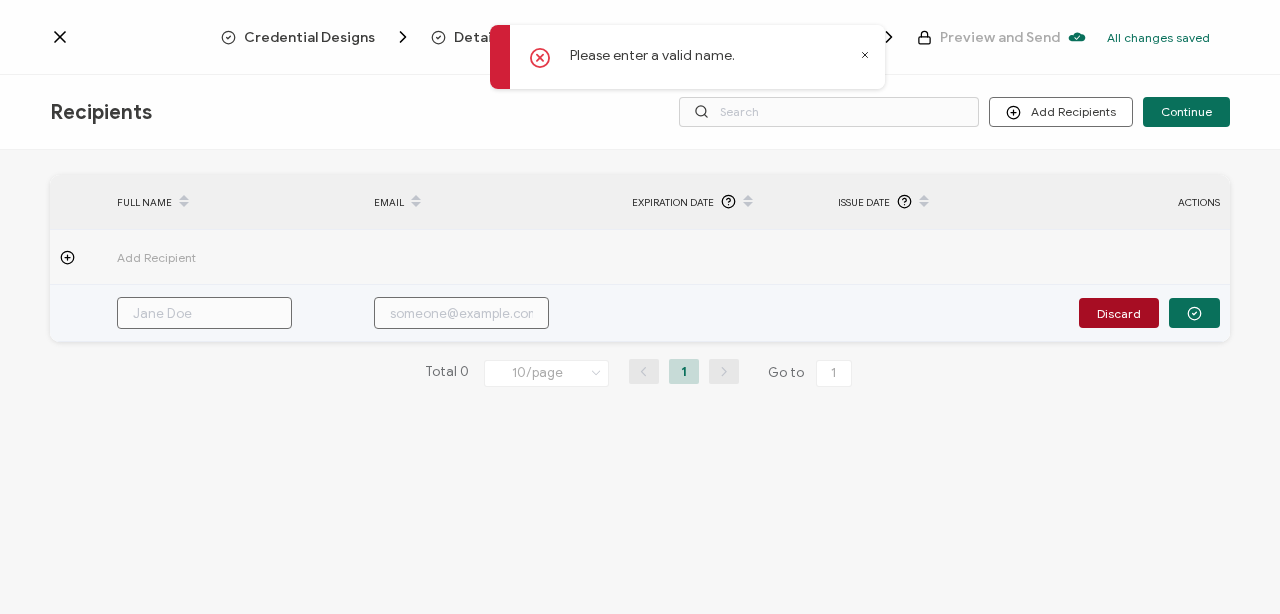 click at bounding box center [204, 313] 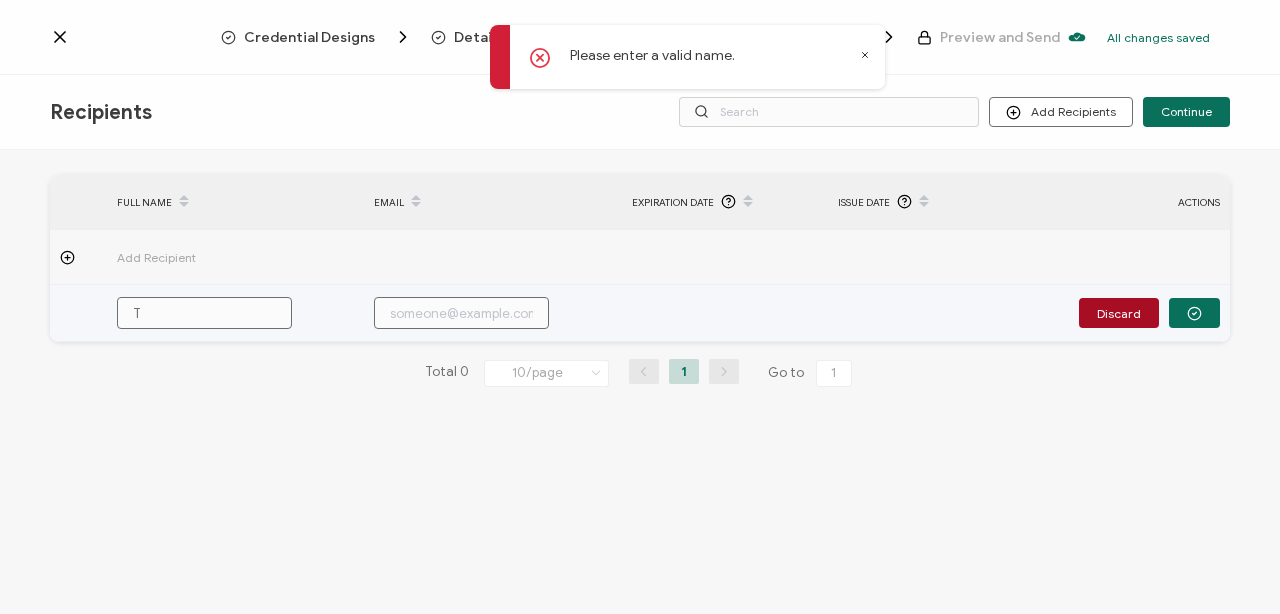 type on "Ta" 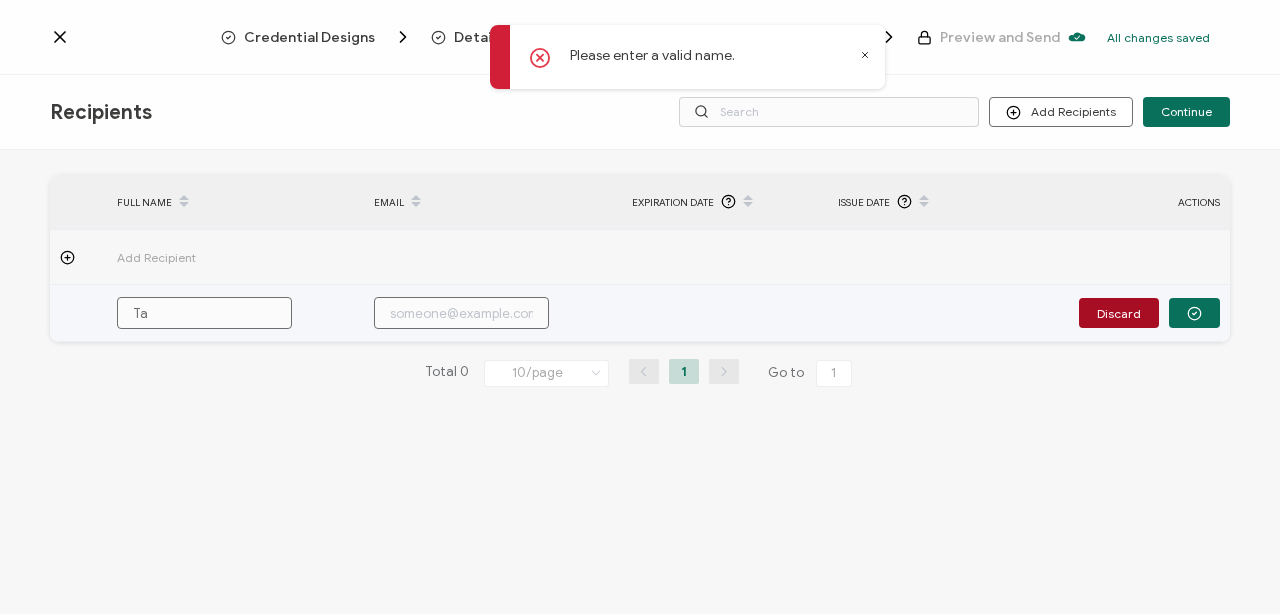 type on "Tan" 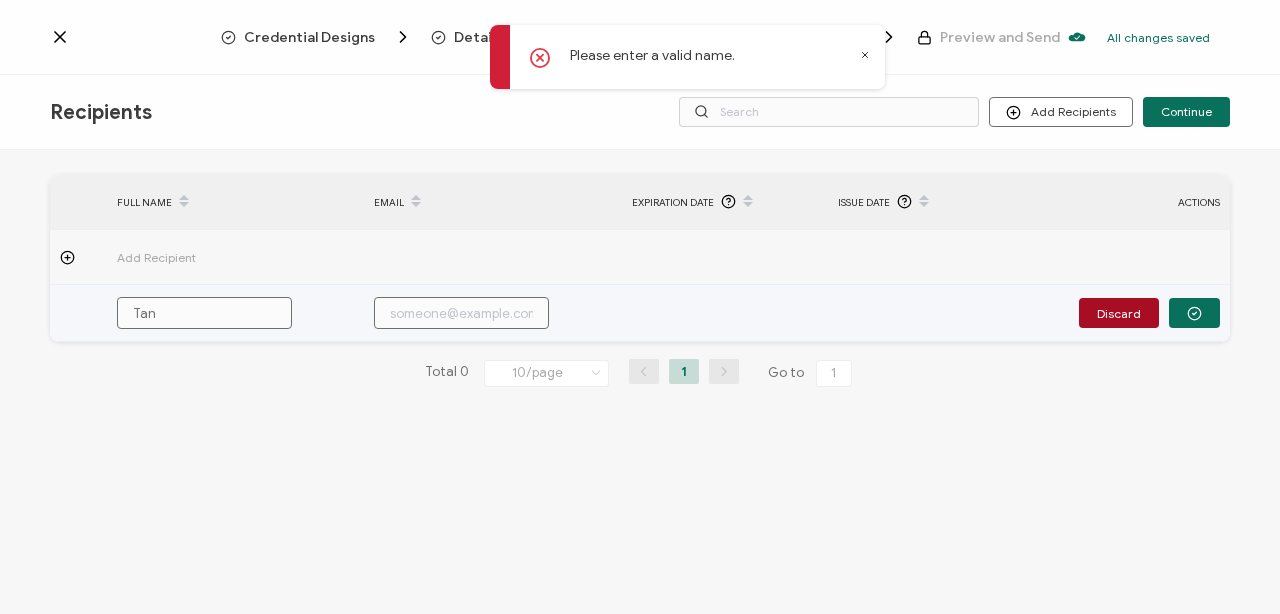 type on "Tanj" 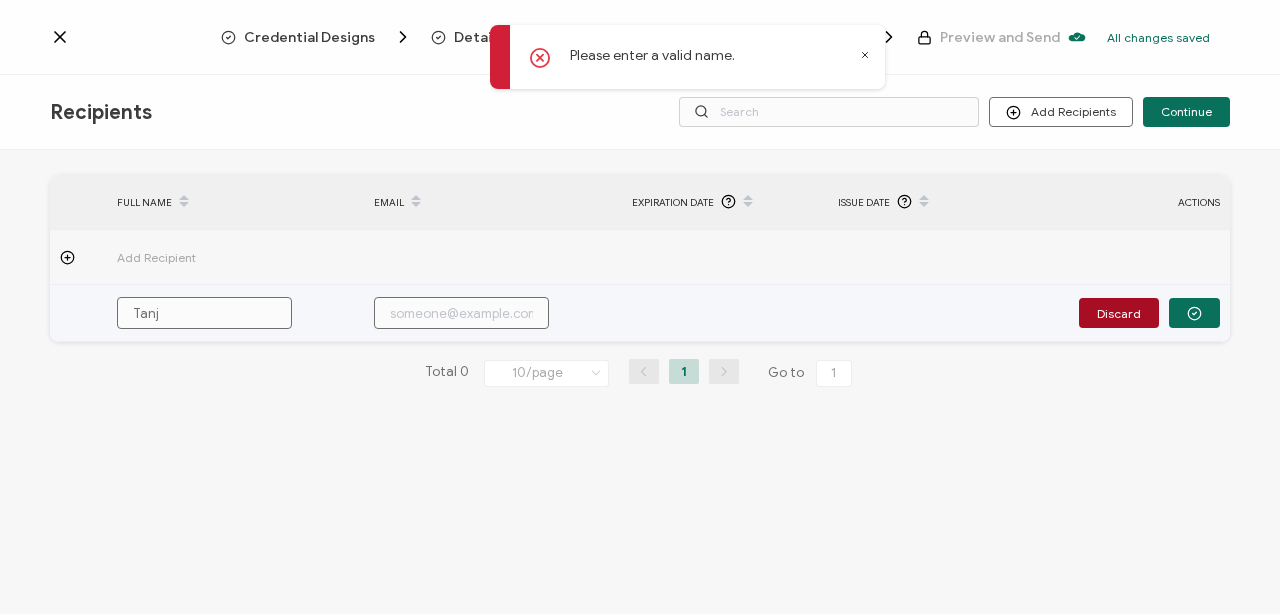 type on "Tanja" 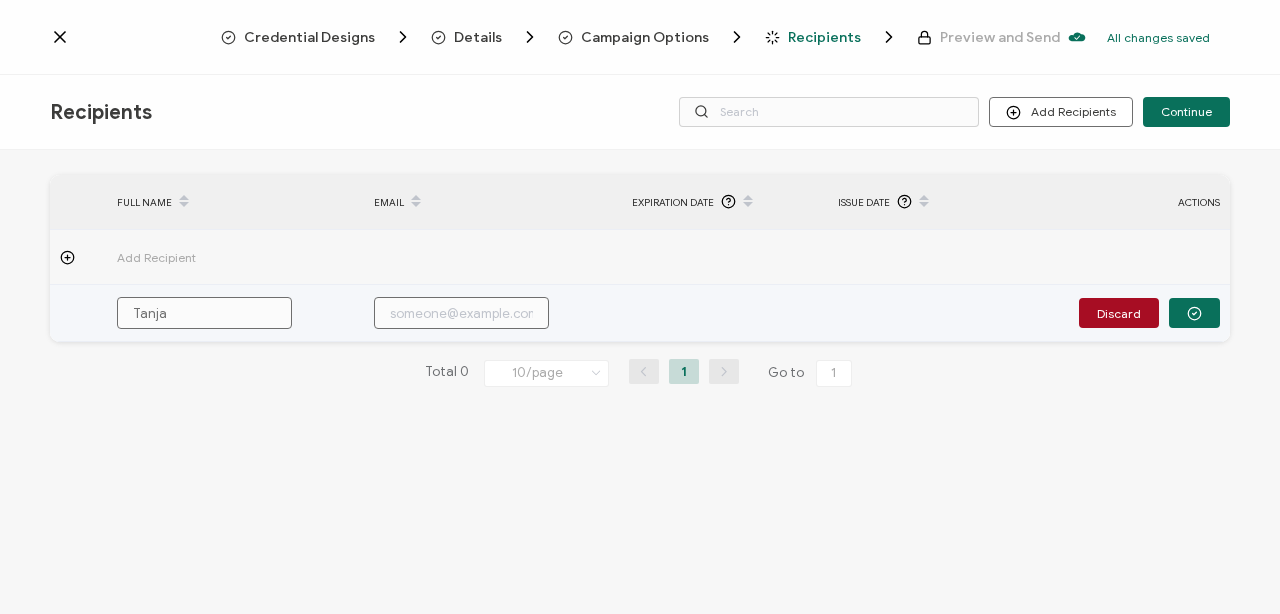 type on "Tanja" 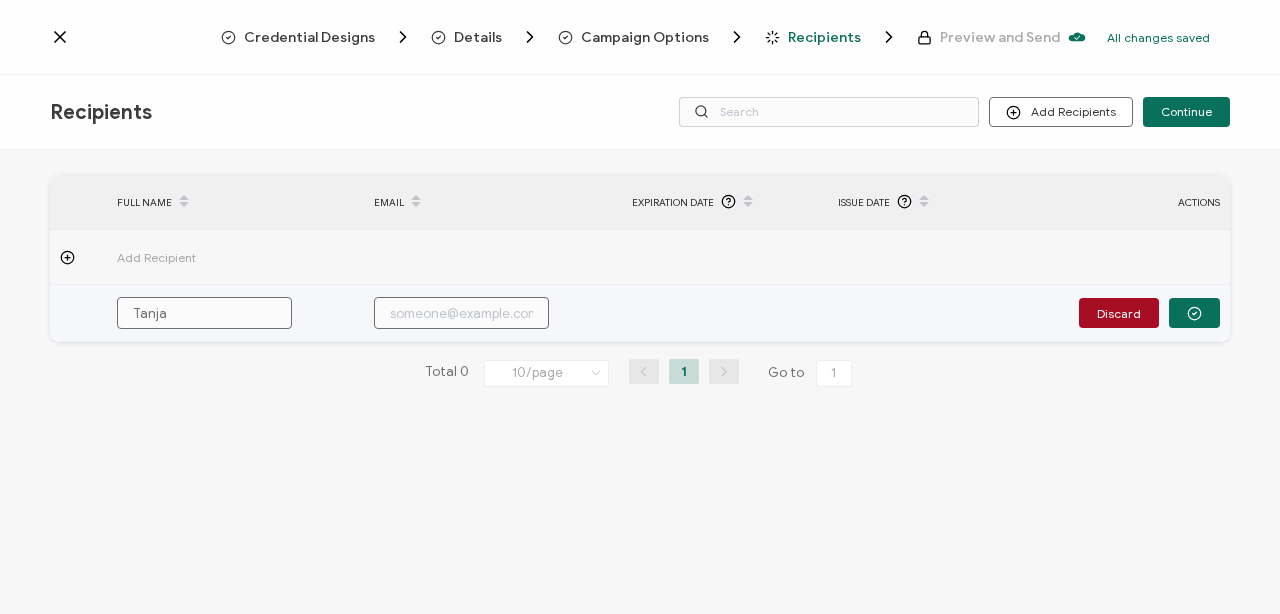 type on "Tanja" 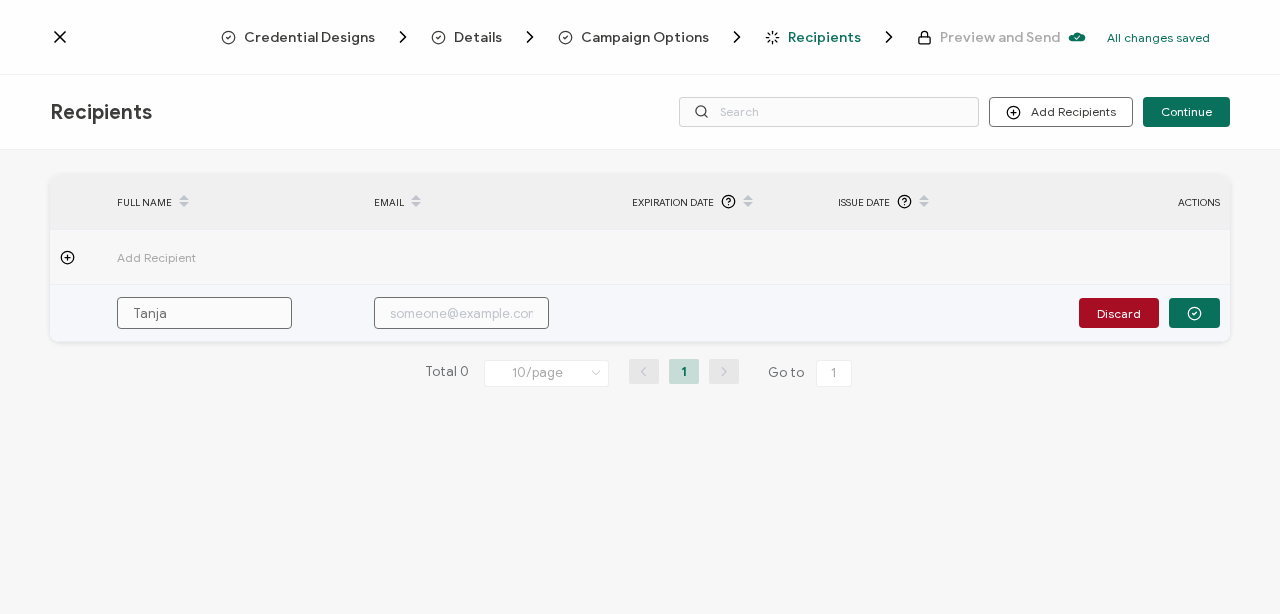 paste on "[EMAIL_ADDRESS][PERSON_NAME][DOMAIN_NAME]" 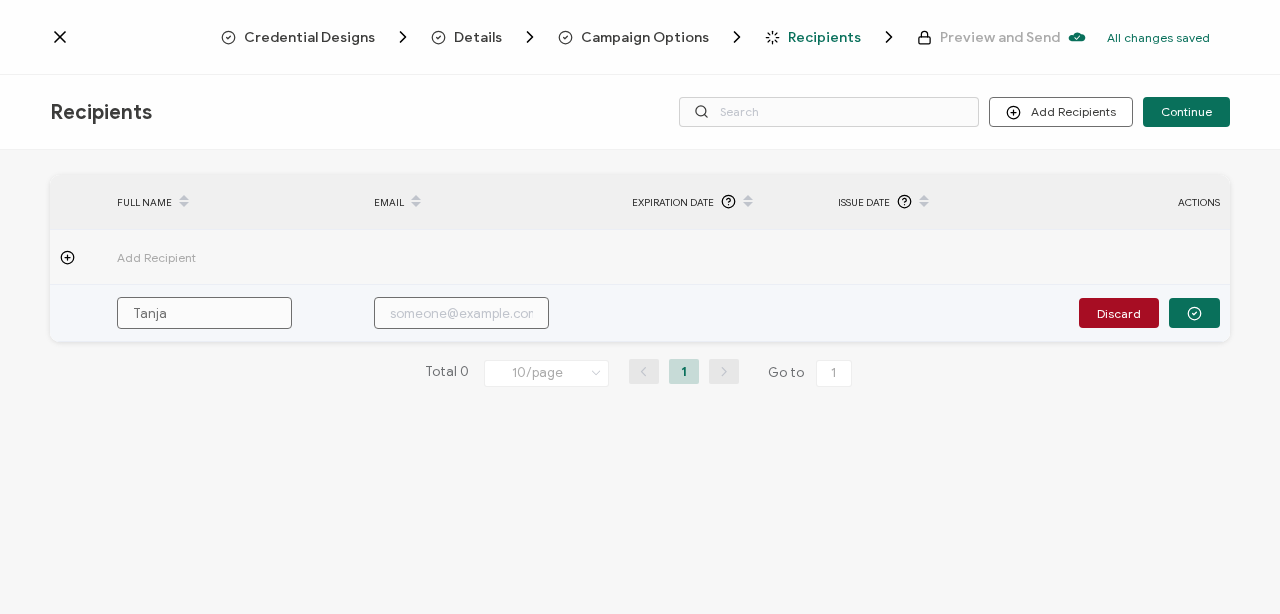 type on "[EMAIL_ADDRESS][PERSON_NAME][DOMAIN_NAME]" 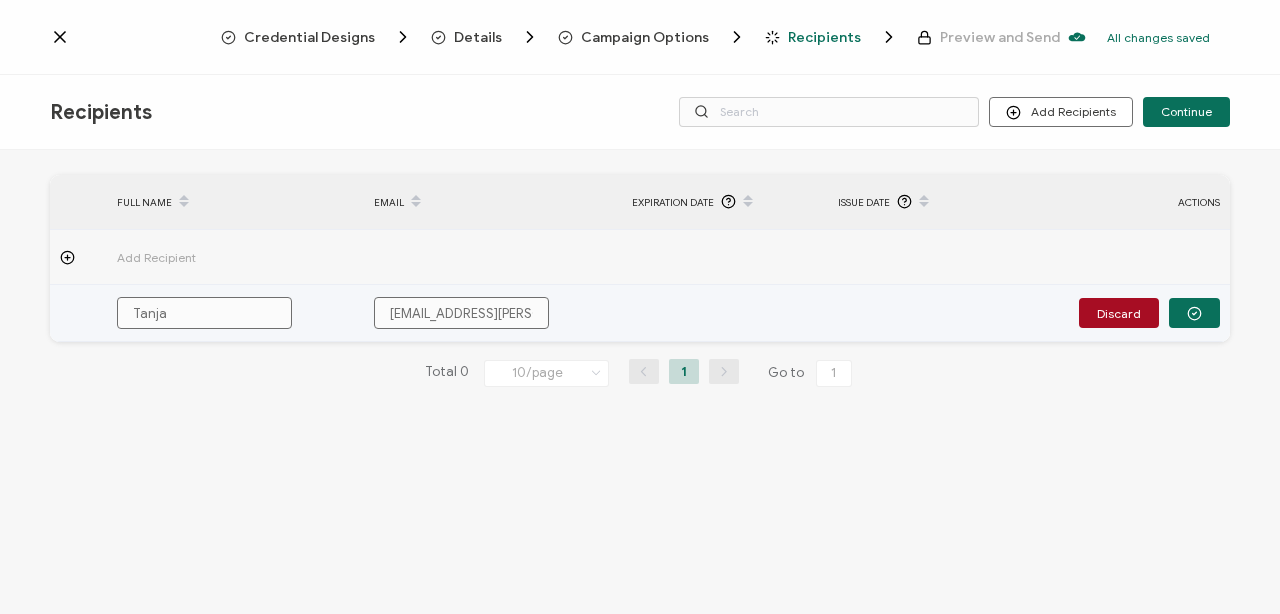 scroll, scrollTop: 0, scrollLeft: 10, axis: horizontal 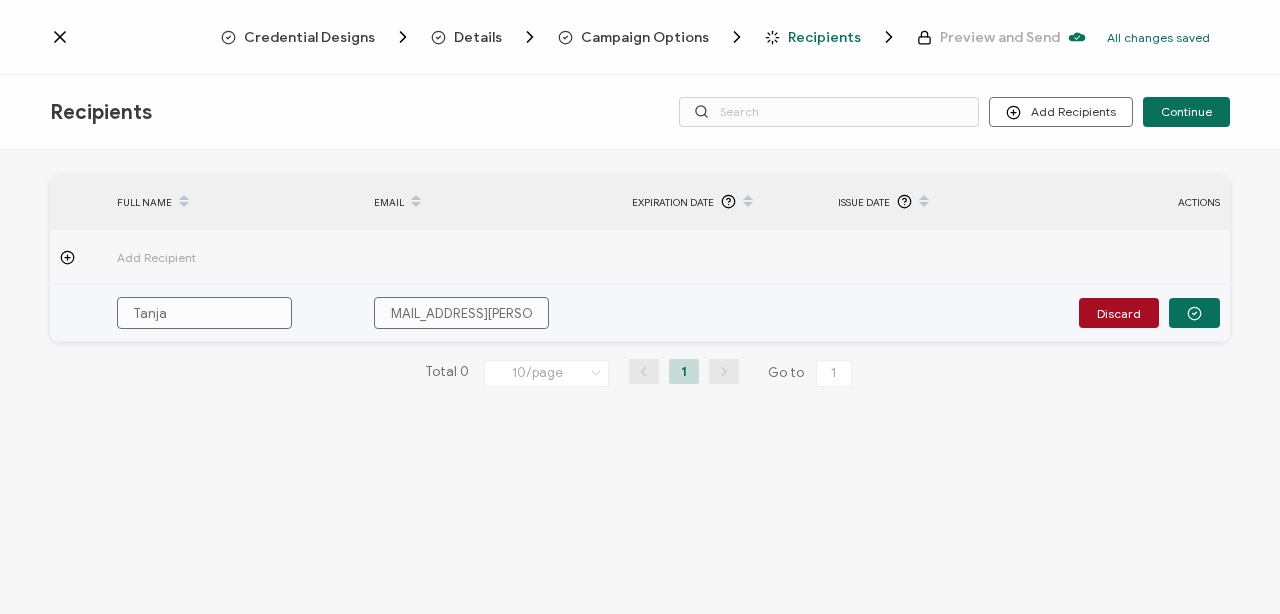 type on "[EMAIL_ADDRESS][PERSON_NAME][DOMAIN_NAME]" 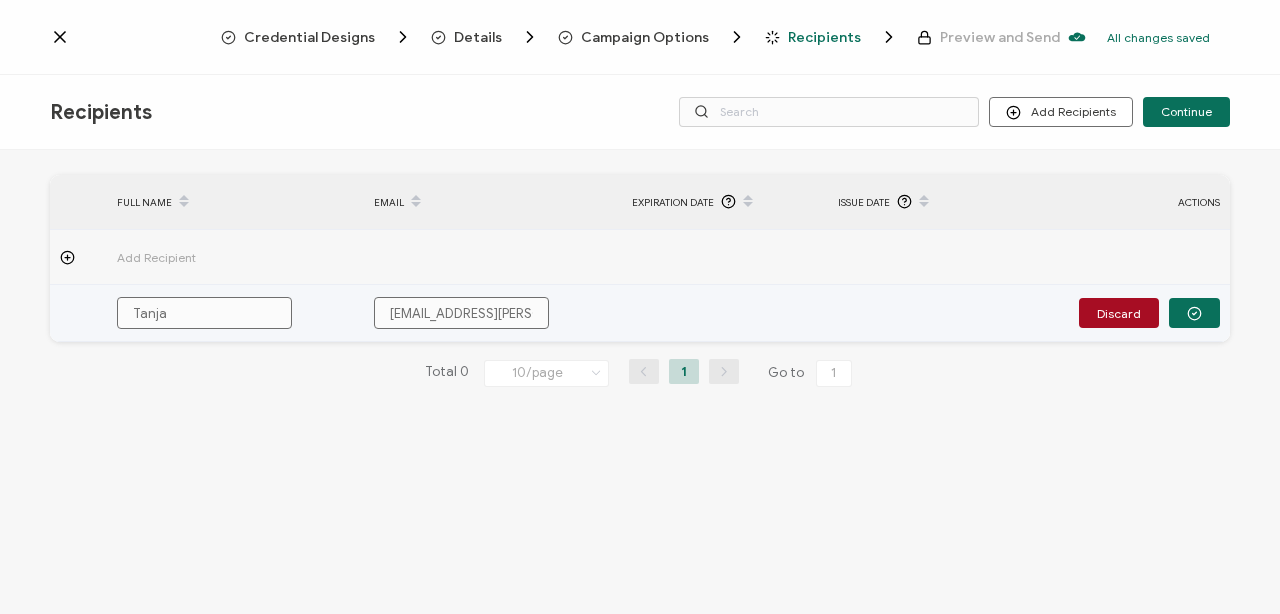 type on "[PERSON_NAME]" 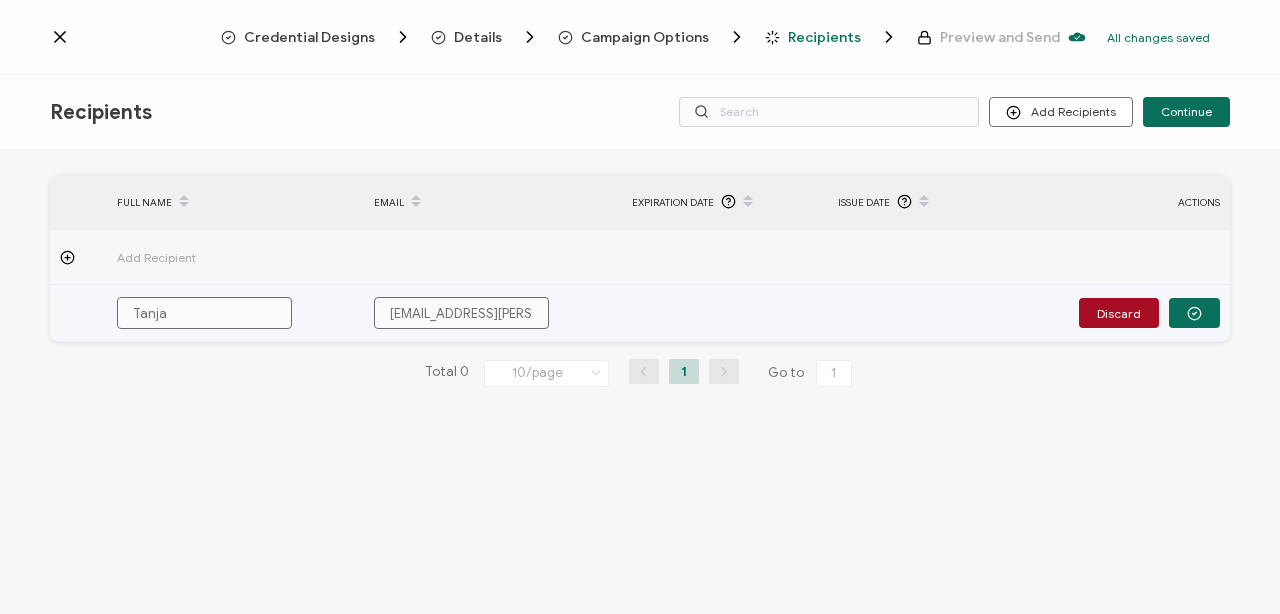 type on "[PERSON_NAME]" 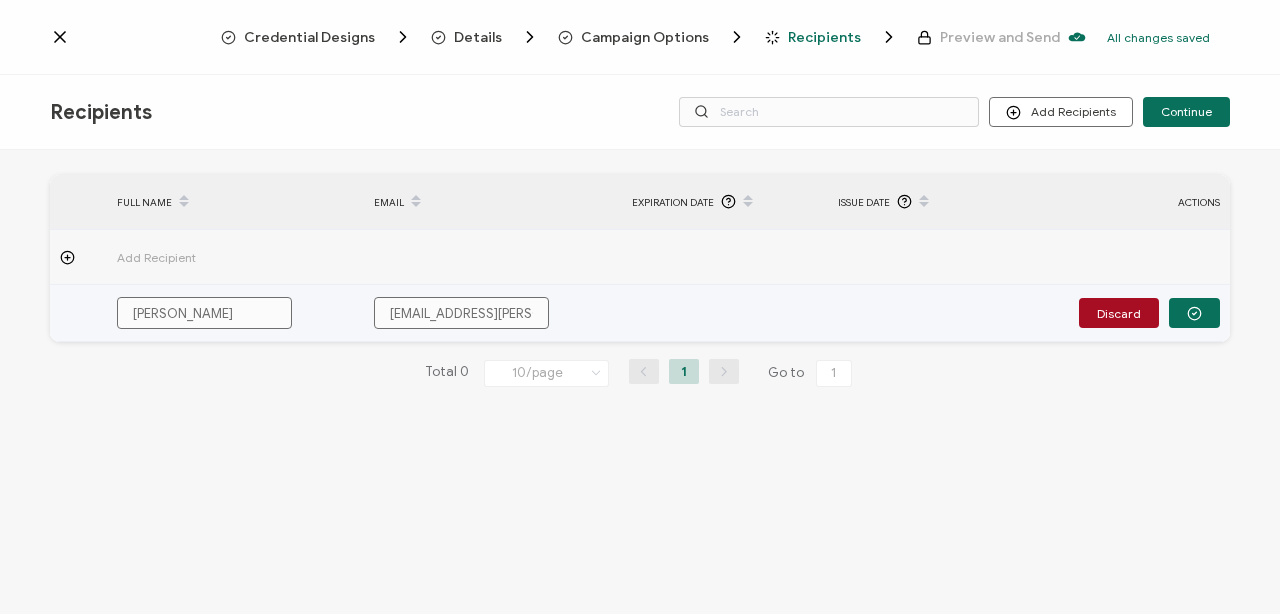 type on "Tanja Sp" 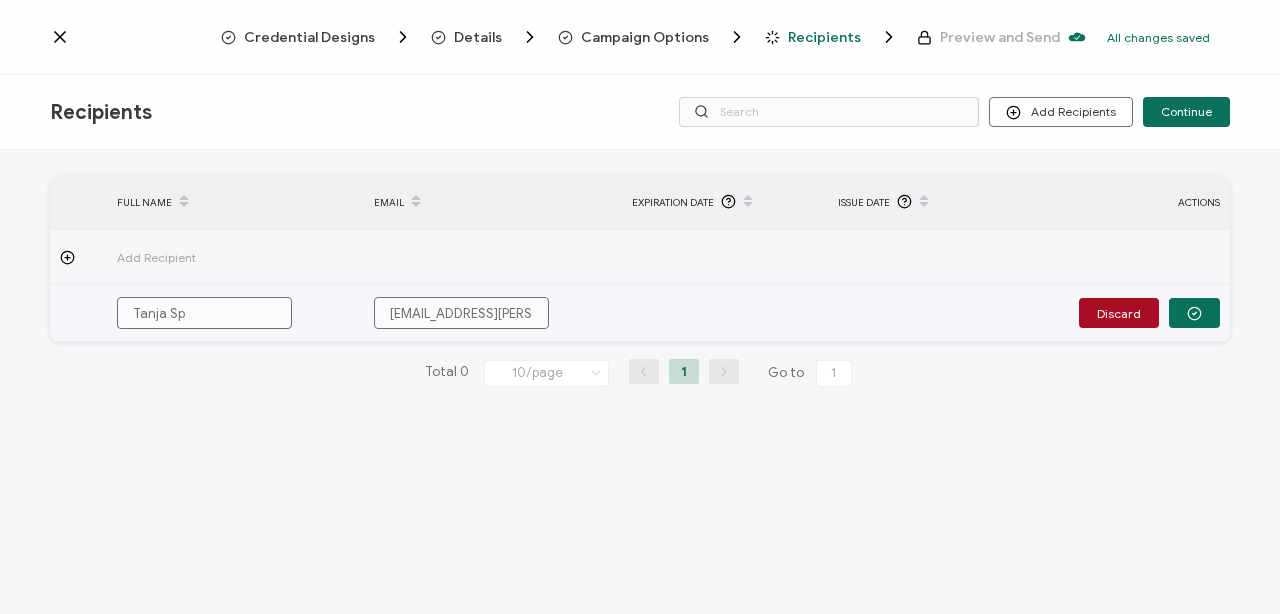 type on "[PERSON_NAME]" 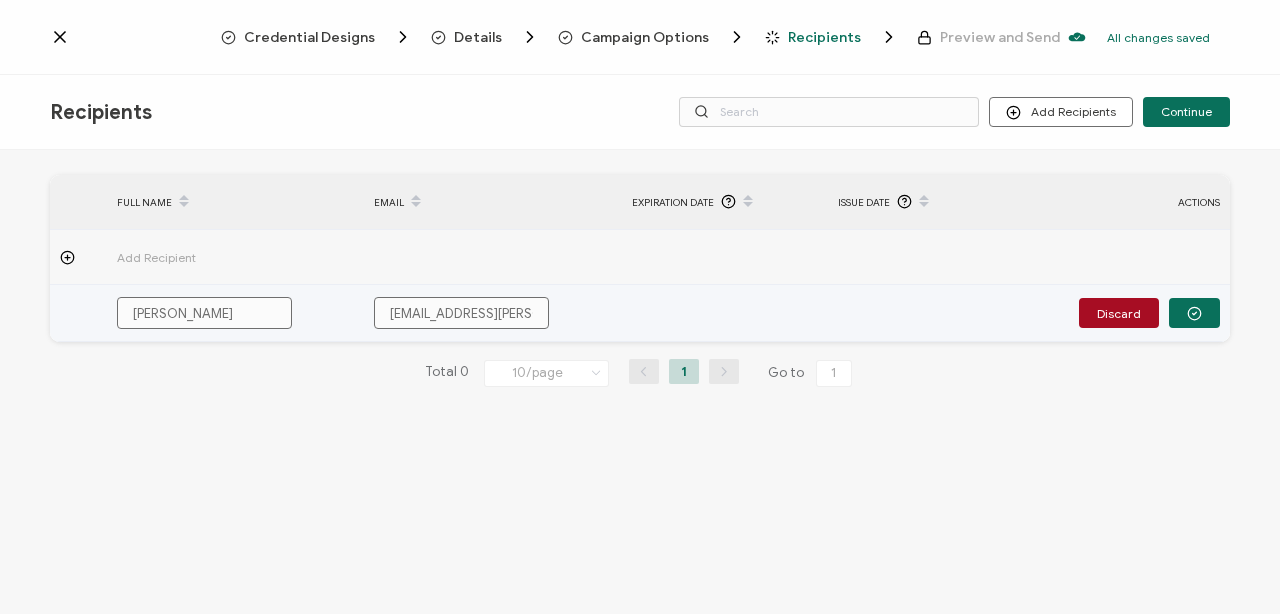 type on "Tanja Spit" 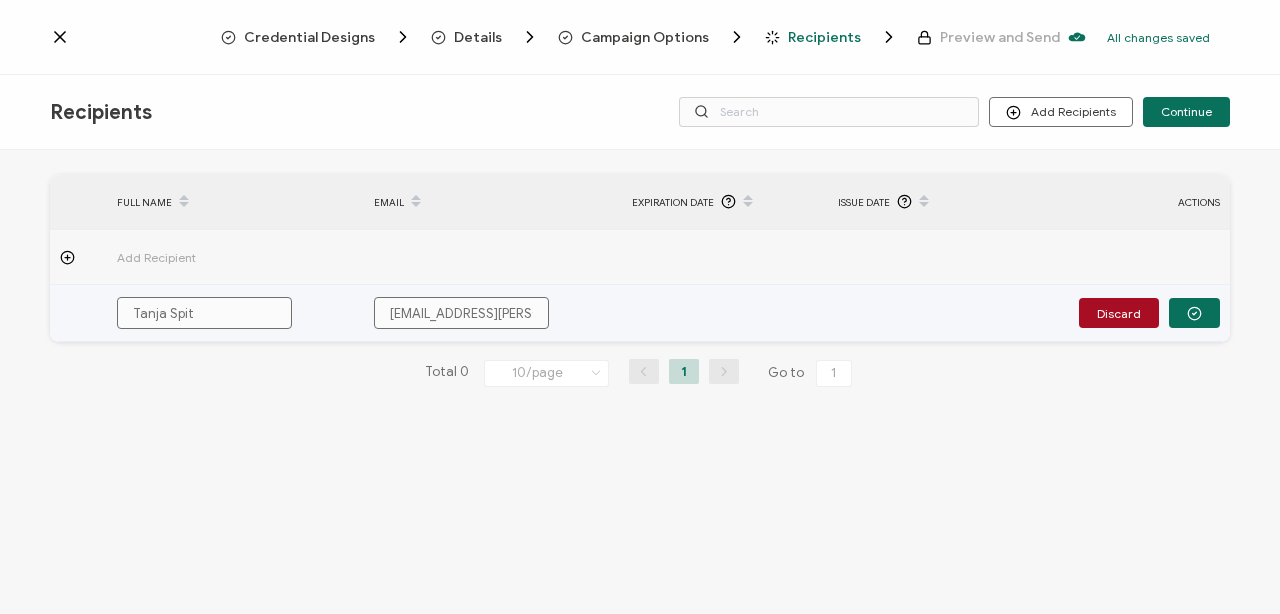 type on "[PERSON_NAME]" 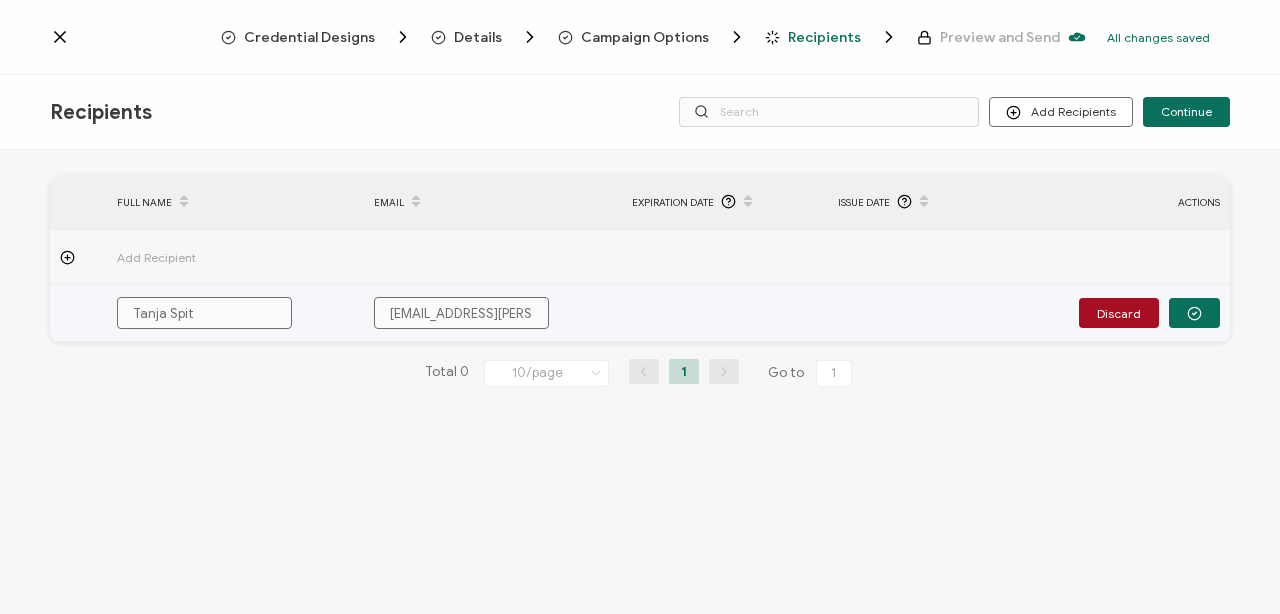 type on "[PERSON_NAME]" 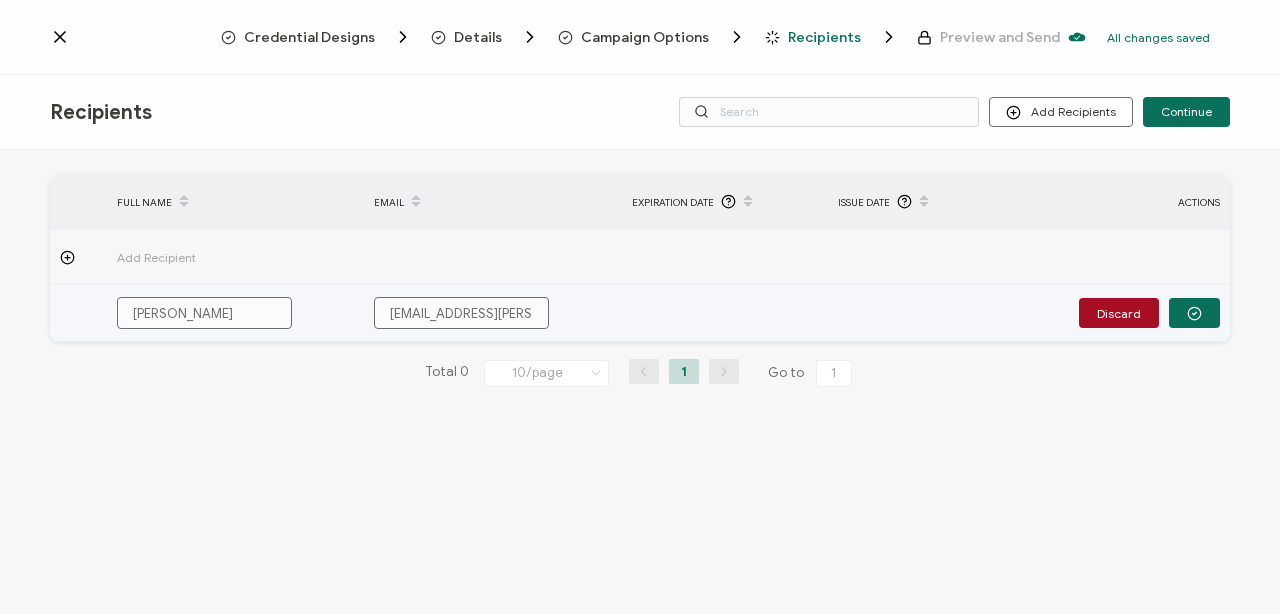 type on "[PERSON_NAME]" 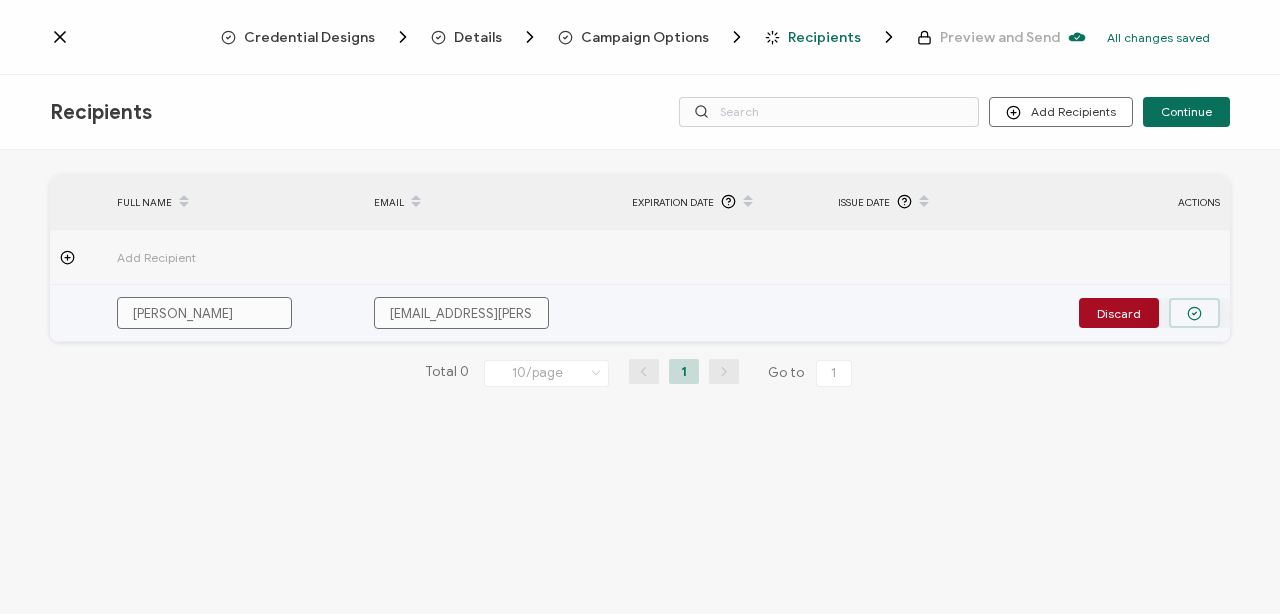 type on "[PERSON_NAME]" 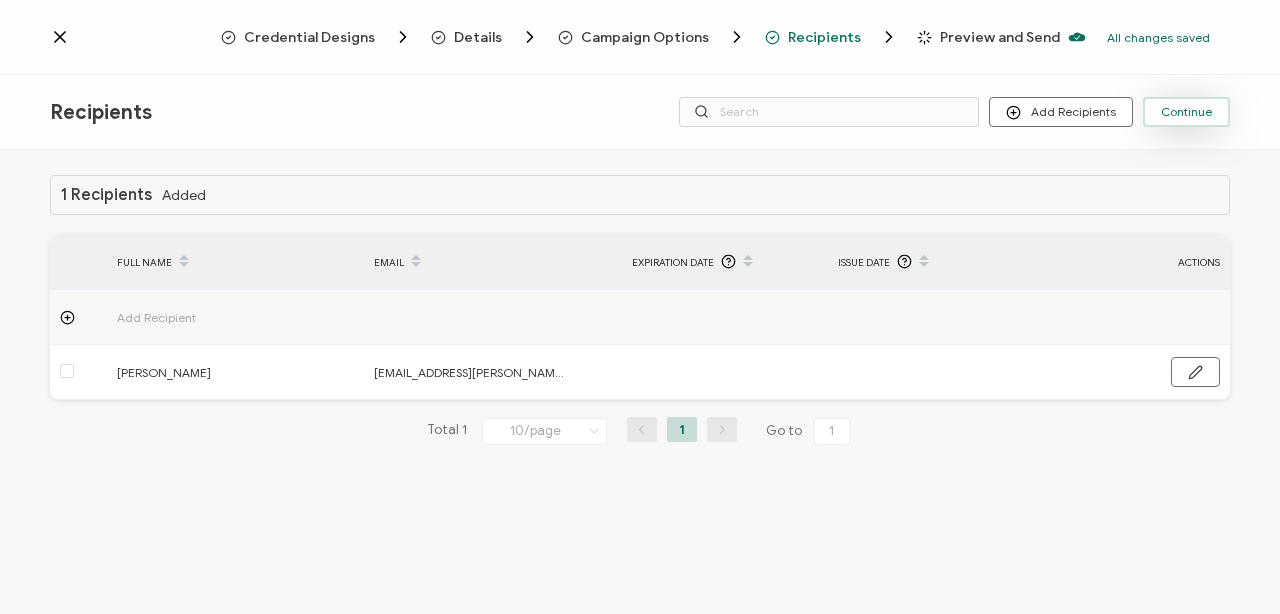 click on "Continue" at bounding box center (1186, 112) 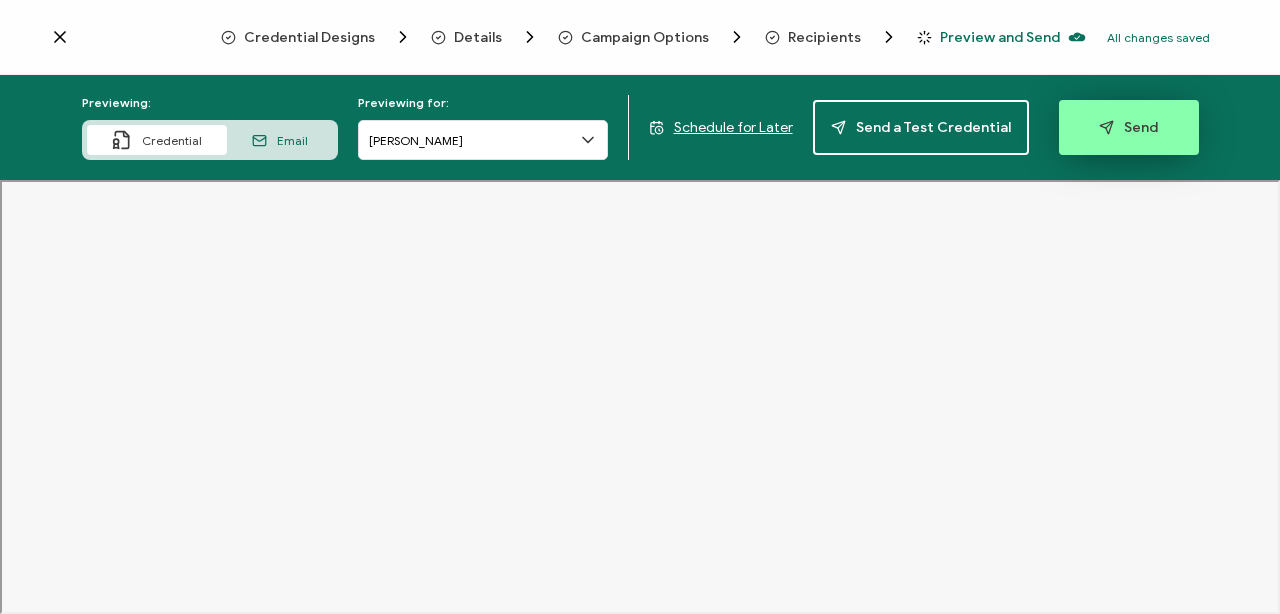 click on "Send" at bounding box center (1129, 127) 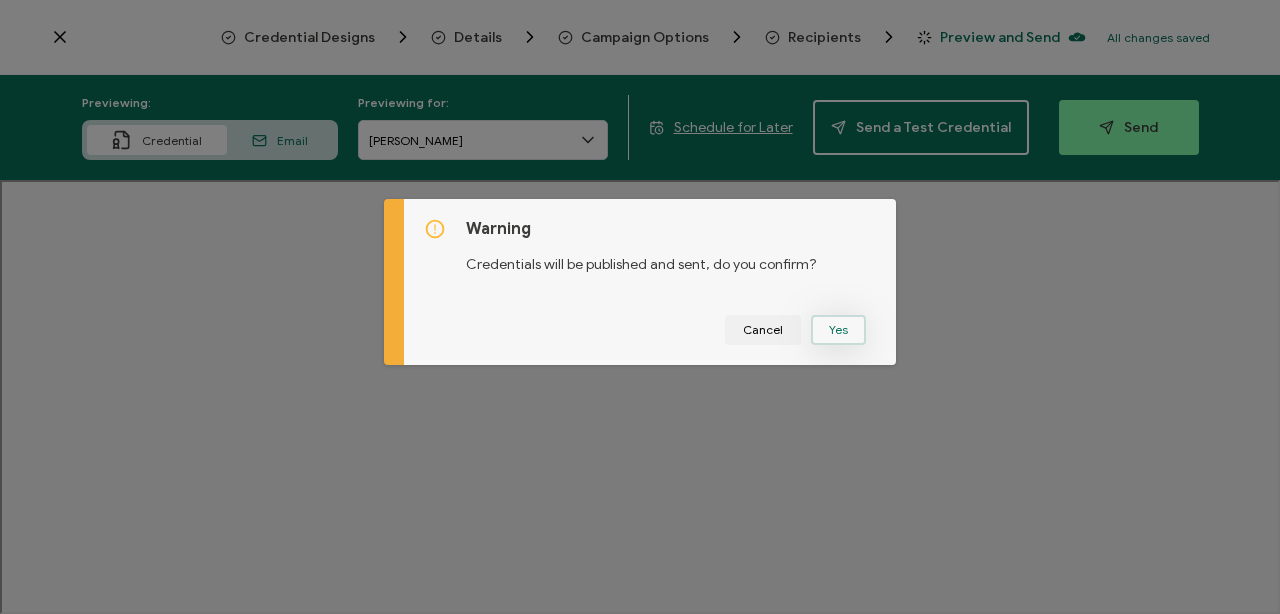 click on "Yes" at bounding box center [838, 330] 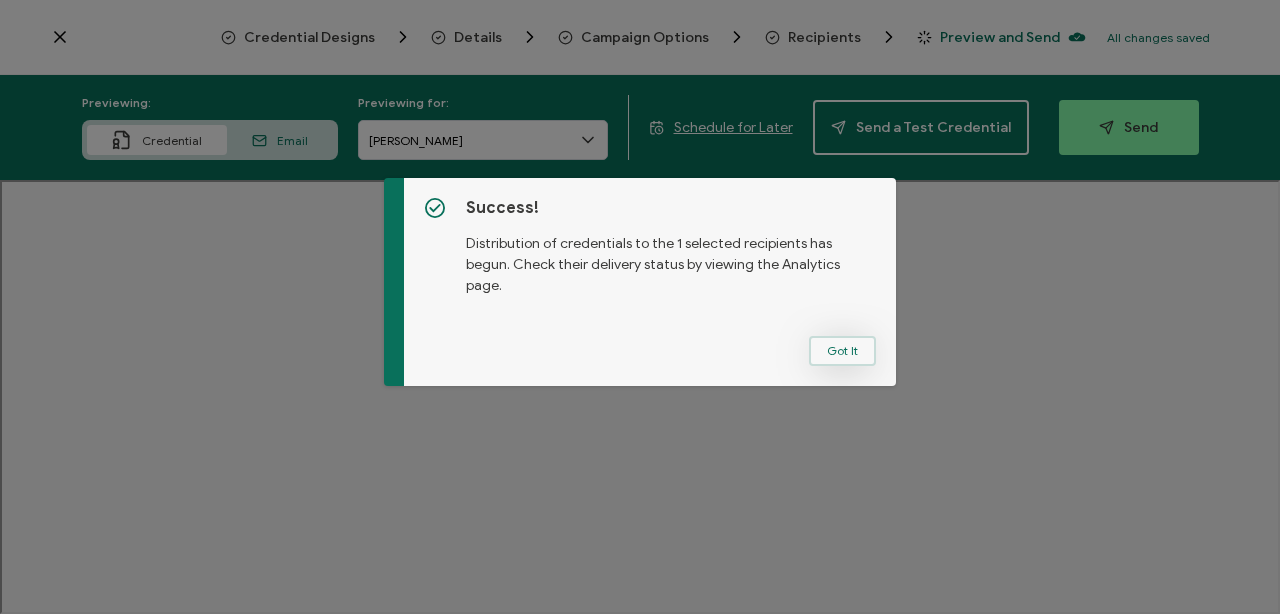 click on "Got It" at bounding box center (842, 351) 